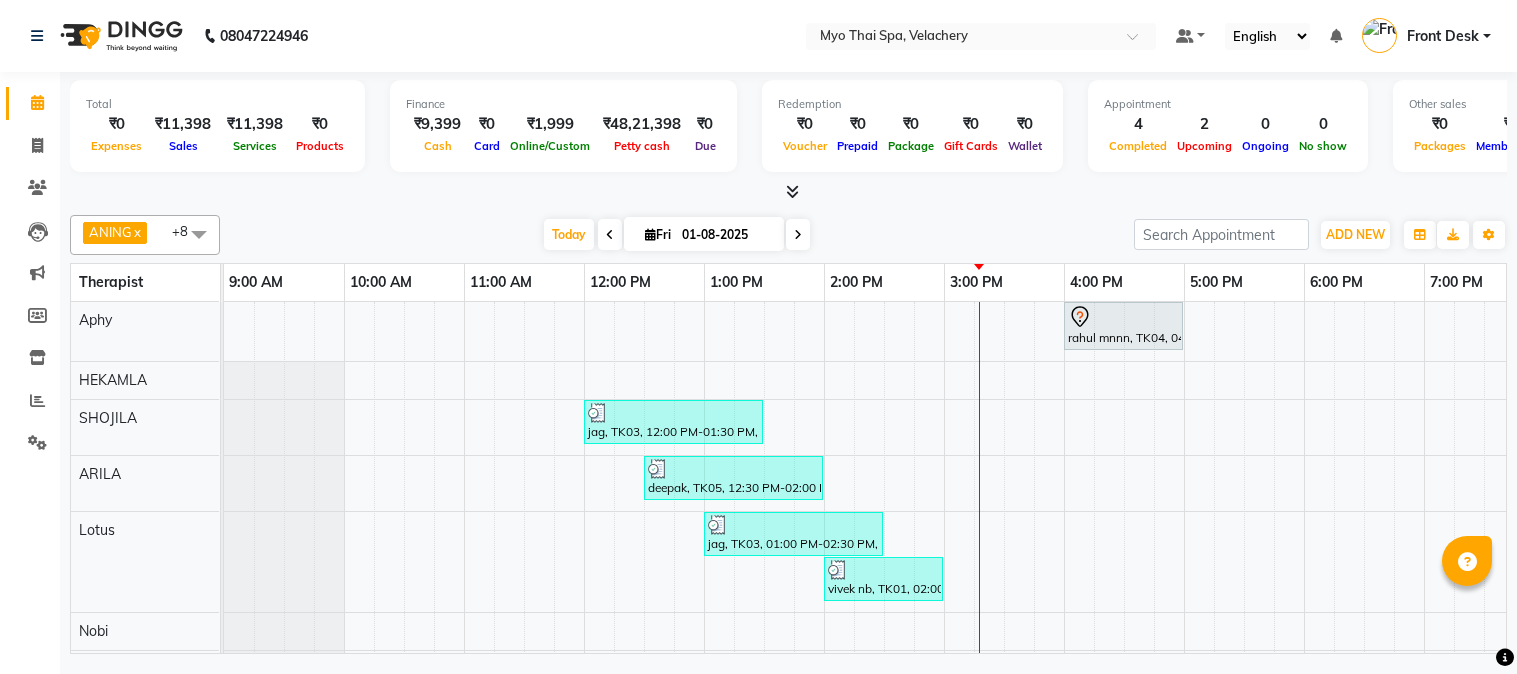 scroll, scrollTop: 0, scrollLeft: 0, axis: both 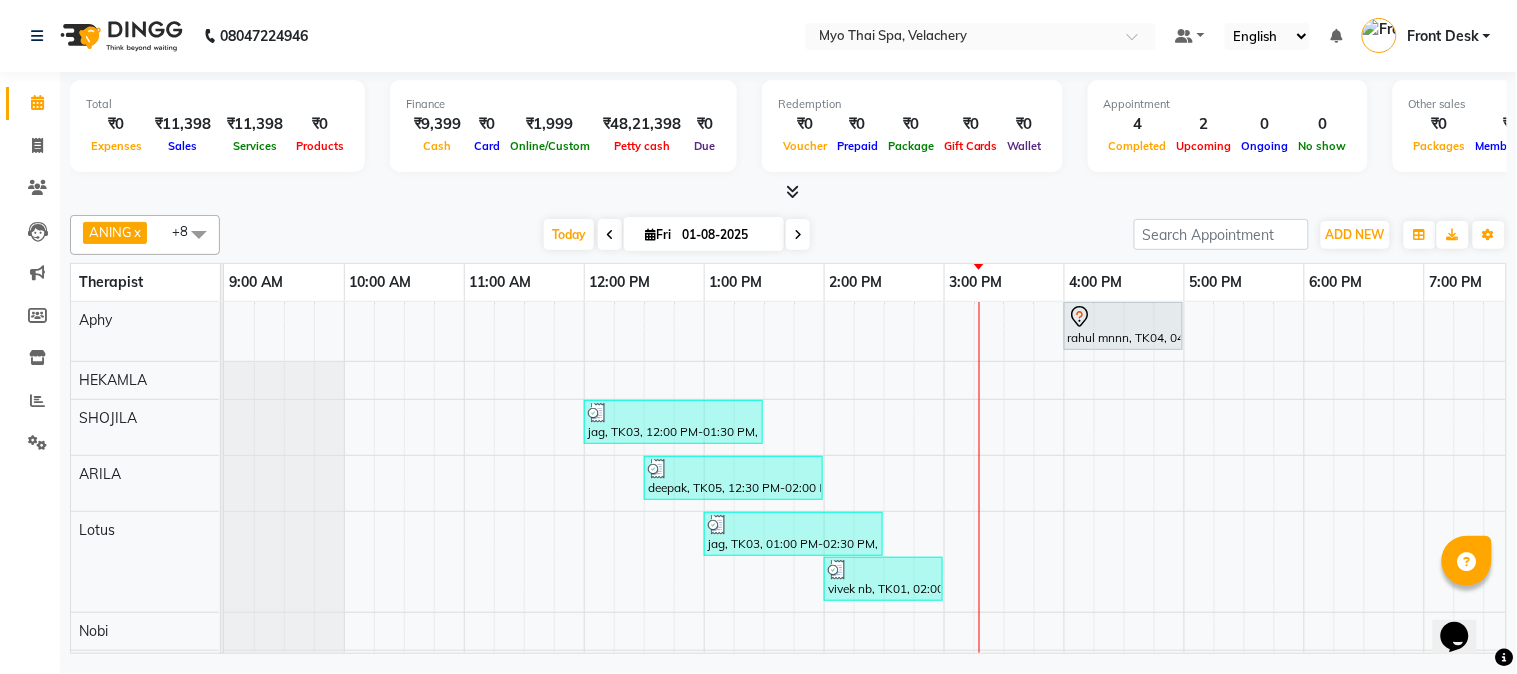 click at bounding box center (798, 235) 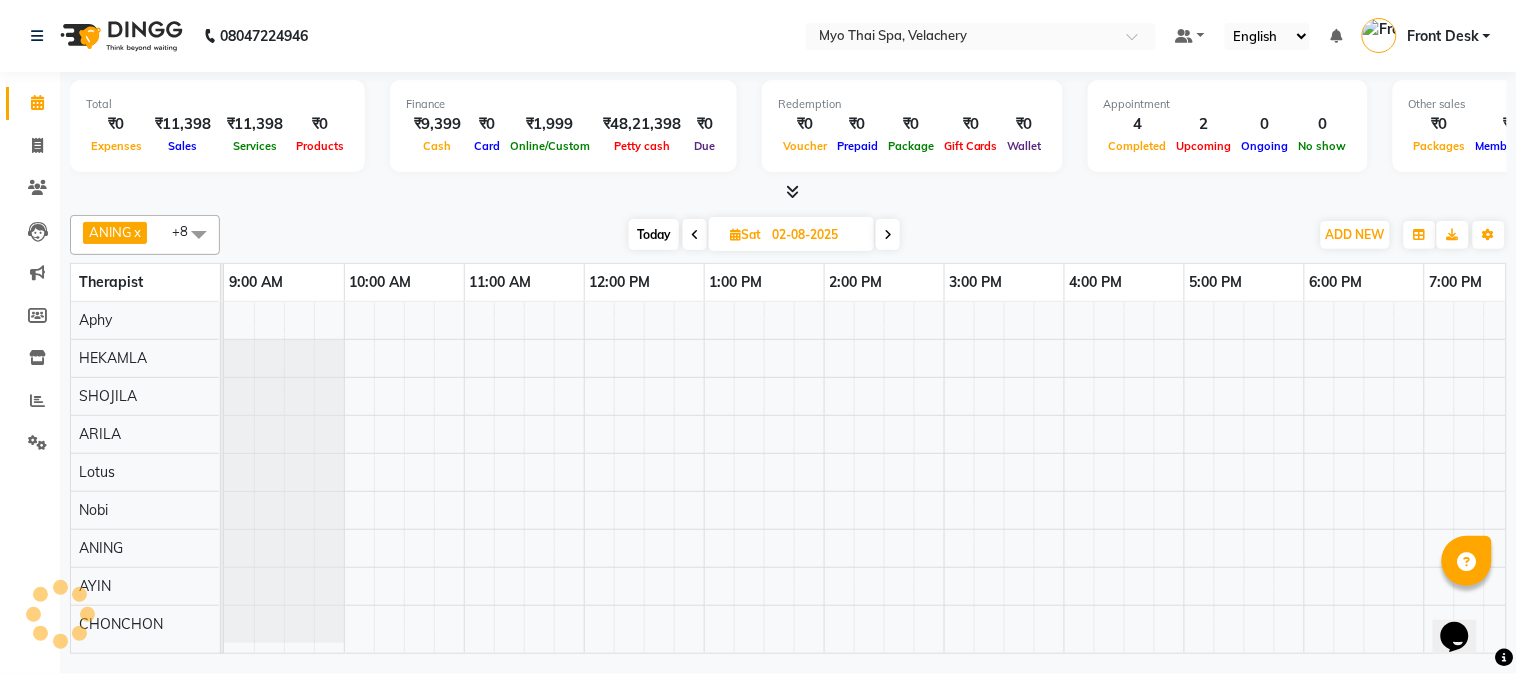 scroll, scrollTop: 0, scrollLeft: 517, axis: horizontal 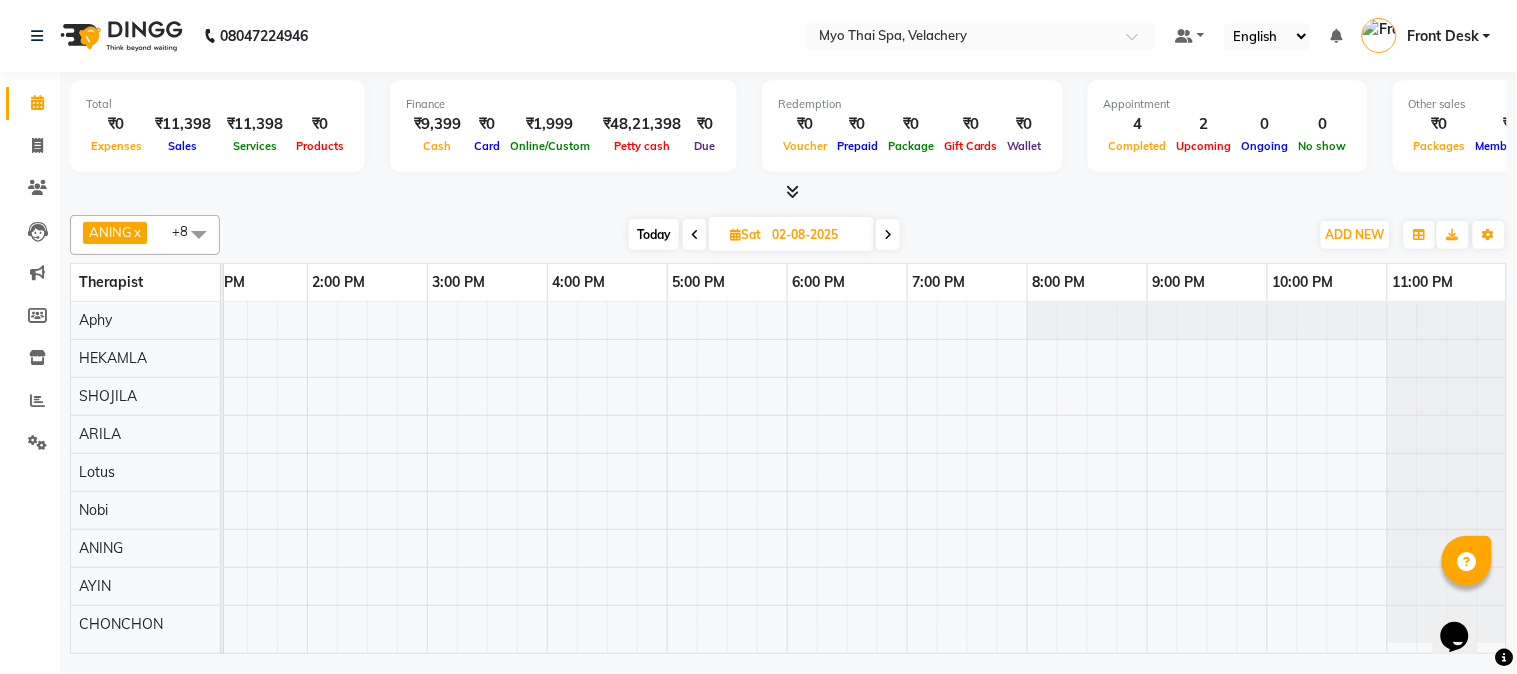 click at bounding box center (888, 235) 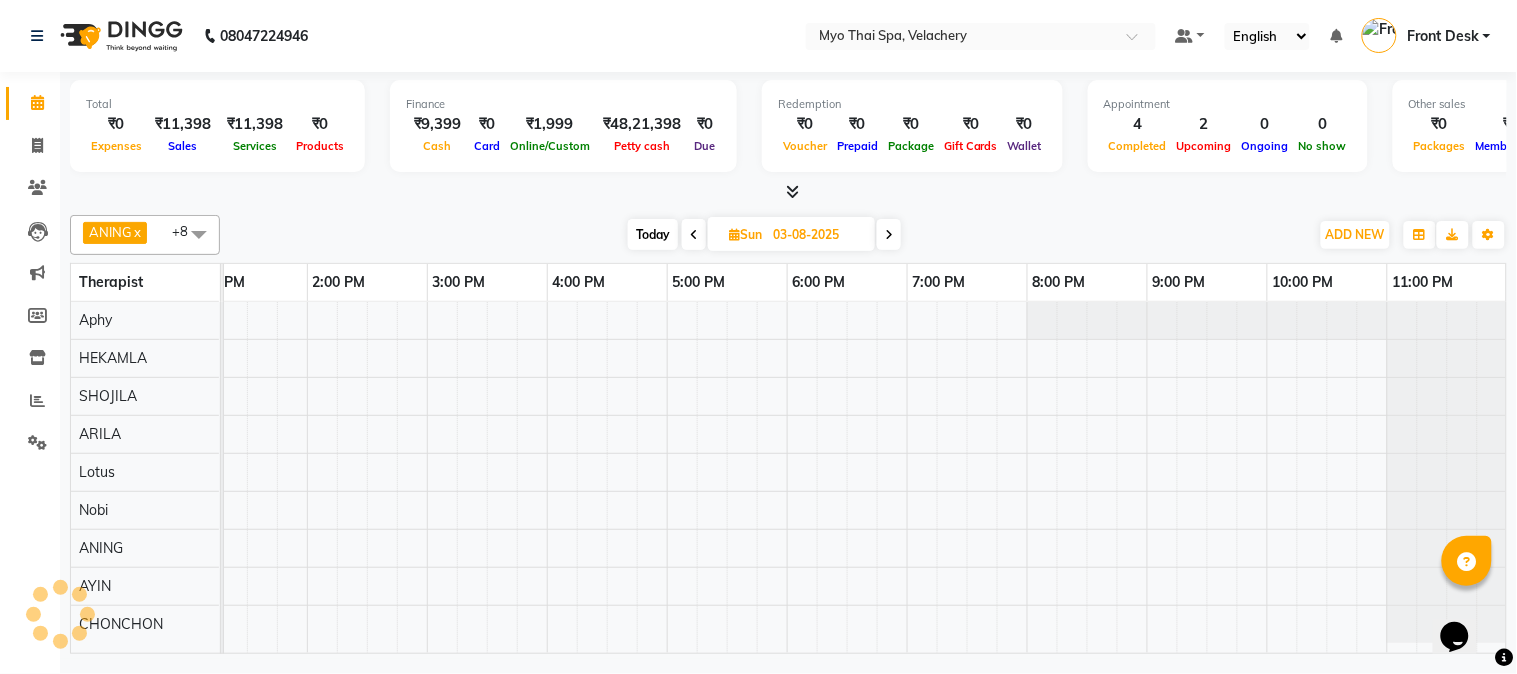 scroll, scrollTop: 0, scrollLeft: 517, axis: horizontal 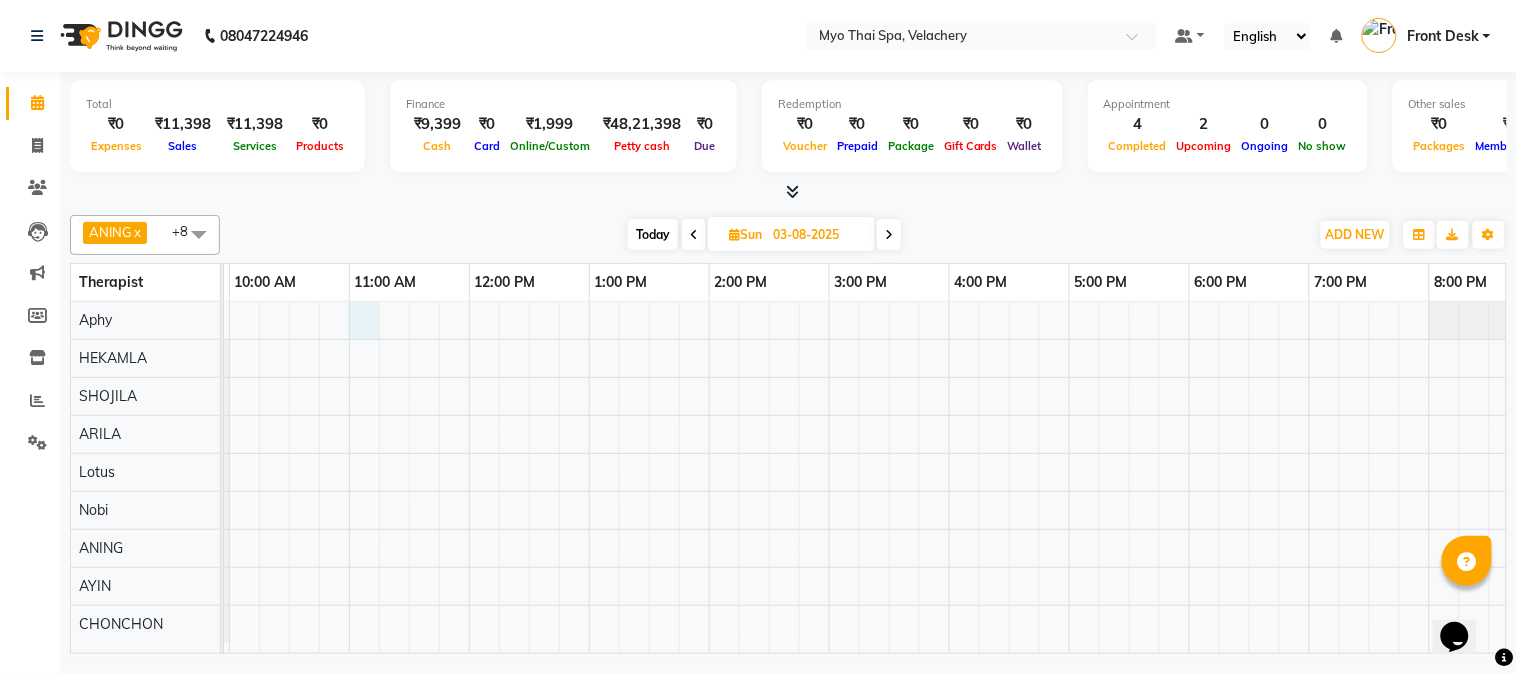 click at bounding box center [1009, 477] 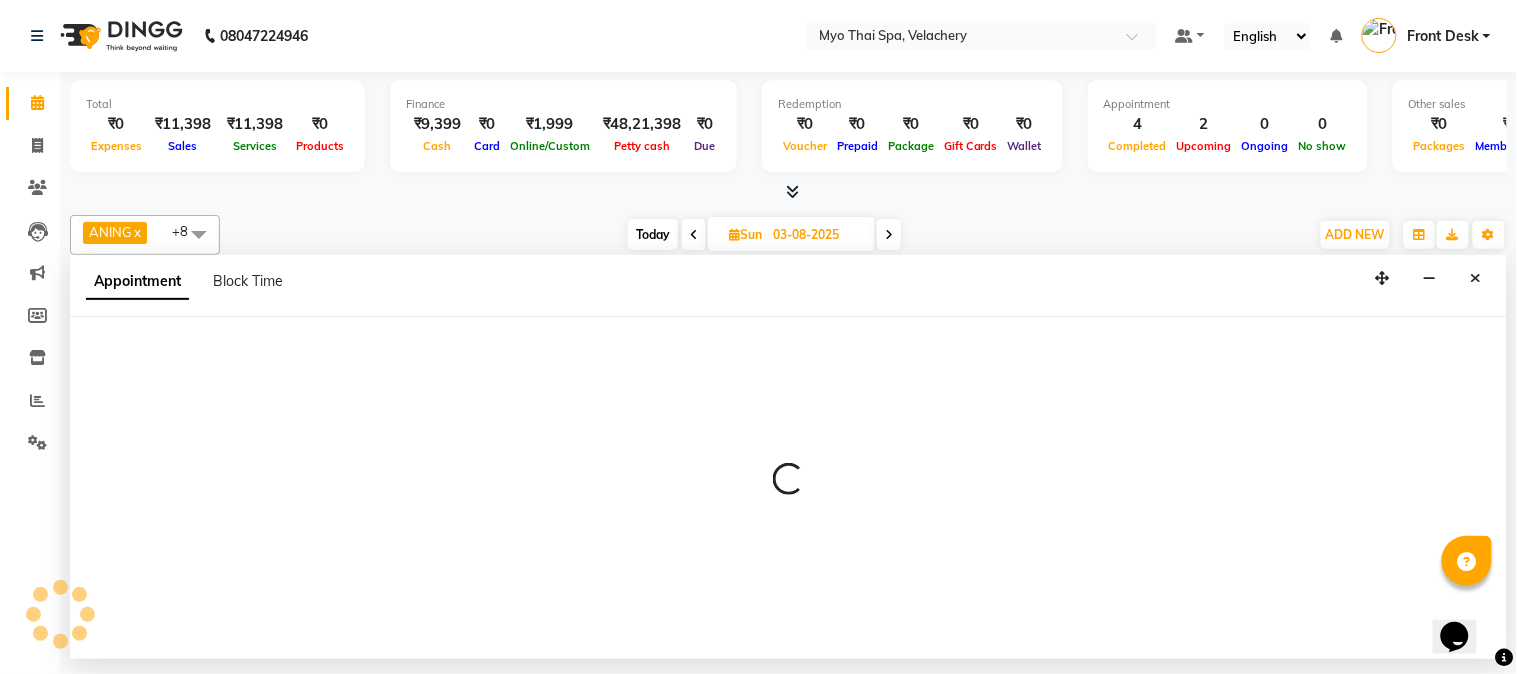 select on "13474" 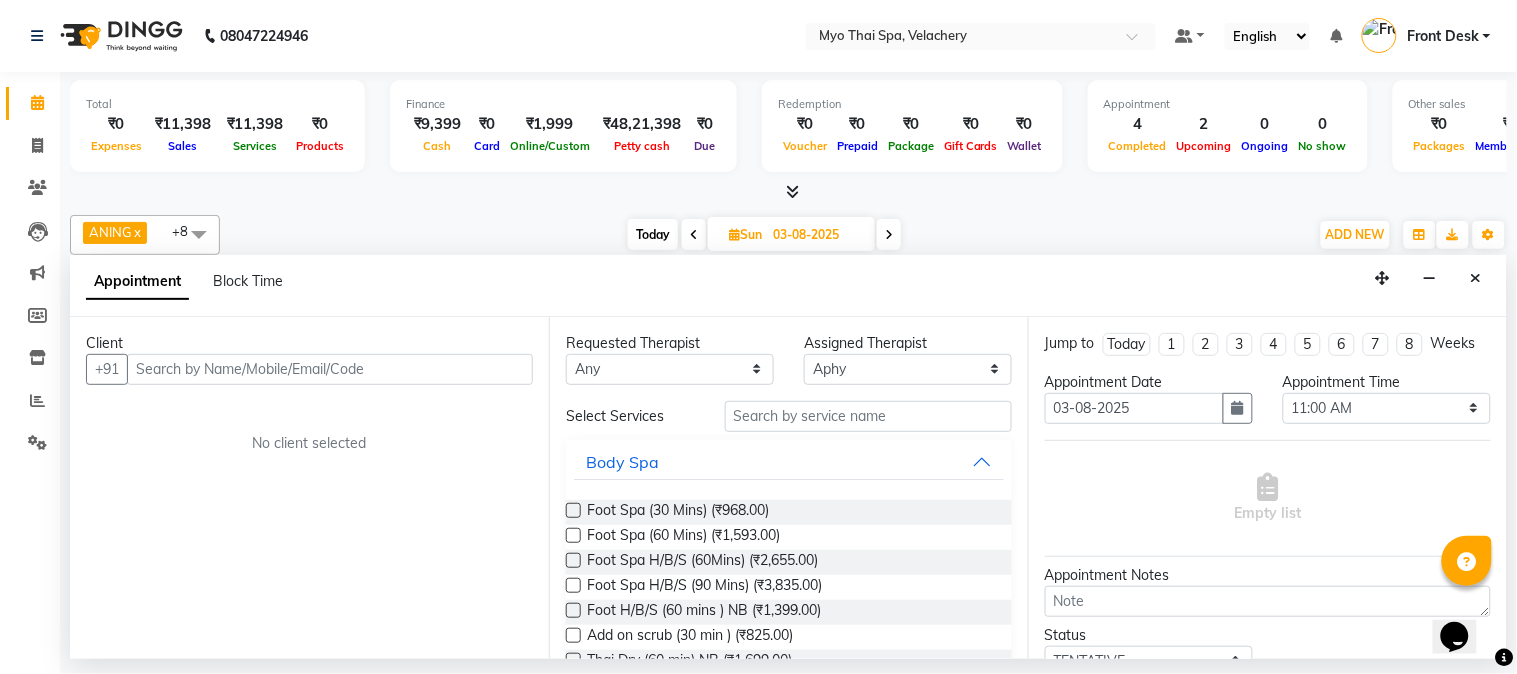 click at bounding box center (330, 369) 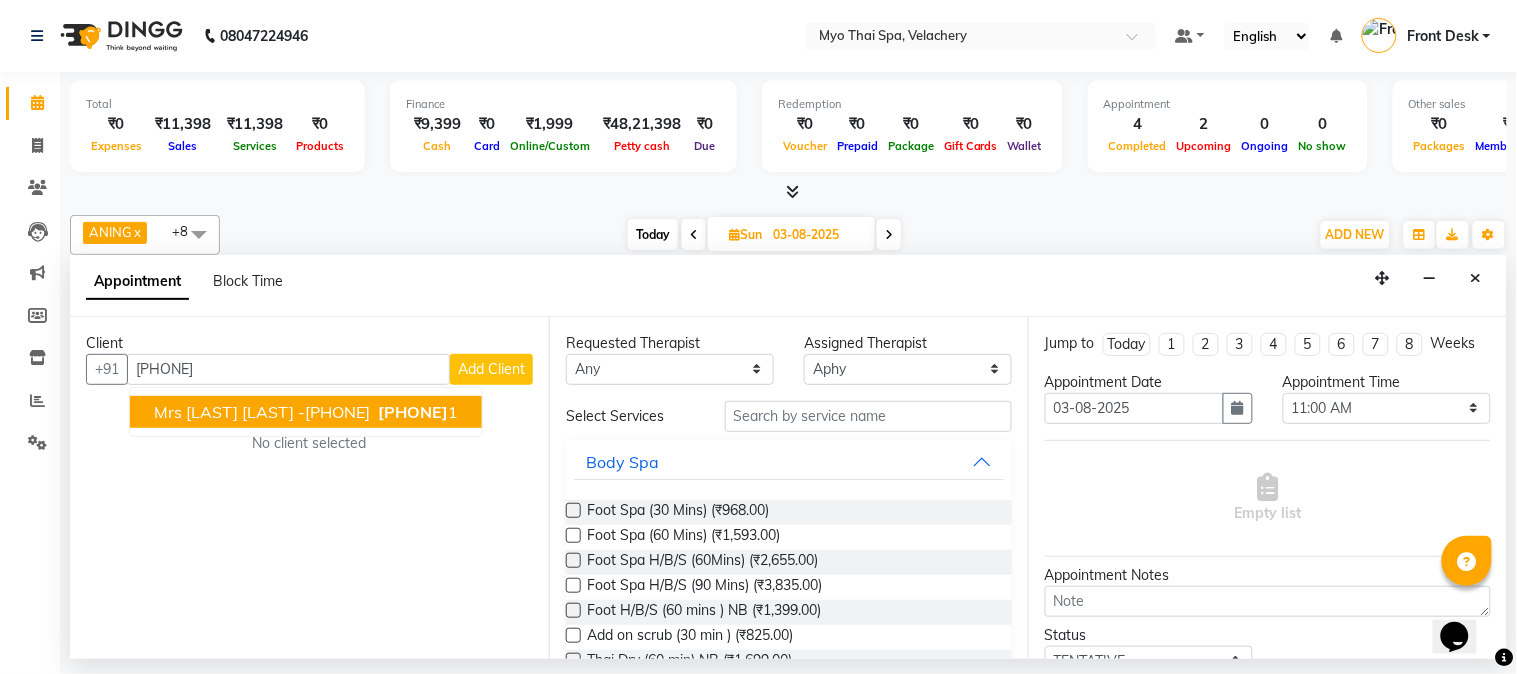 click on "mrs [LAST] [LAST] -[PHONE]" at bounding box center [262, 412] 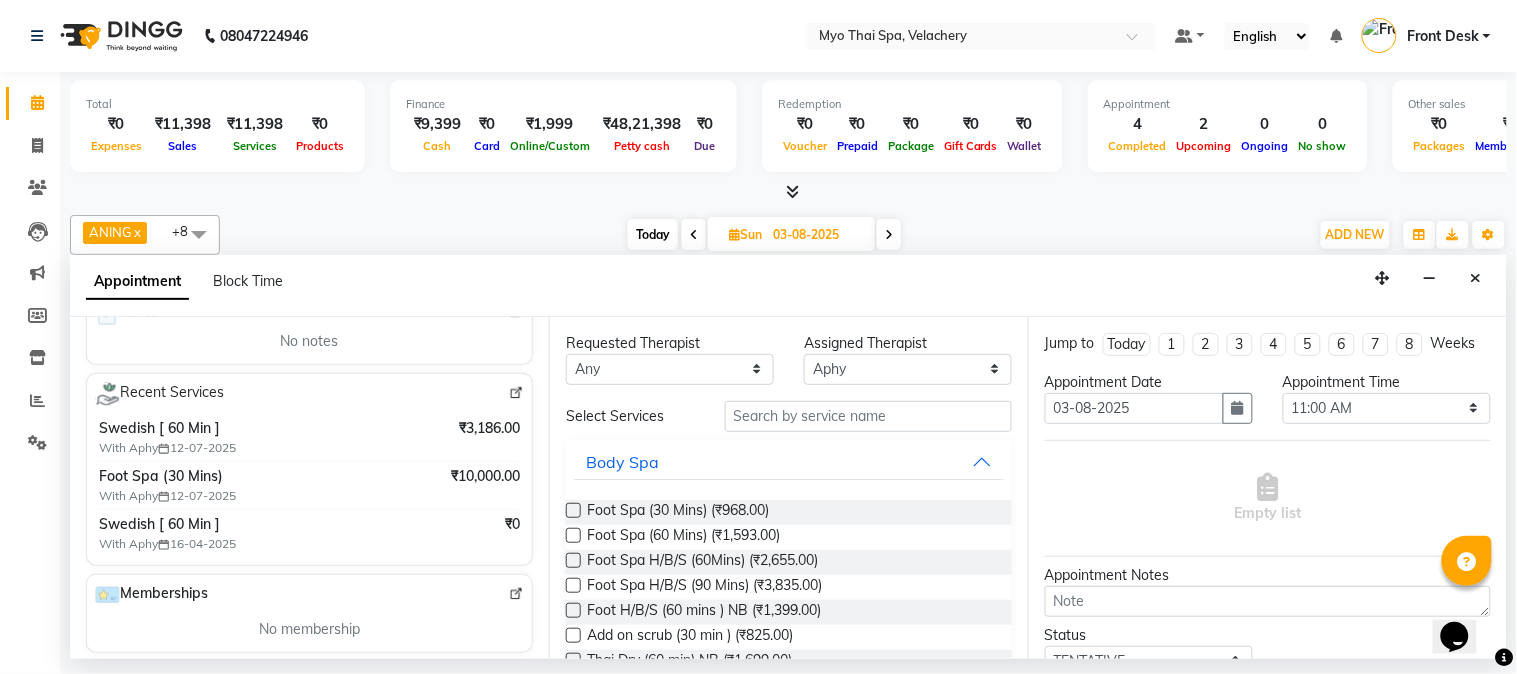 scroll, scrollTop: 333, scrollLeft: 0, axis: vertical 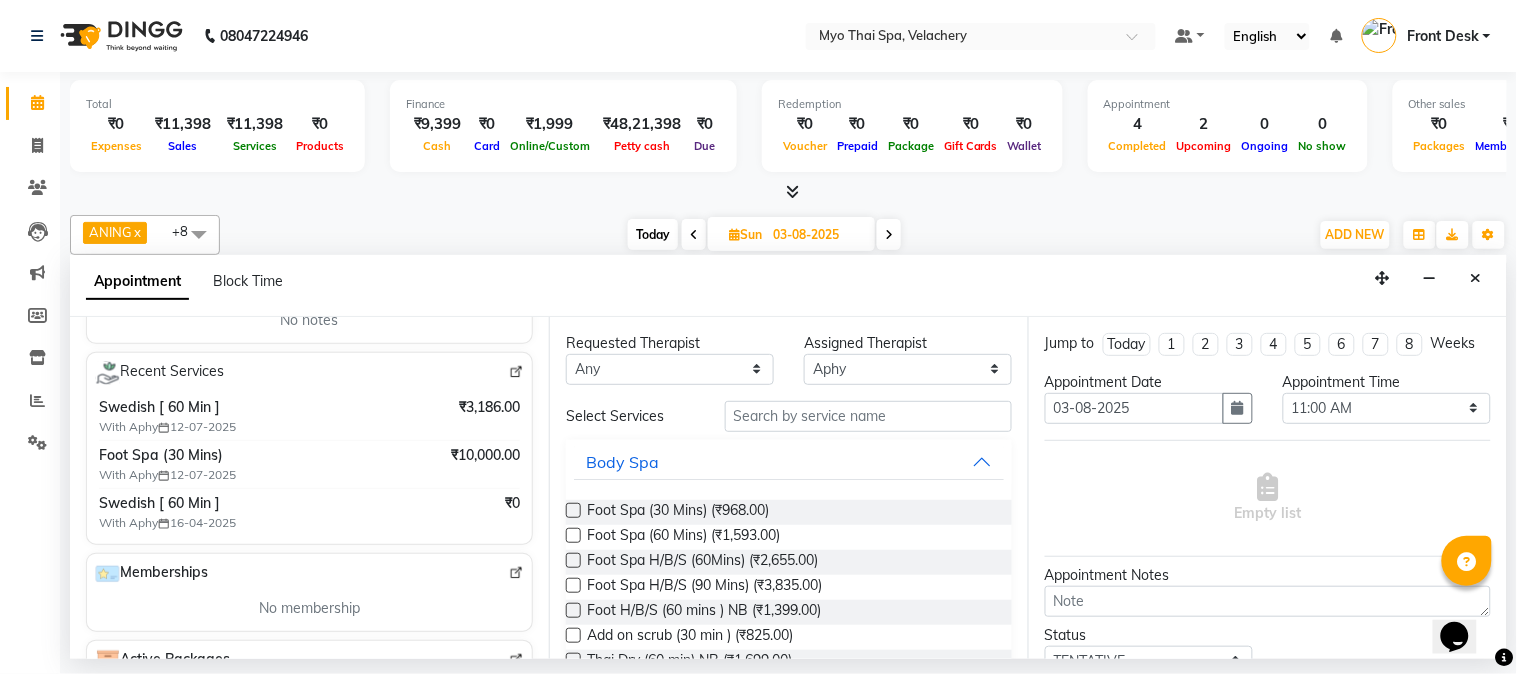 type on "9840103171" 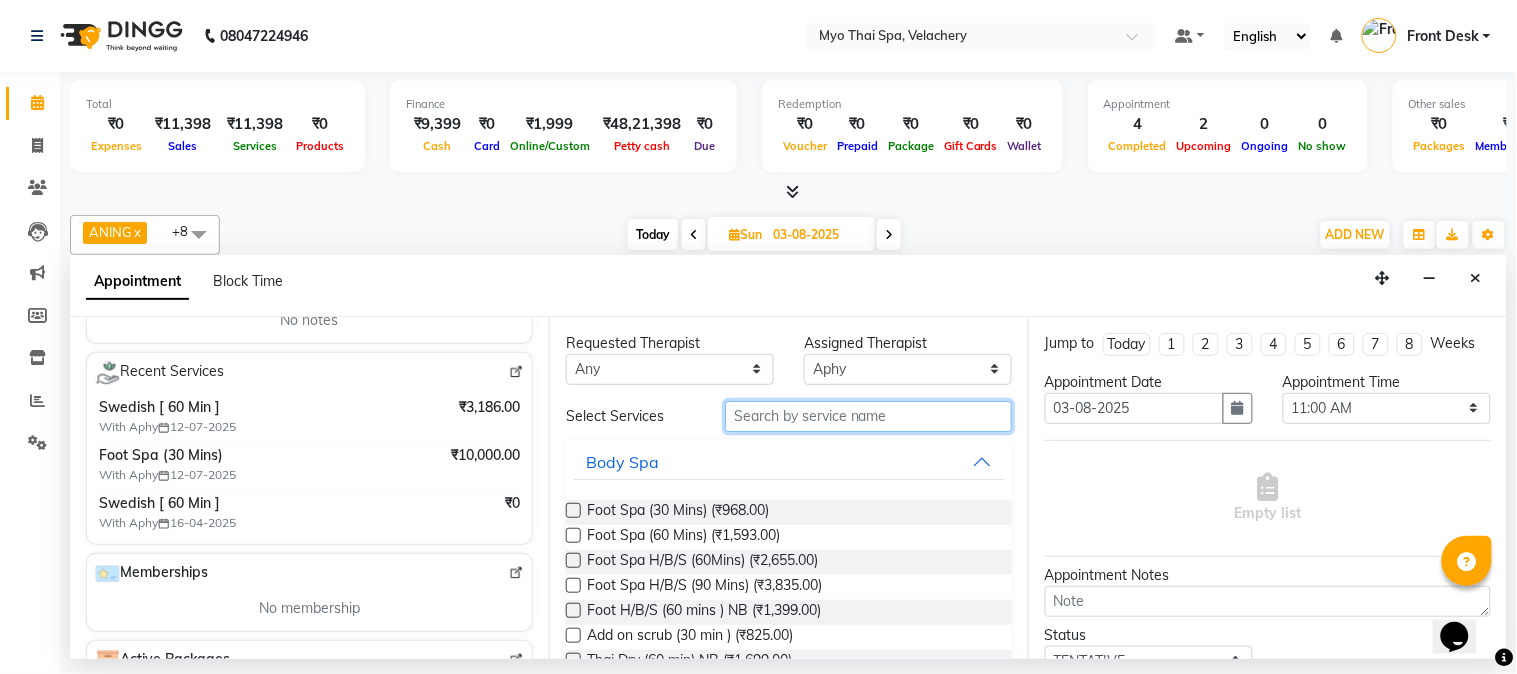 click at bounding box center [868, 416] 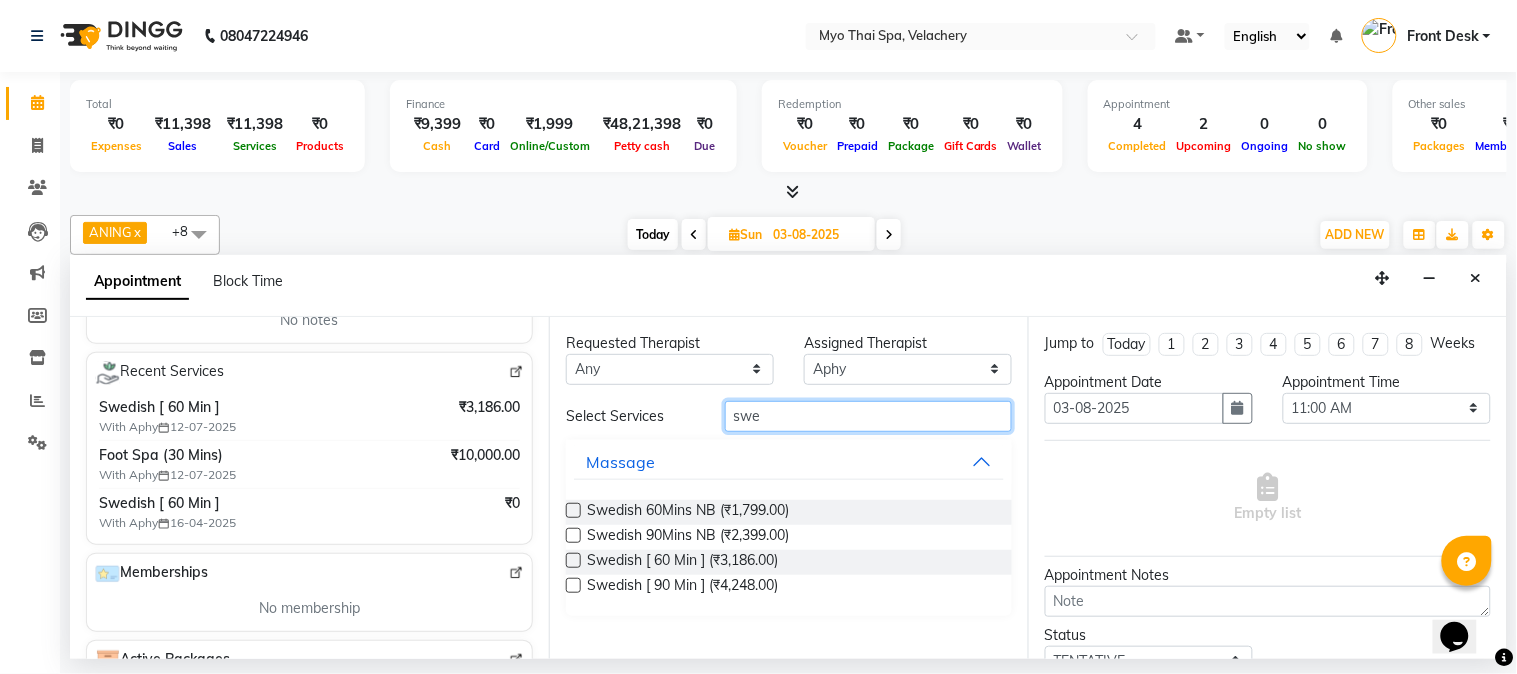 type on "swe" 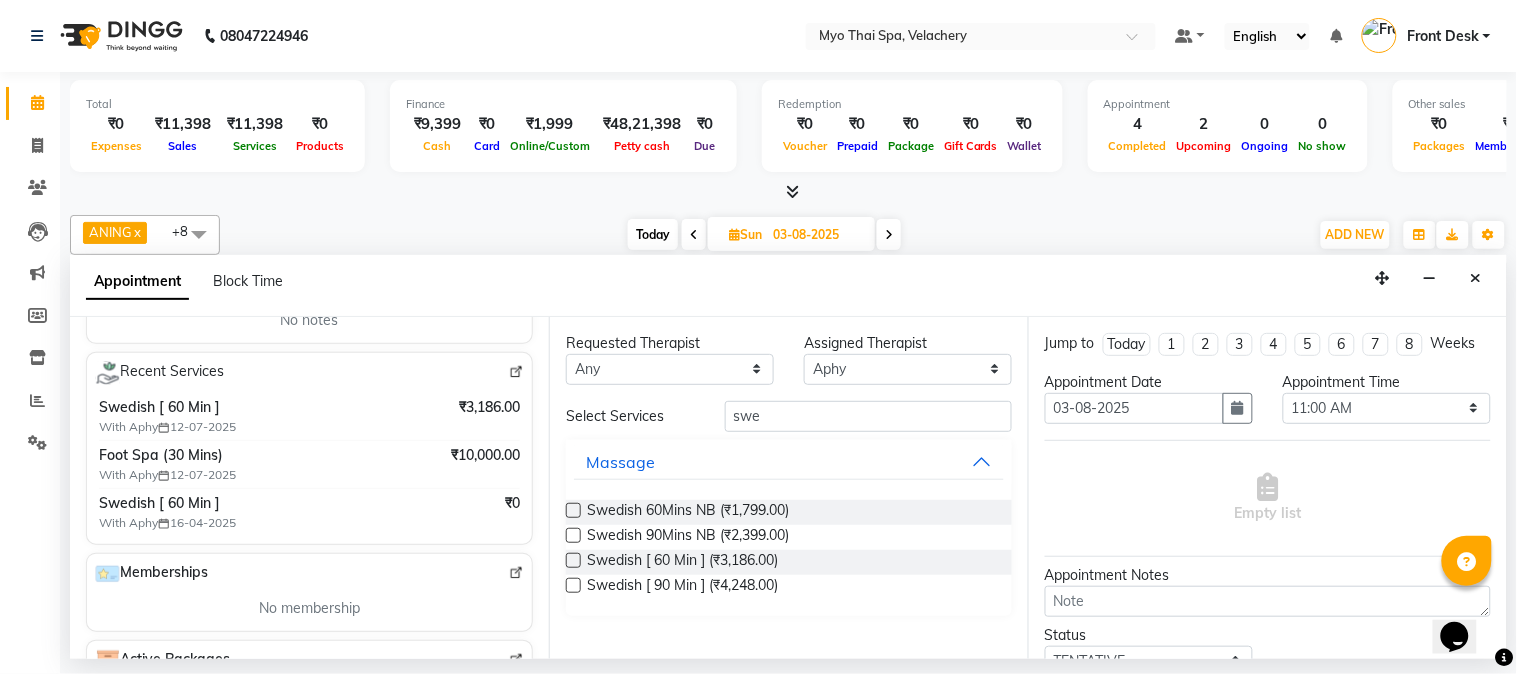 click at bounding box center (573, 560) 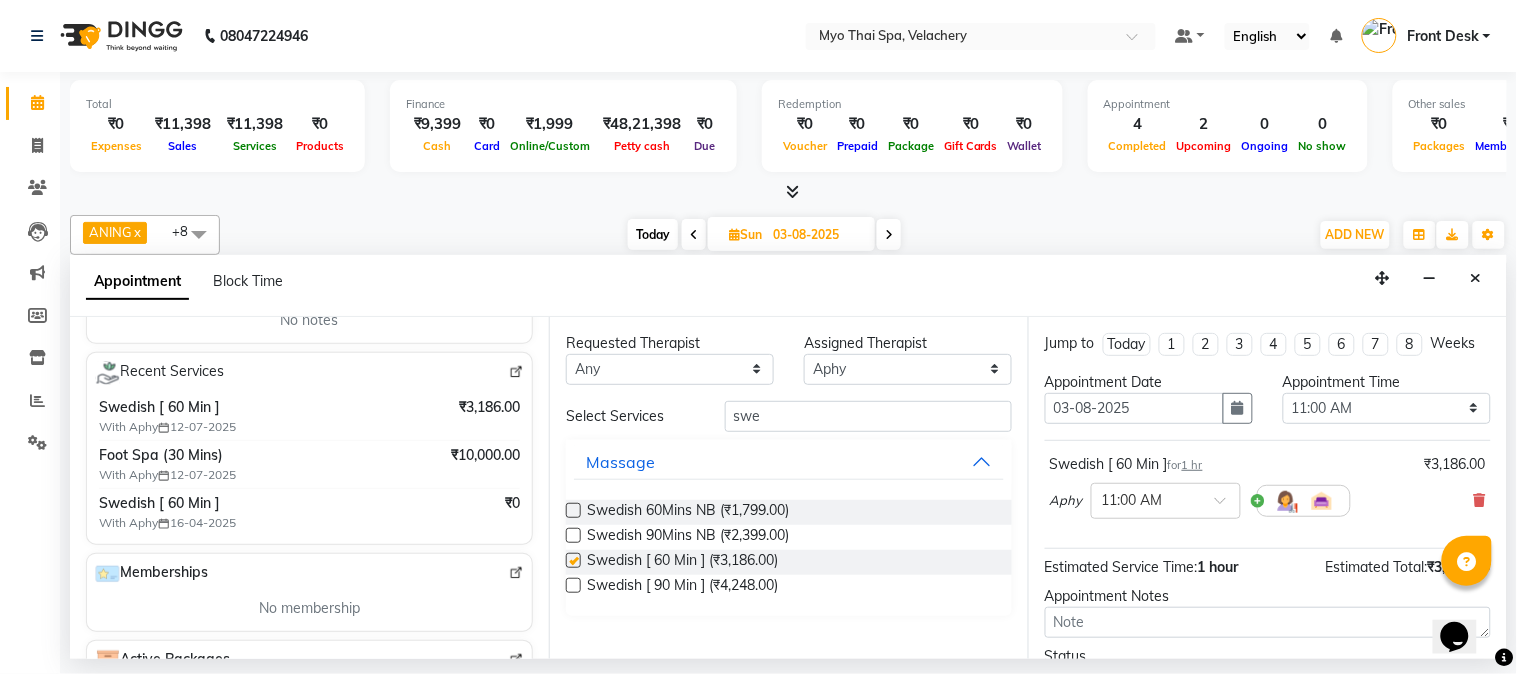 checkbox on "false" 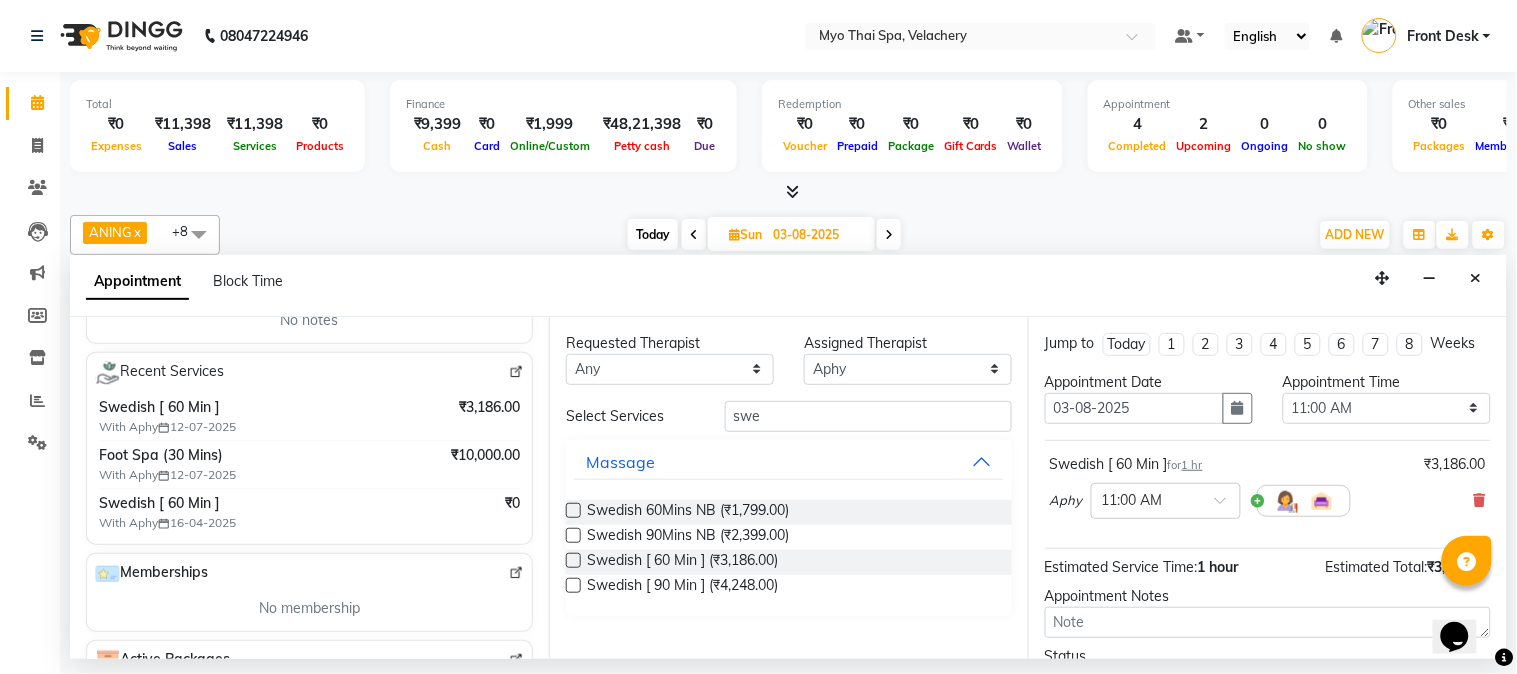 scroll, scrollTop: 5, scrollLeft: 115, axis: both 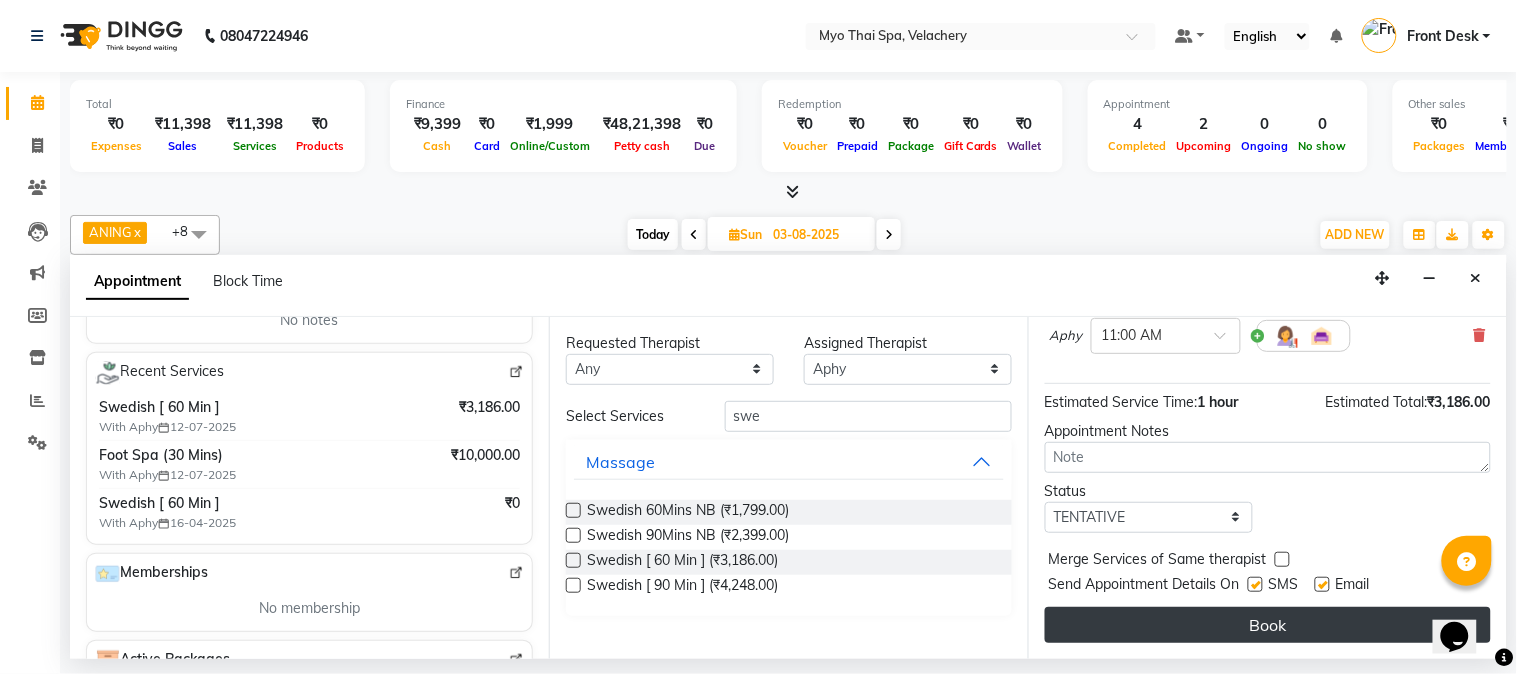 click on "Book" at bounding box center [1268, 625] 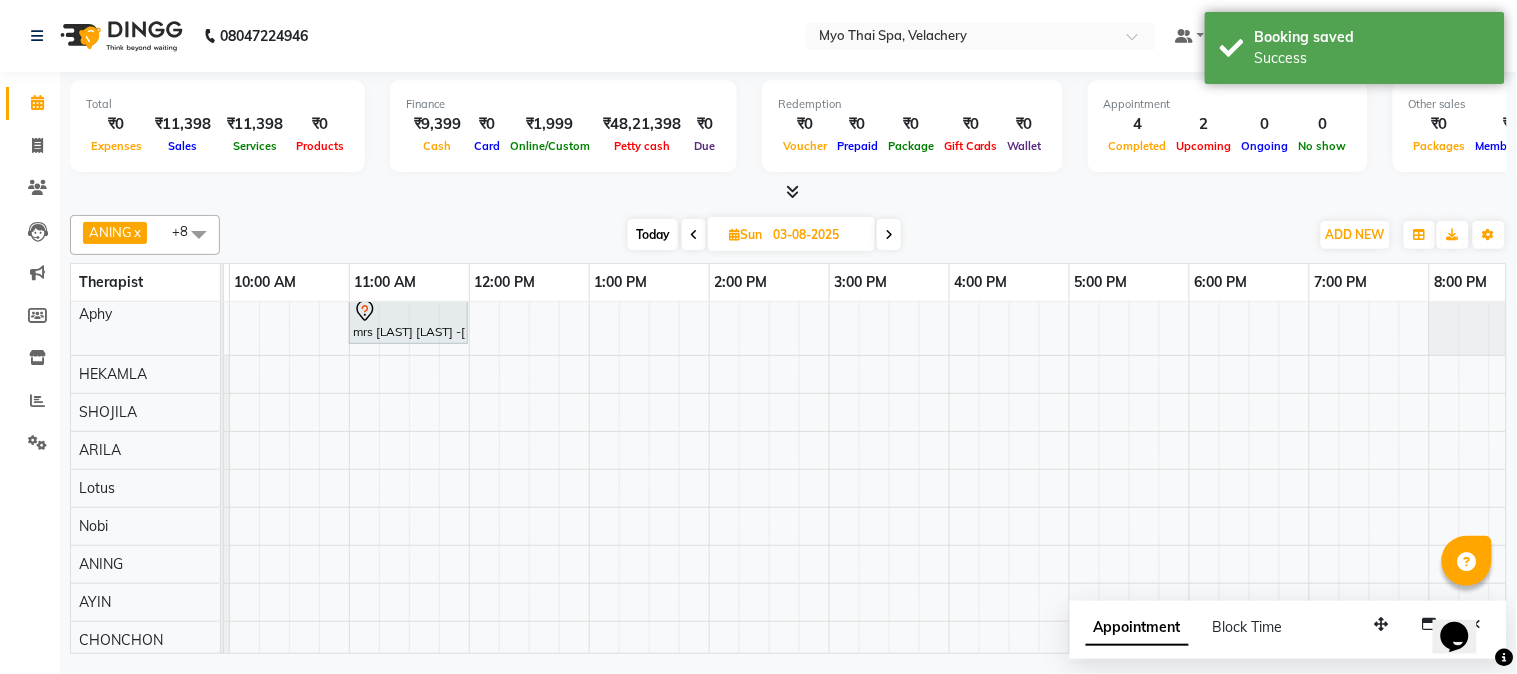 click at bounding box center (694, 235) 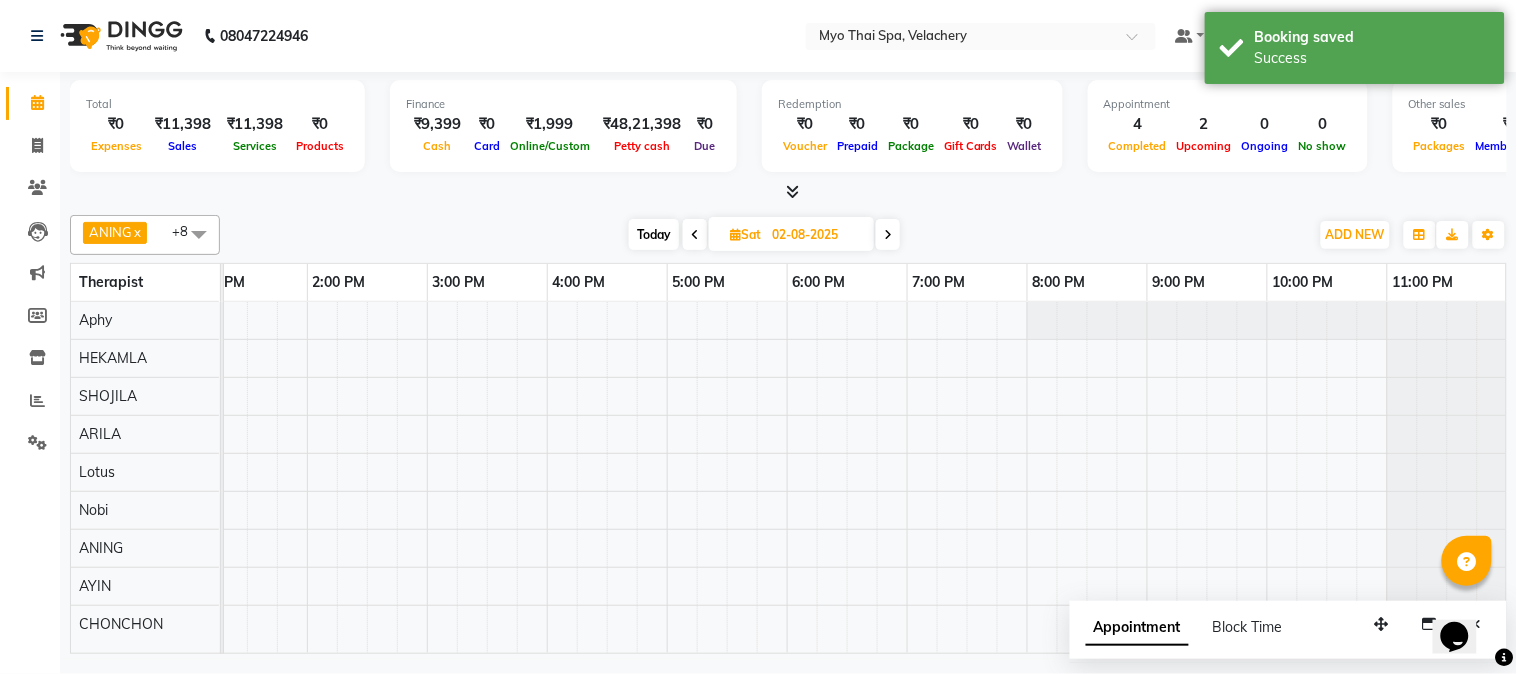 click at bounding box center (695, 235) 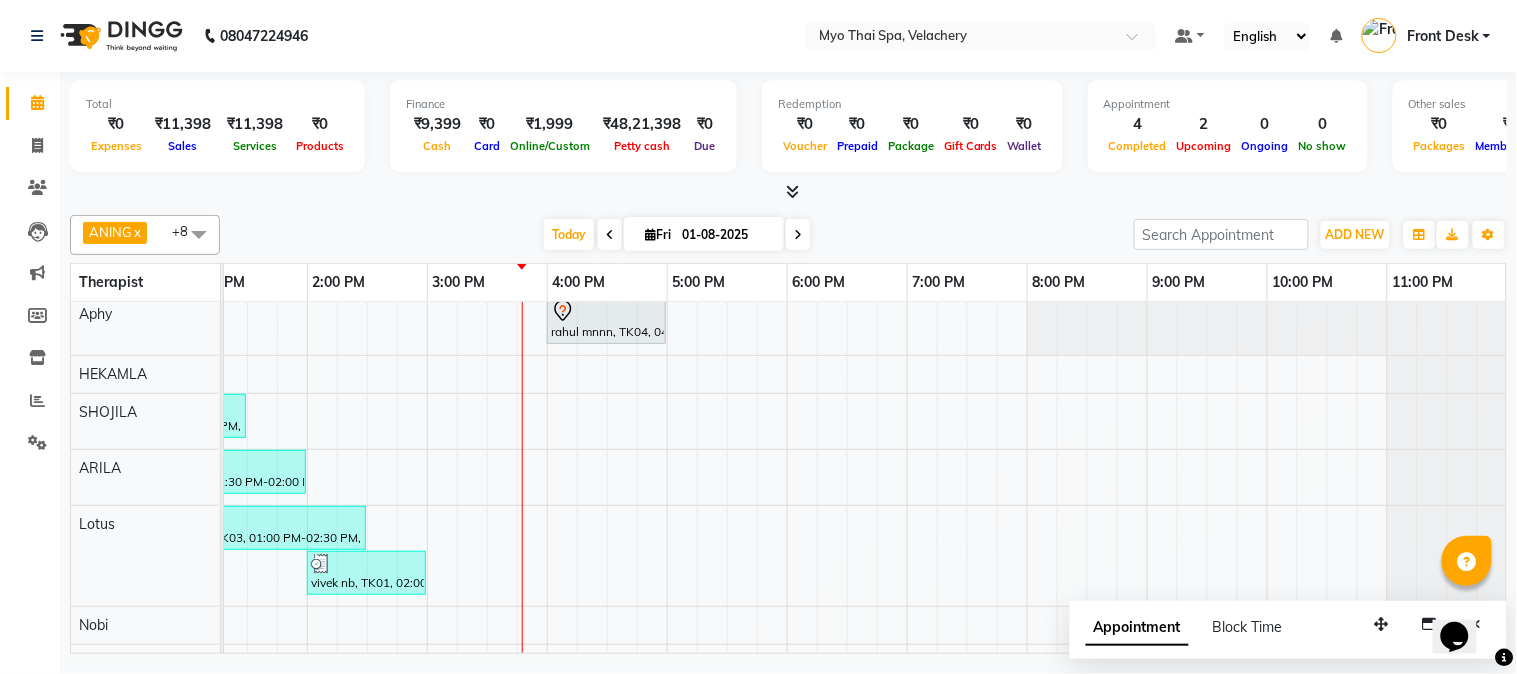 scroll, scrollTop: 1, scrollLeft: 517, axis: both 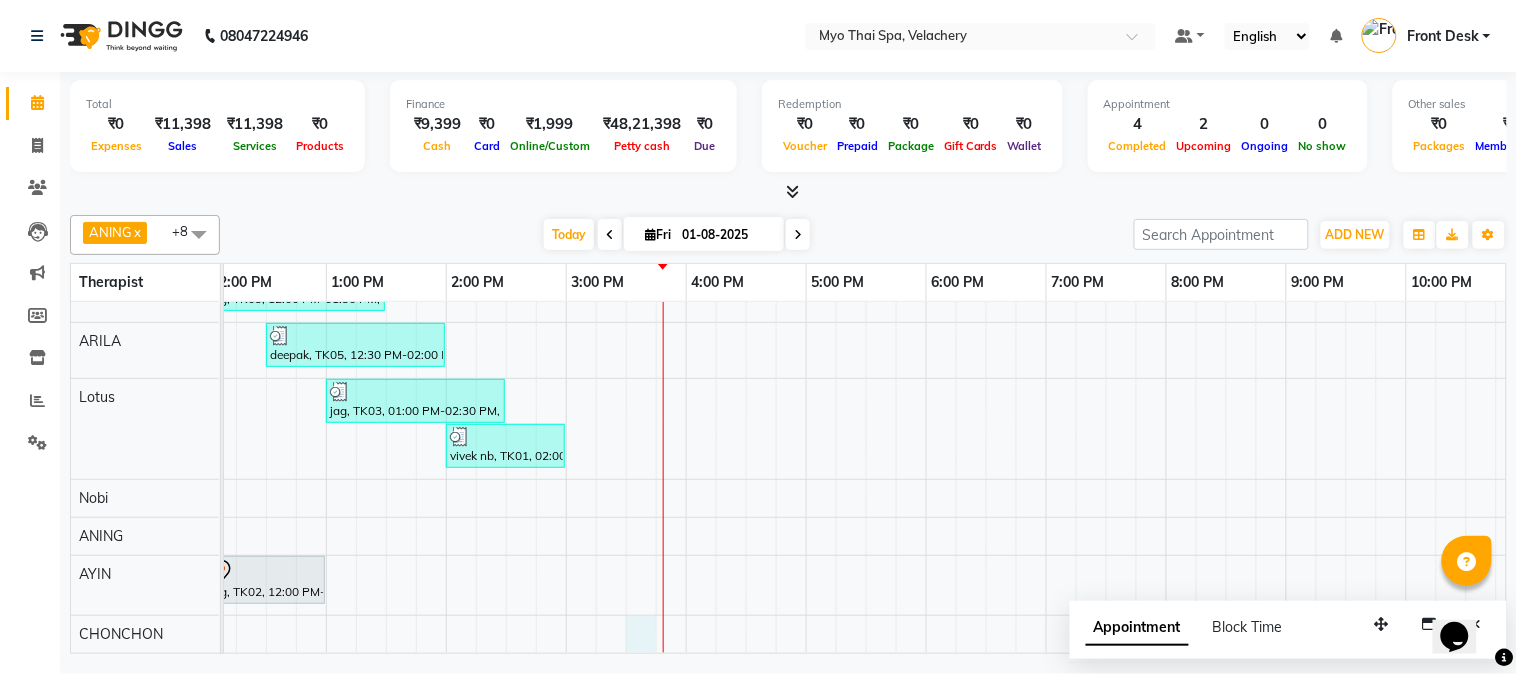 click on "[FIRST] [LAST], TK04, 04:00 PM-05:00 PM, Aroma Thai 60Mins NB     [LAST], TK03, 12:00 PM-01:30 PM, Swedish [ 90 Min ]     [FIRST], TK05, 12:30 PM-02:00 PM, Swedish 90Mins NB     [LAST], TK03, 01:00 PM-02:30 PM, Swedish [ 90 Min ]     [FIRST] [LAST], TK01, 02:00 PM-03:00 PM, Deep Tissue 60mins NB             [LAST], TK02, 12:00 PM-01:00 PM, Swedish [ 60 Min ]" at bounding box center (746, 411) 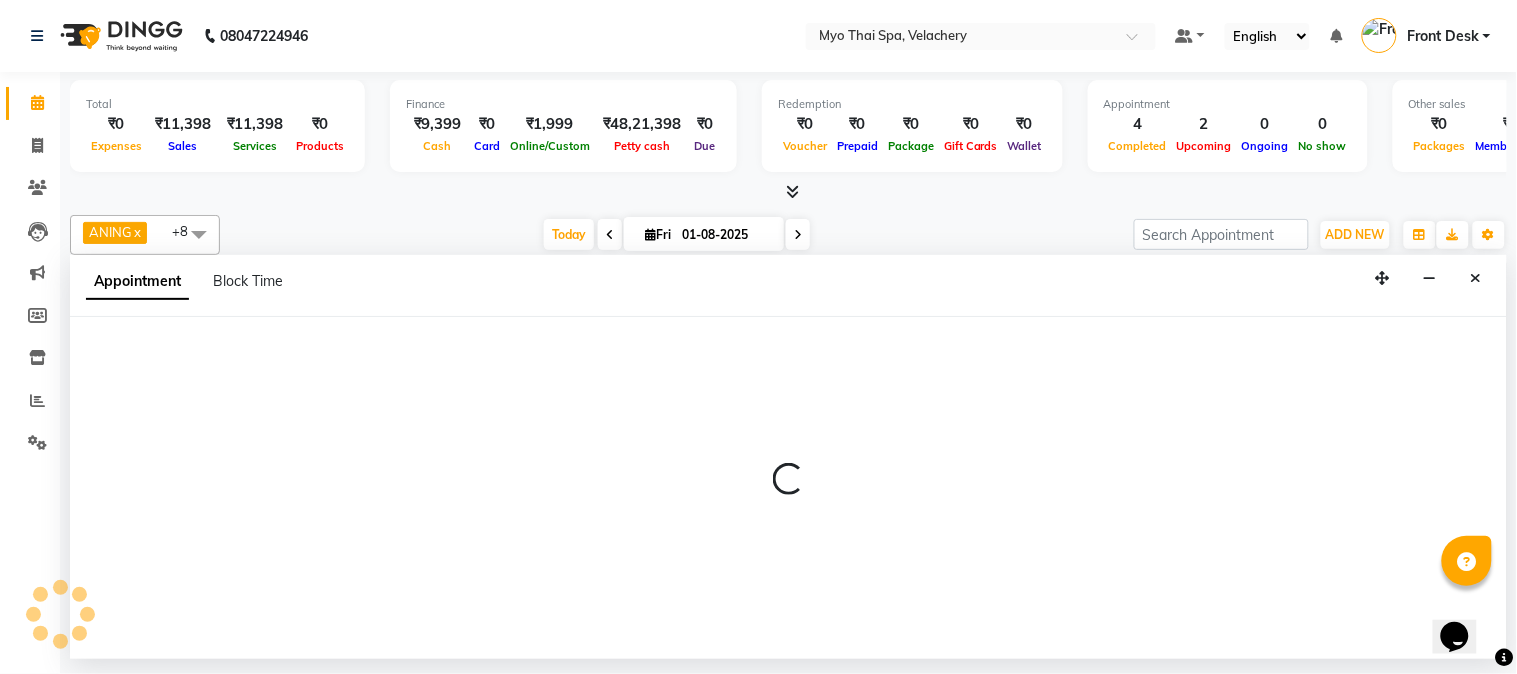 select on "84845" 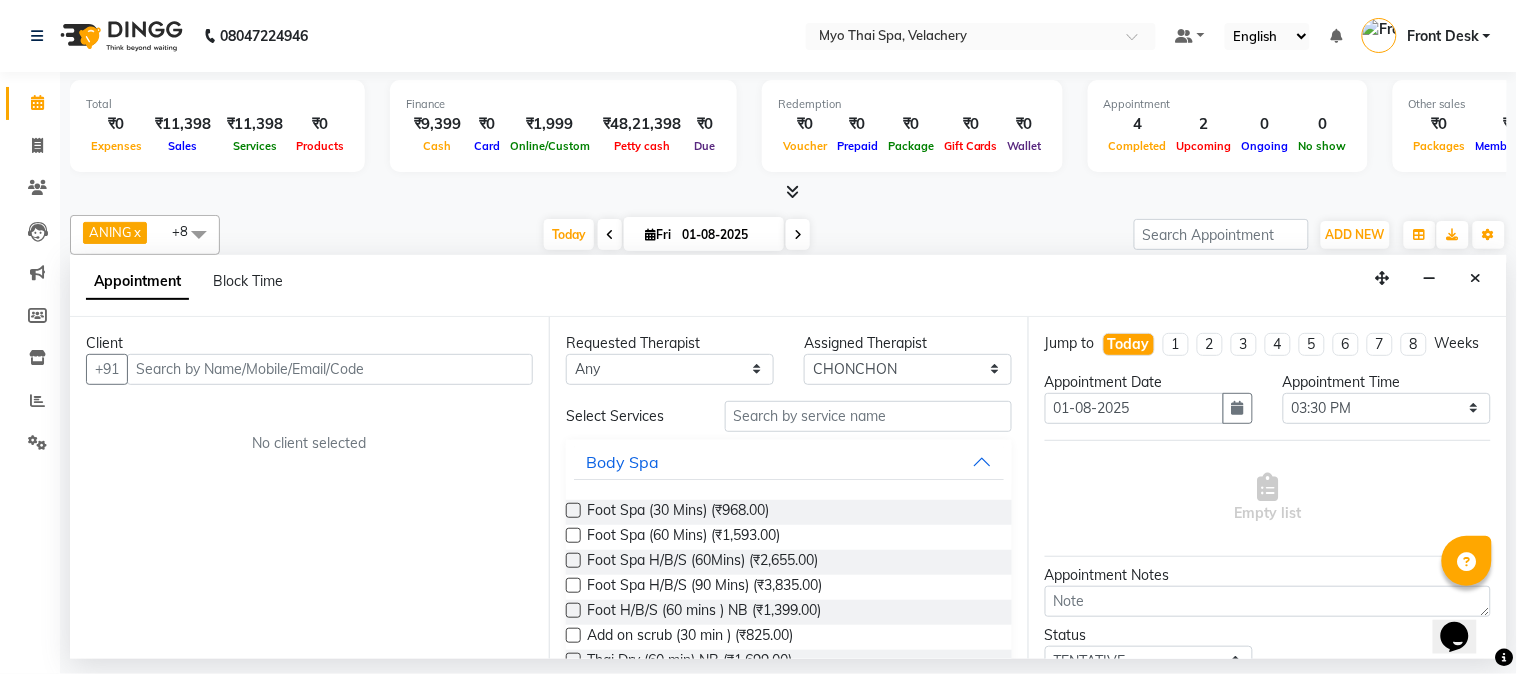 click at bounding box center [330, 369] 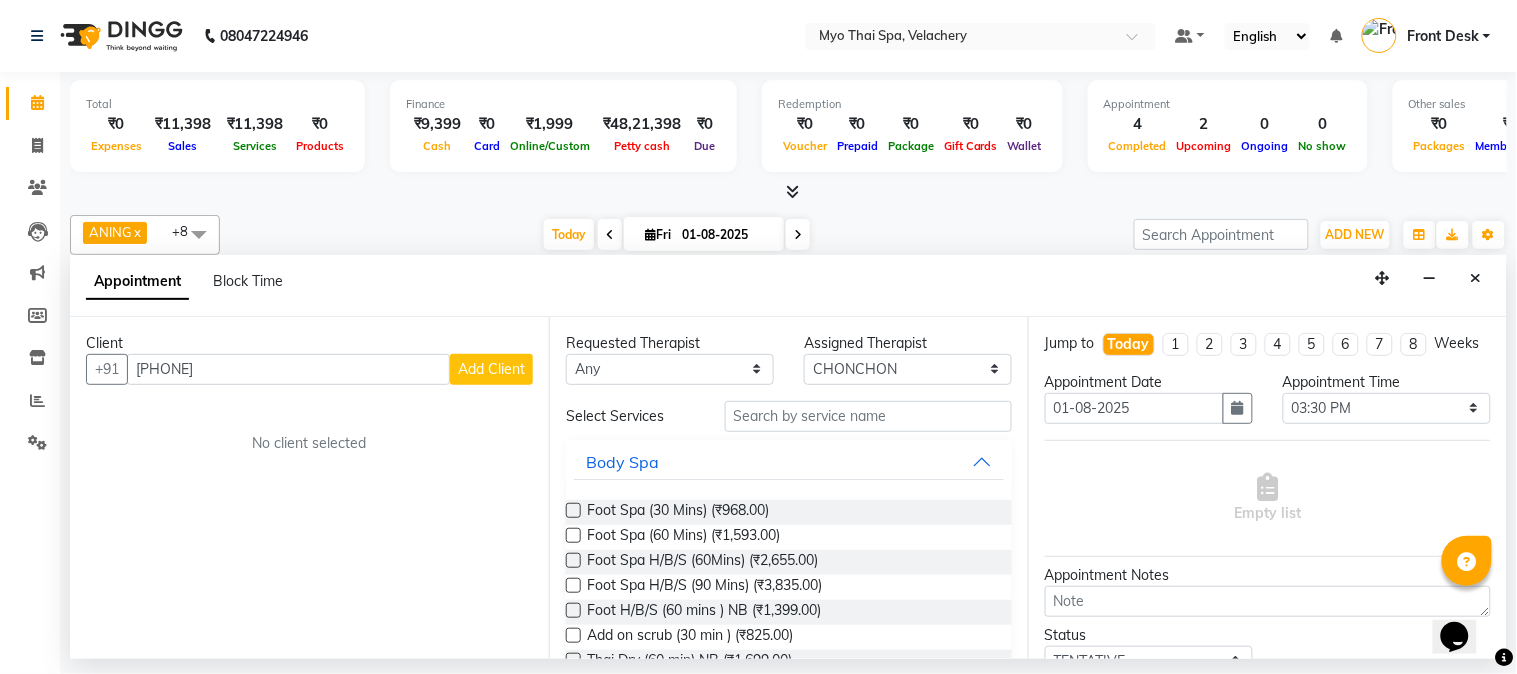 type on "[PHONE]" 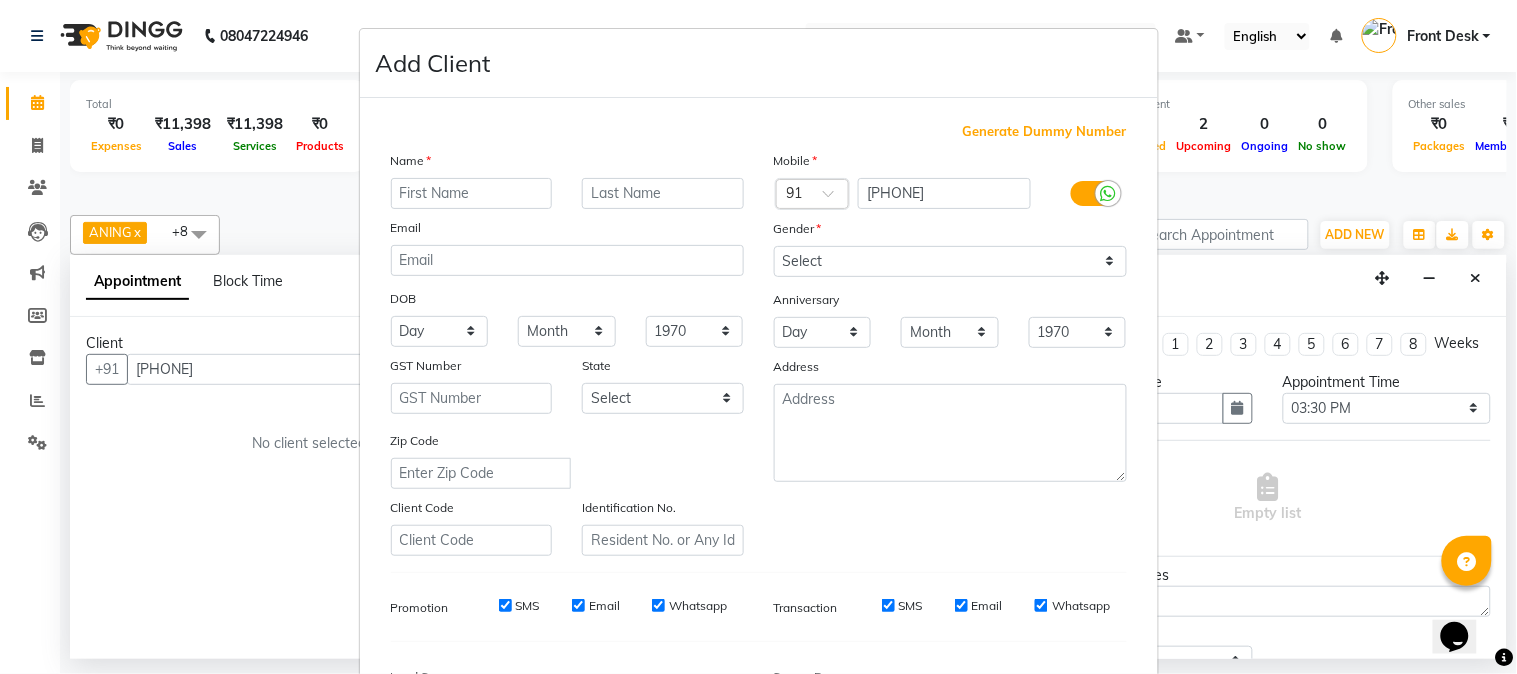 click at bounding box center [472, 193] 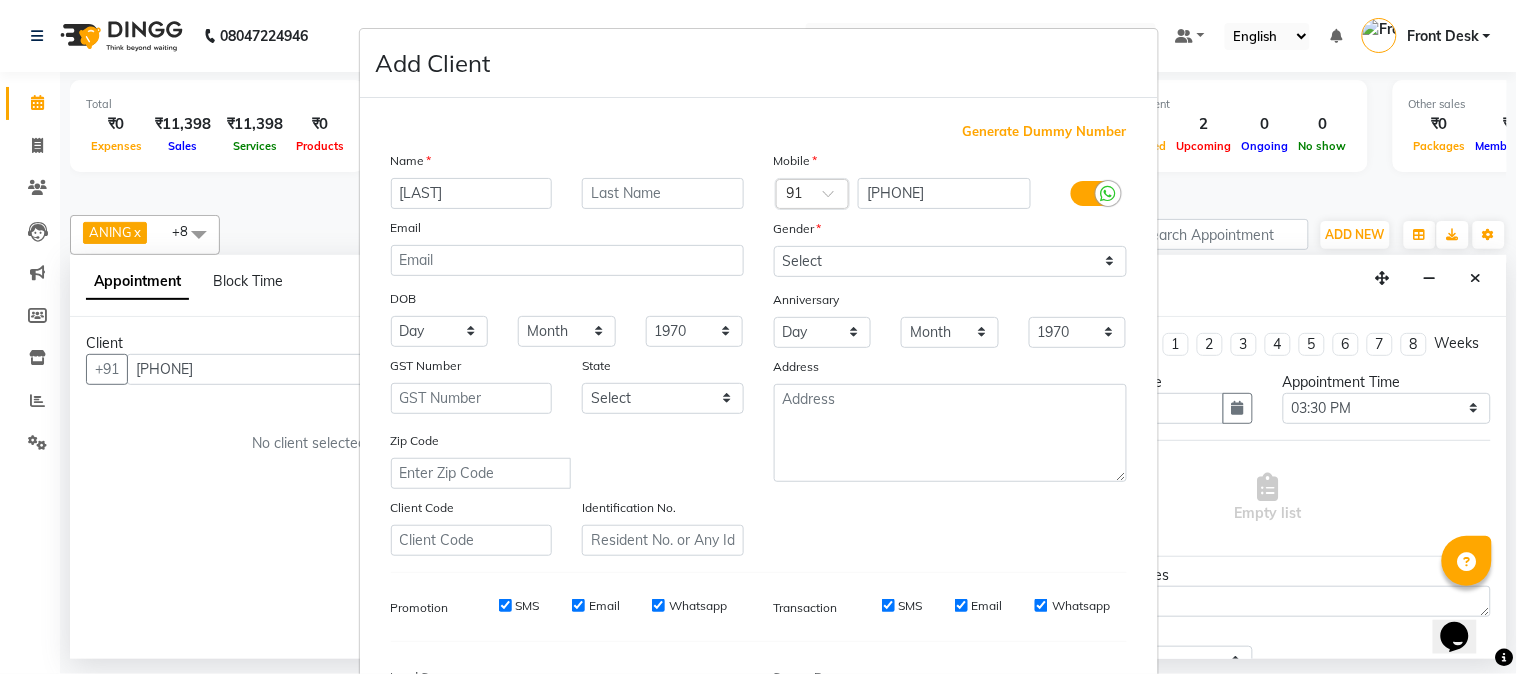 type on "[LAST]" 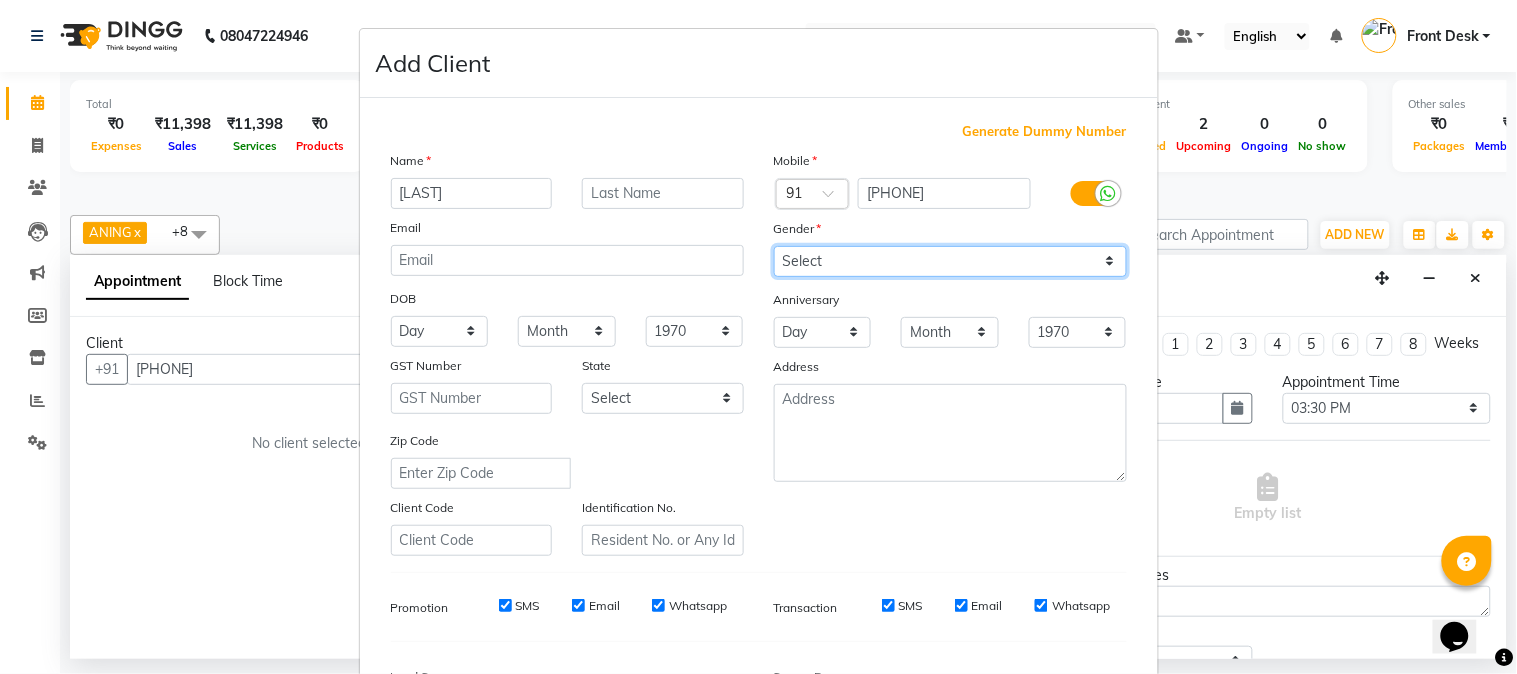click on "Select Male Female Other Prefer Not To Say" at bounding box center (950, 261) 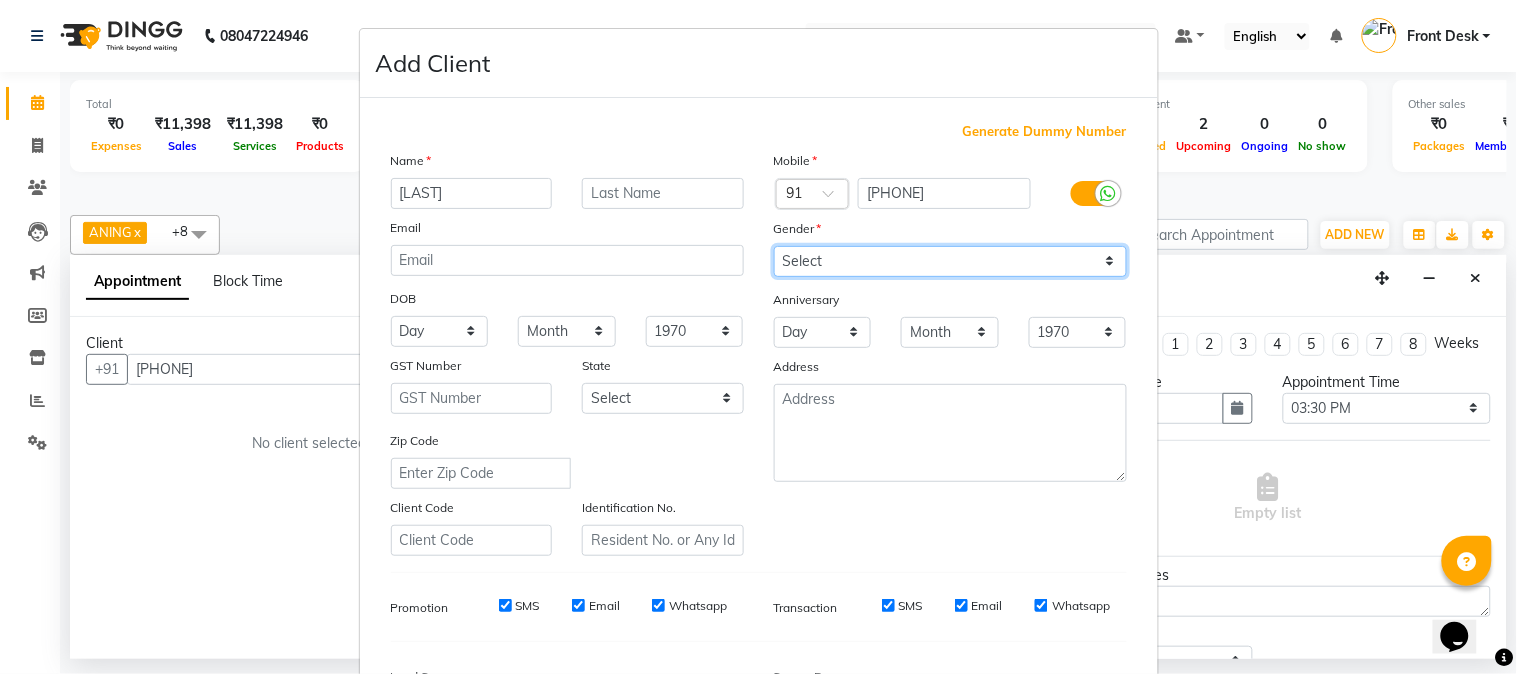 select on "male" 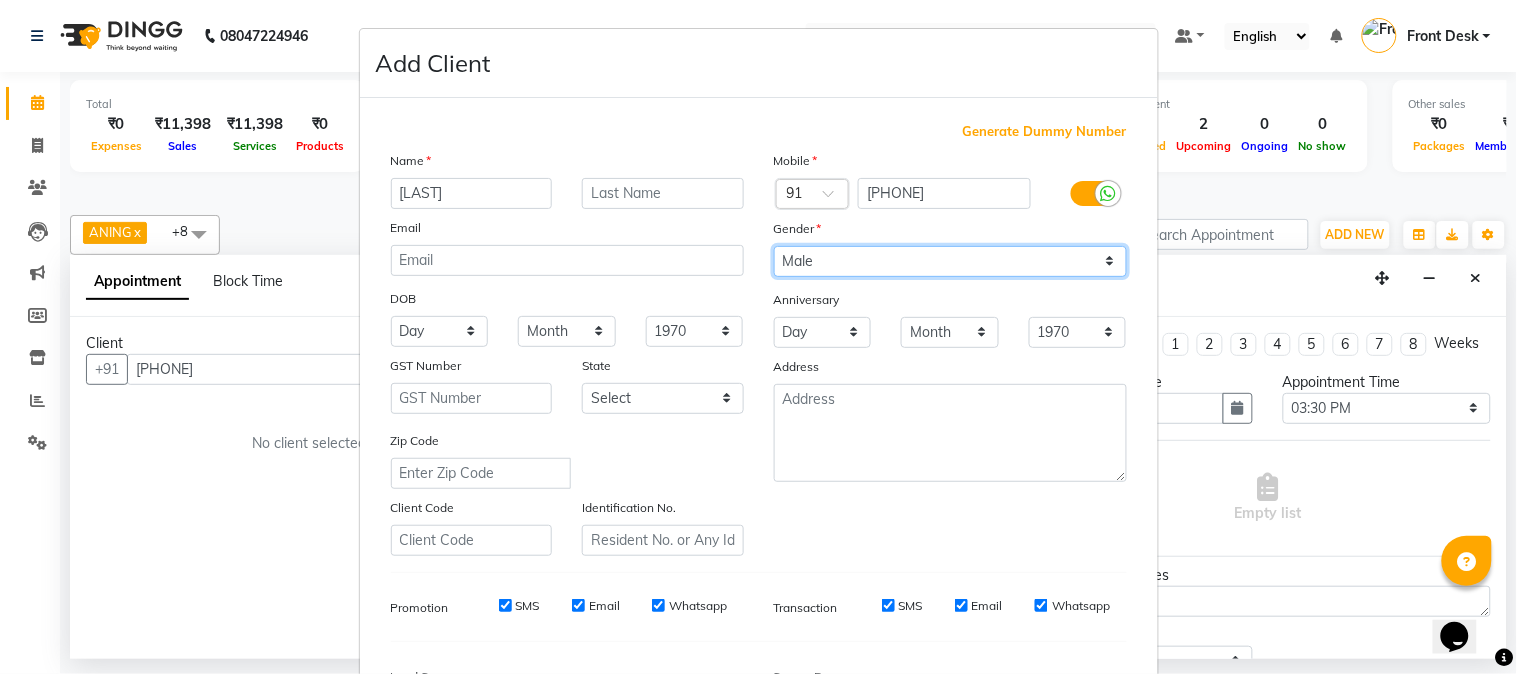 click on "Select Male Female Other Prefer Not To Say" at bounding box center [950, 261] 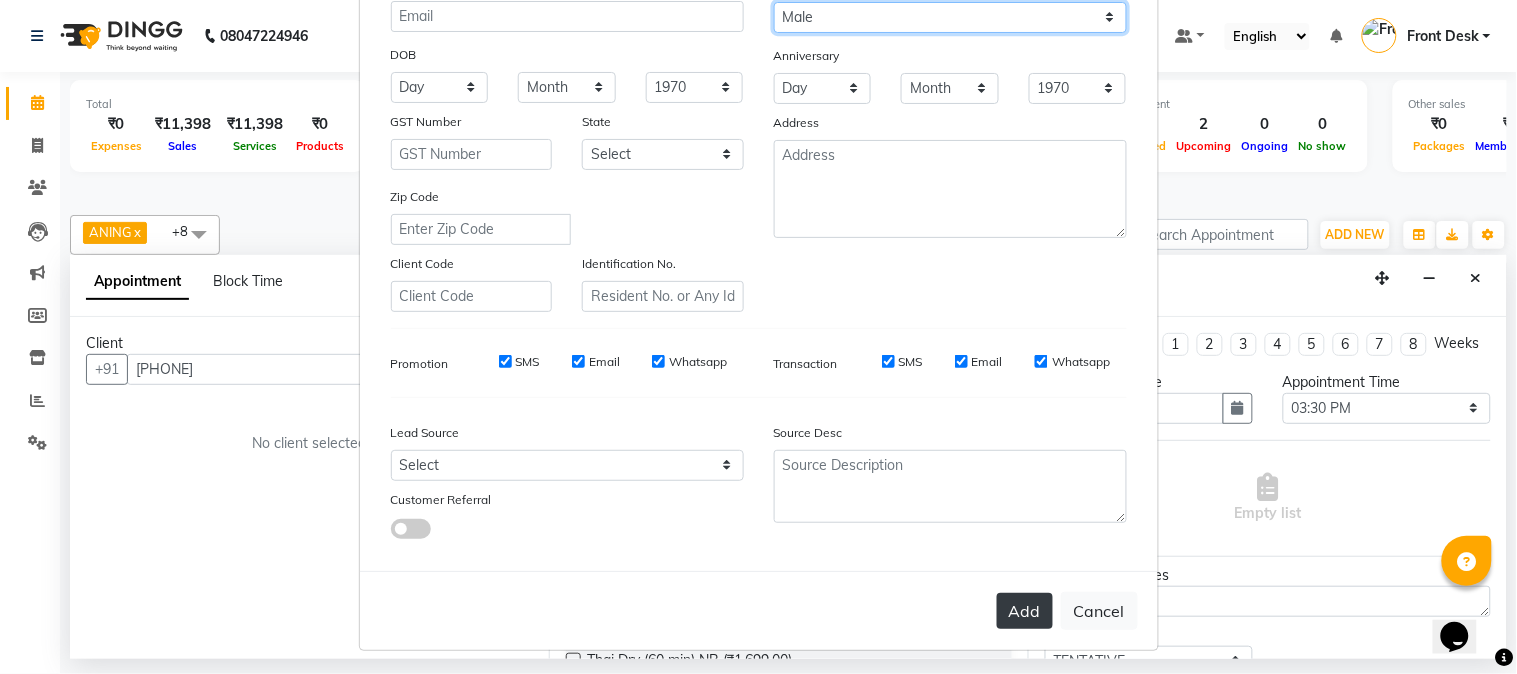 scroll, scrollTop: 250, scrollLeft: 0, axis: vertical 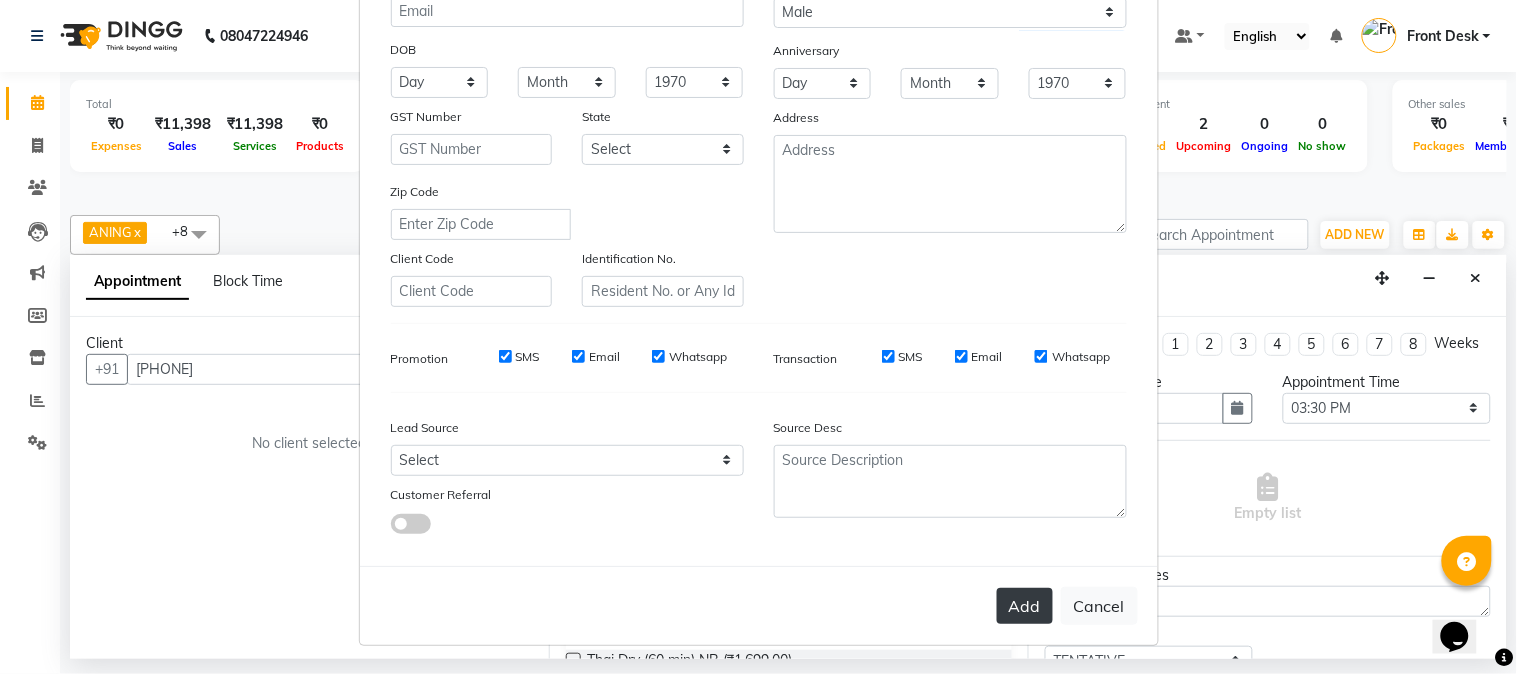 click on "Add" at bounding box center (1025, 606) 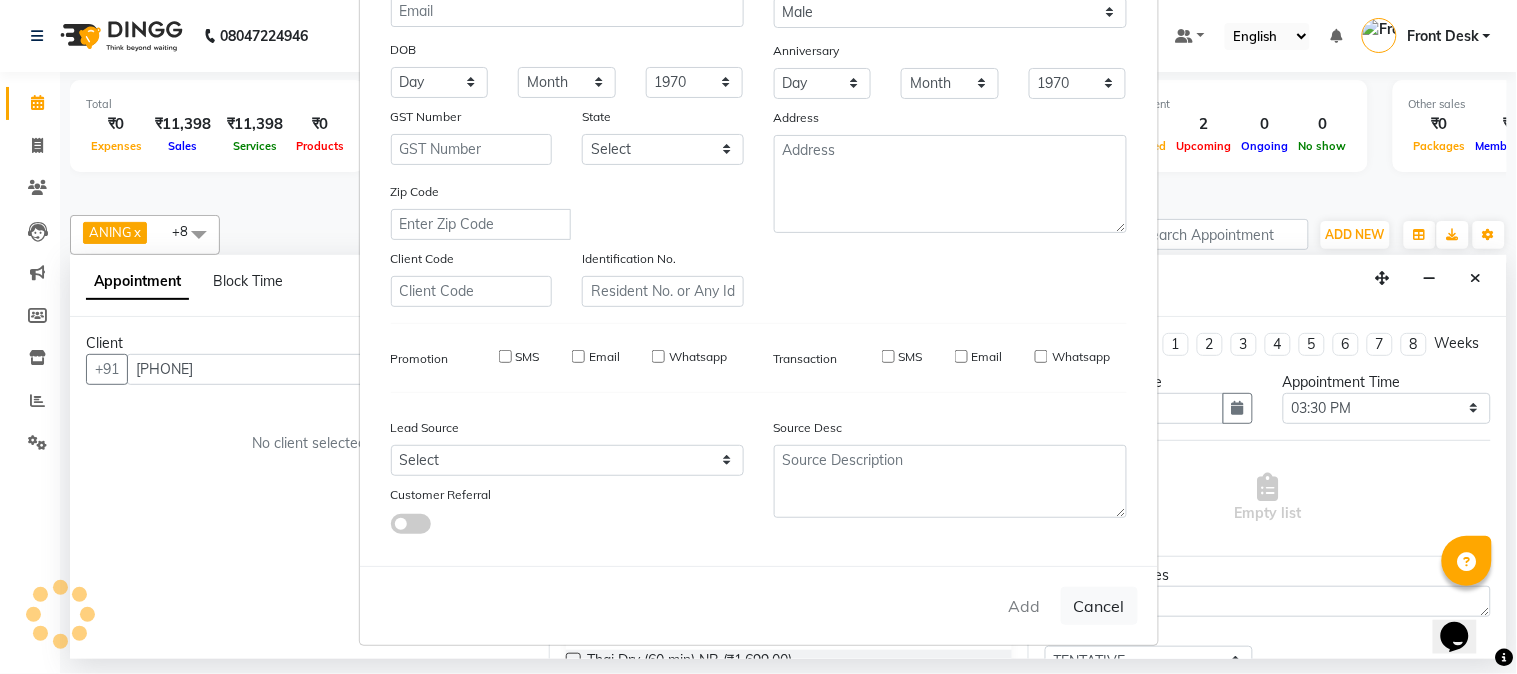type 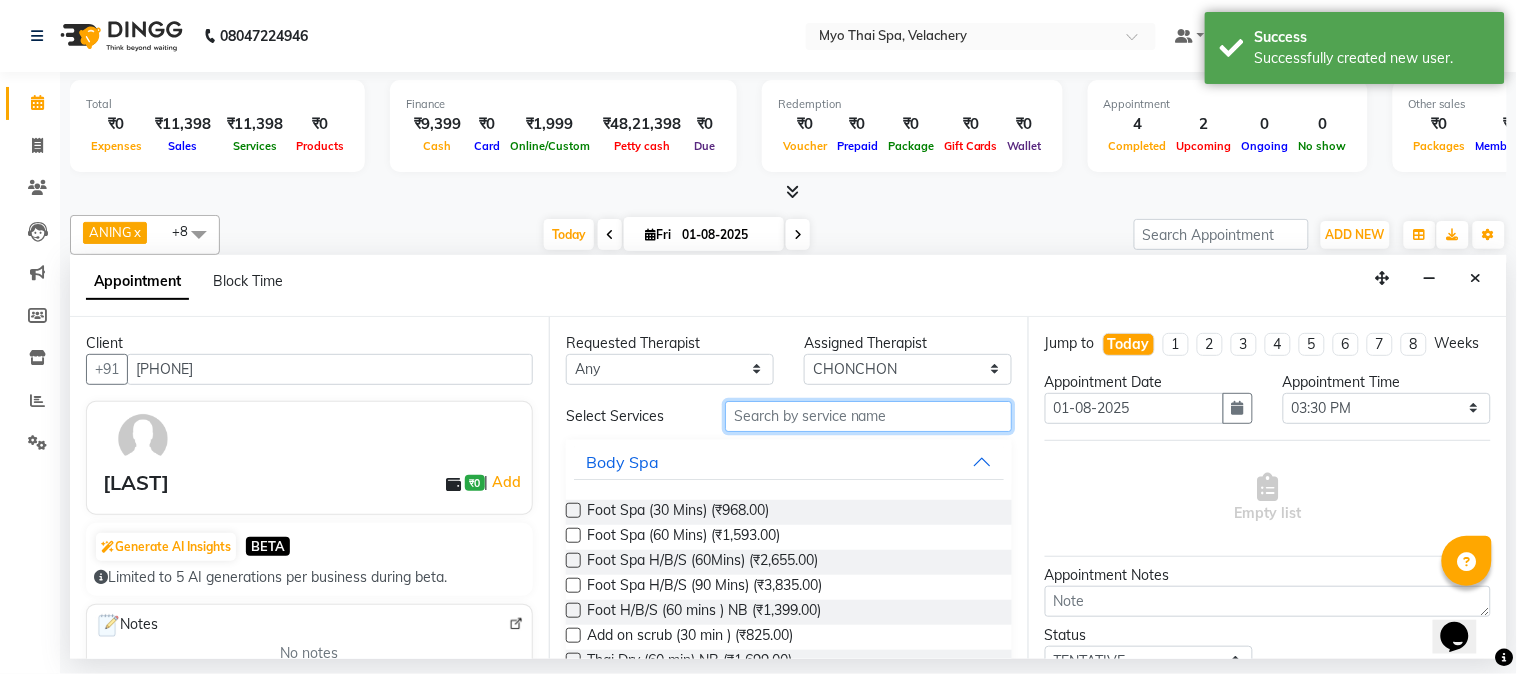 click at bounding box center (868, 416) 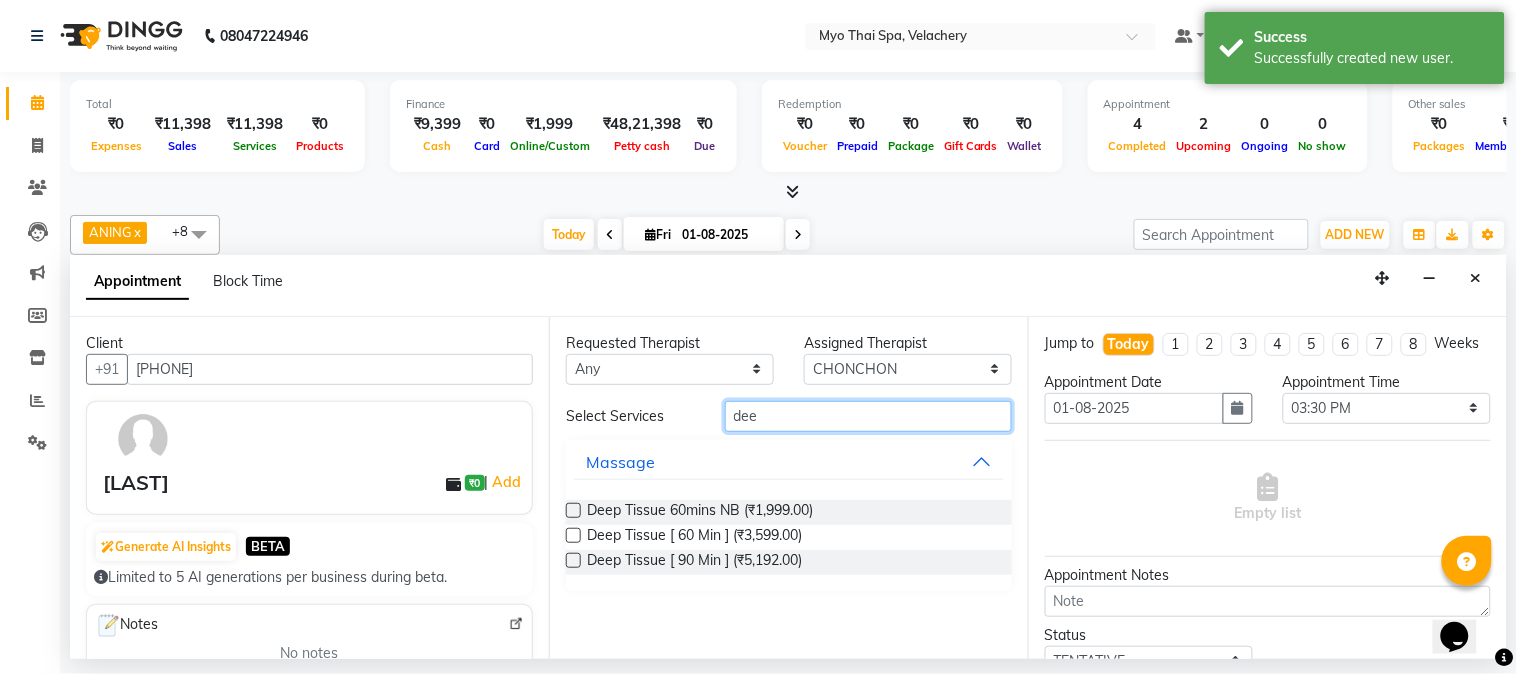 type on "dee" 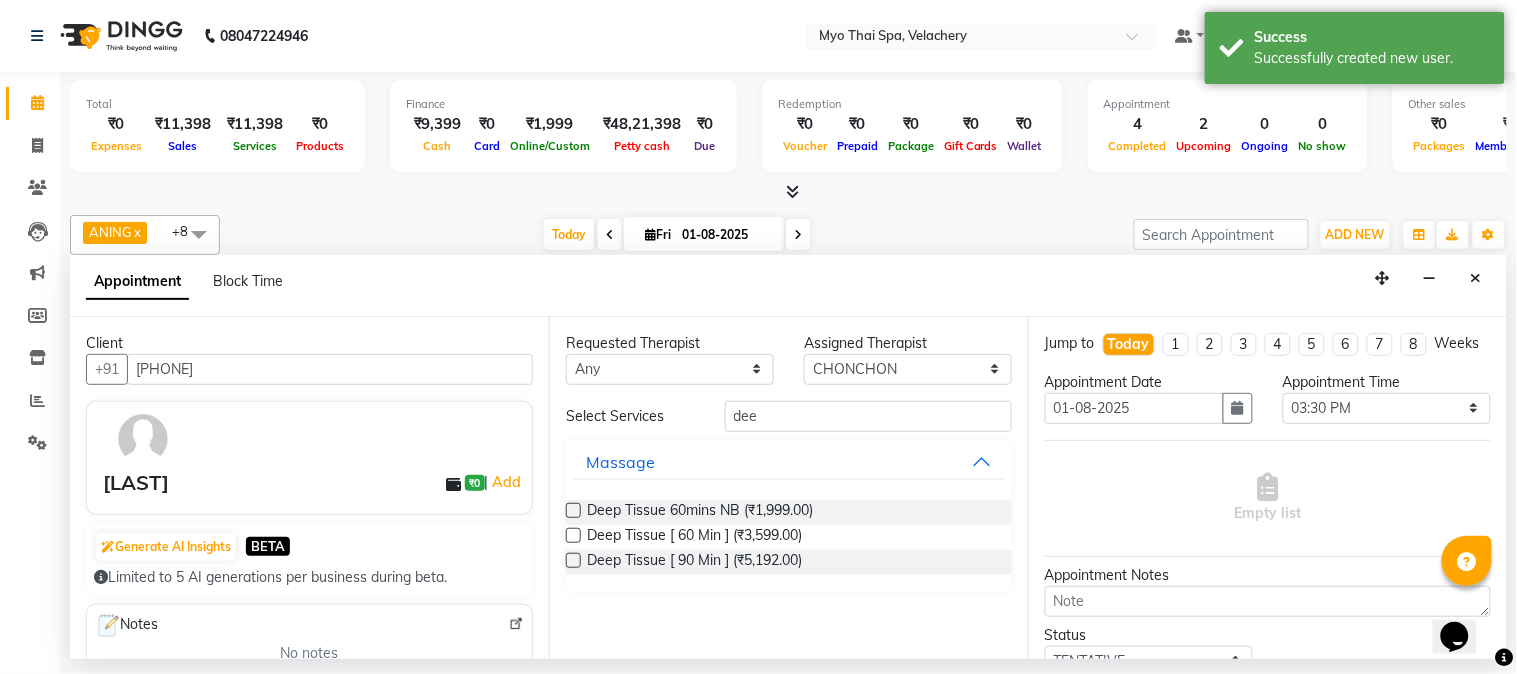 click at bounding box center (573, 535) 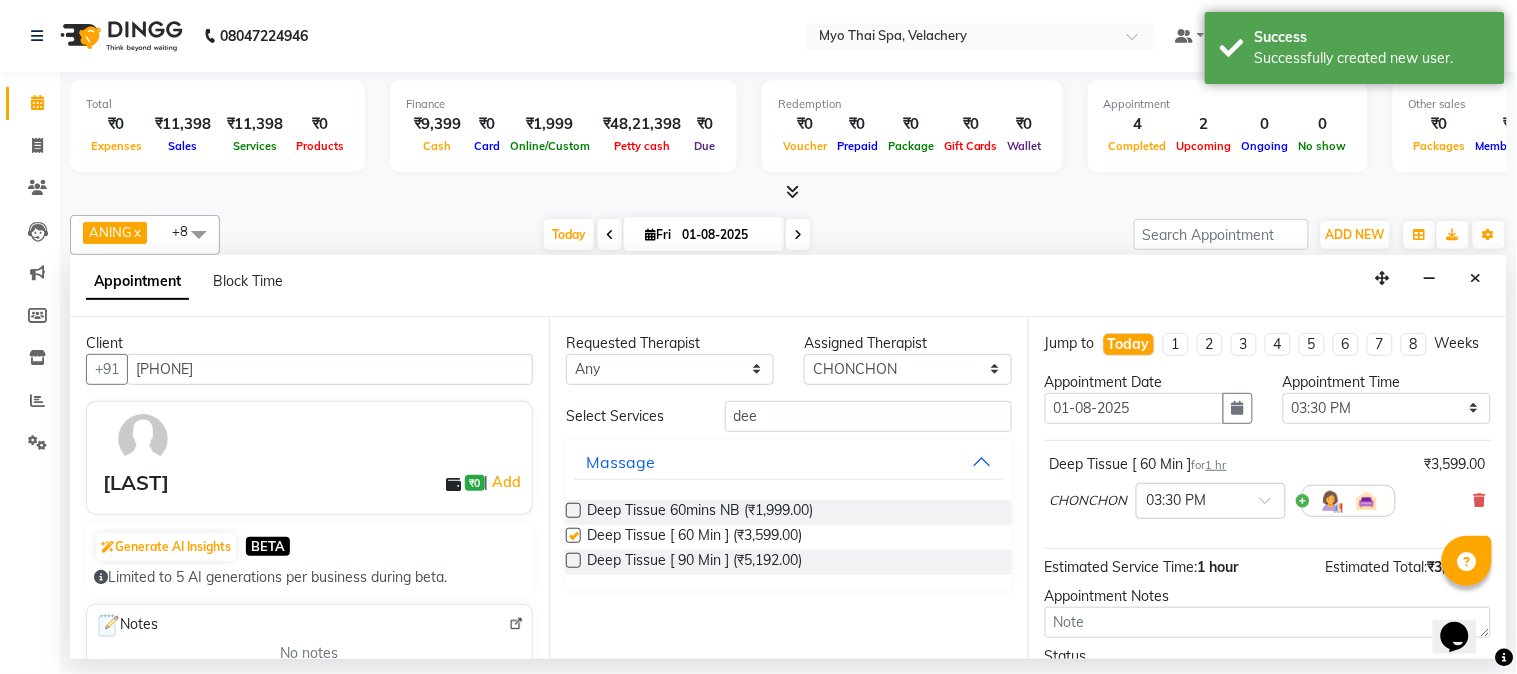 checkbox on "false" 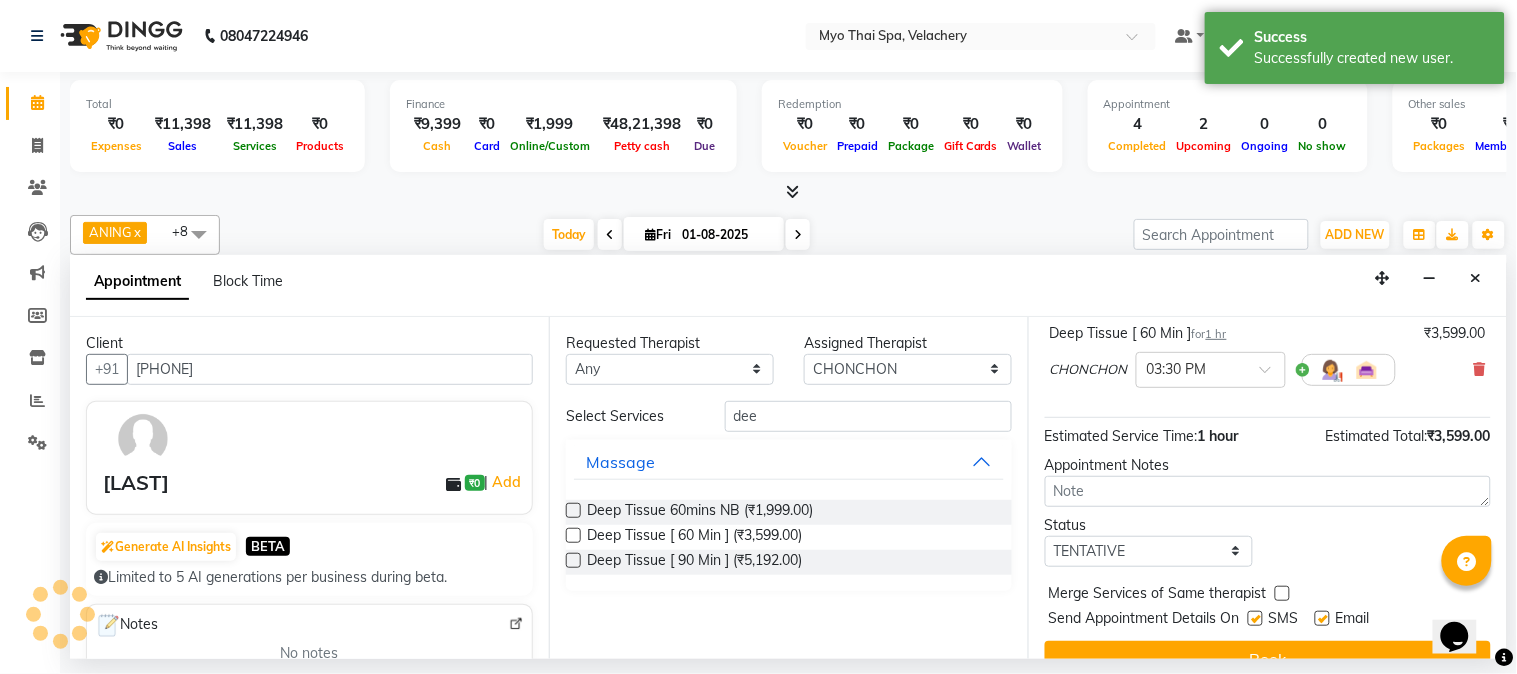 scroll, scrollTop: 183, scrollLeft: 0, axis: vertical 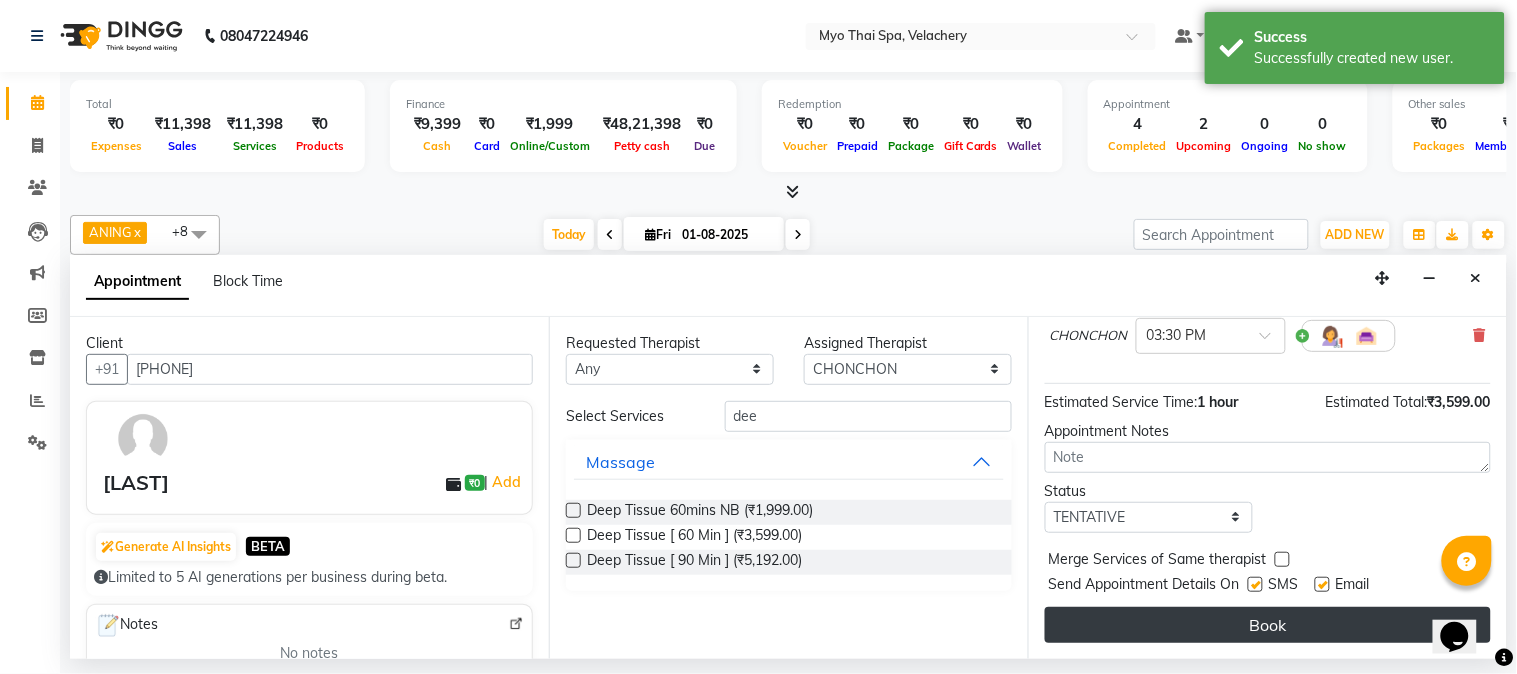click on "Book" at bounding box center (1268, 625) 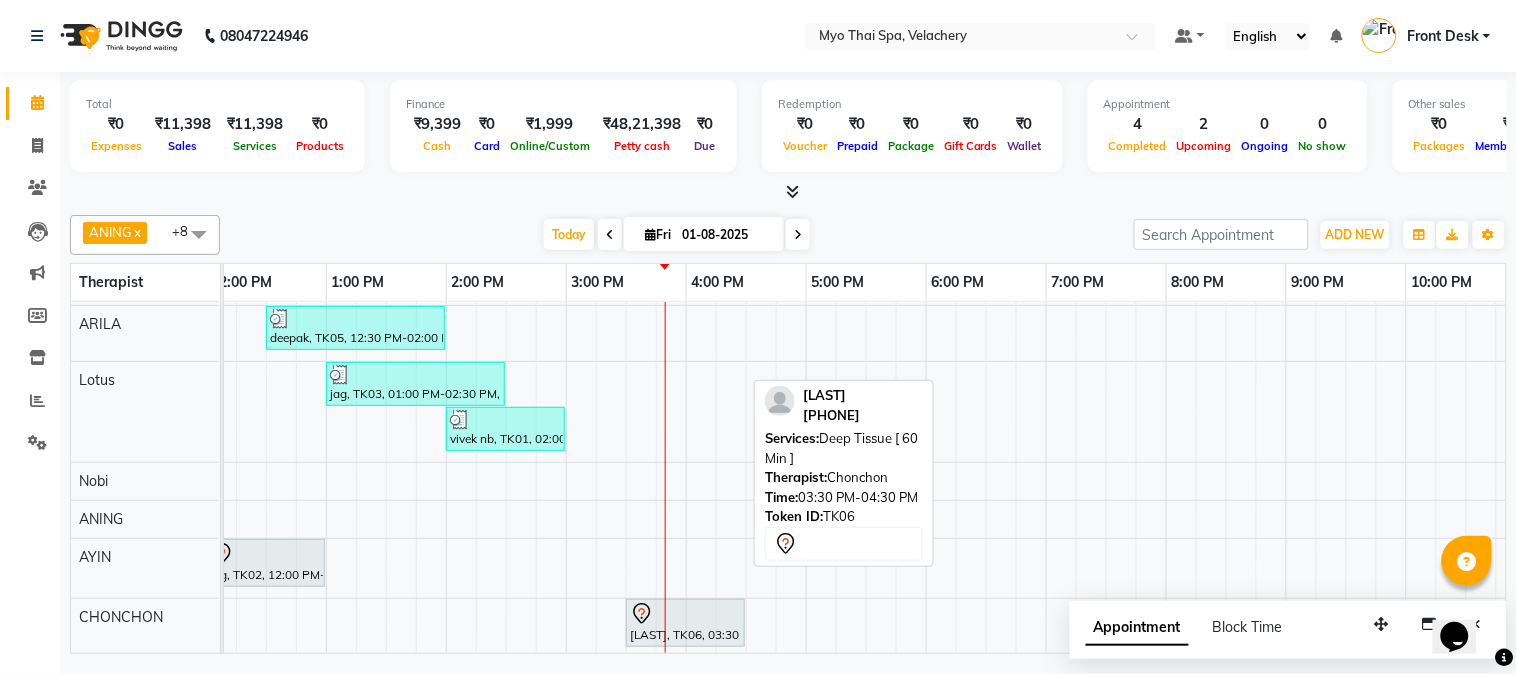 scroll, scrollTop: 167, scrollLeft: 378, axis: both 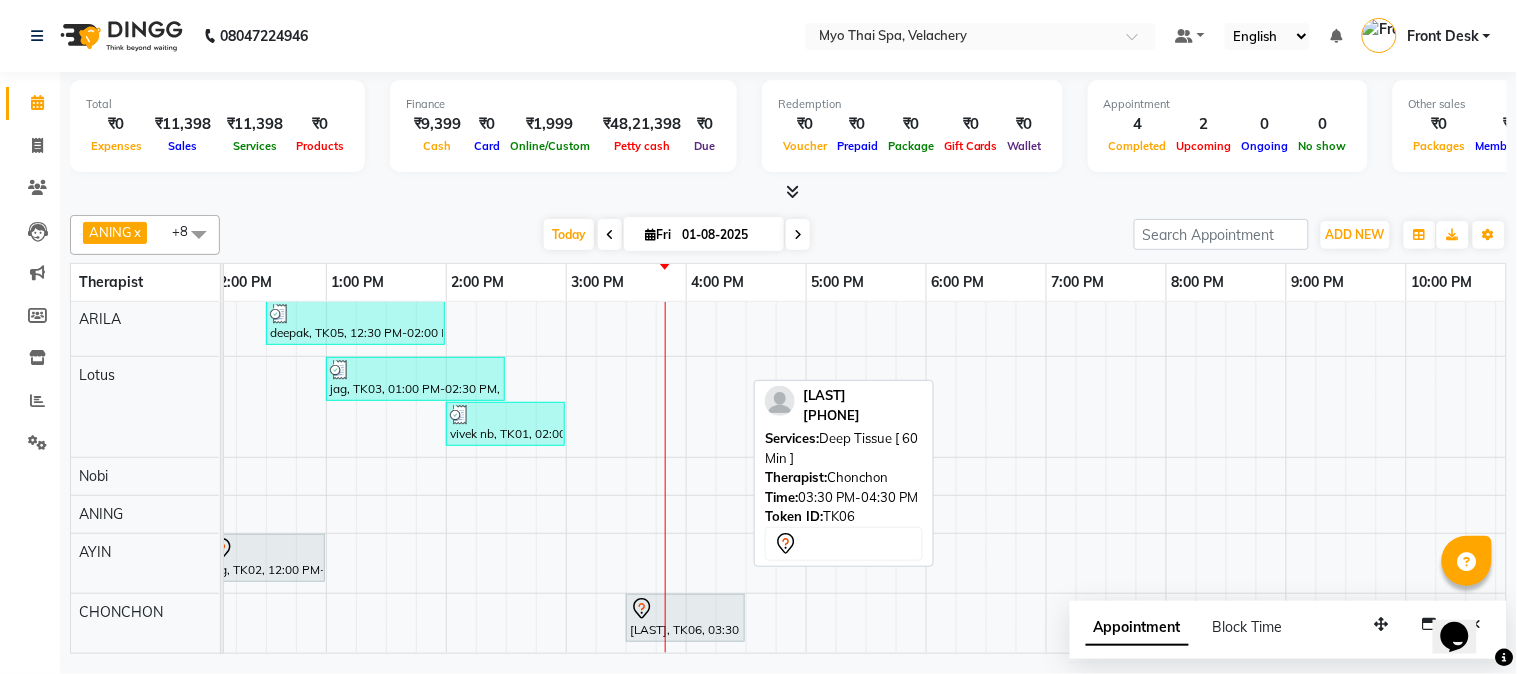 click at bounding box center (685, 609) 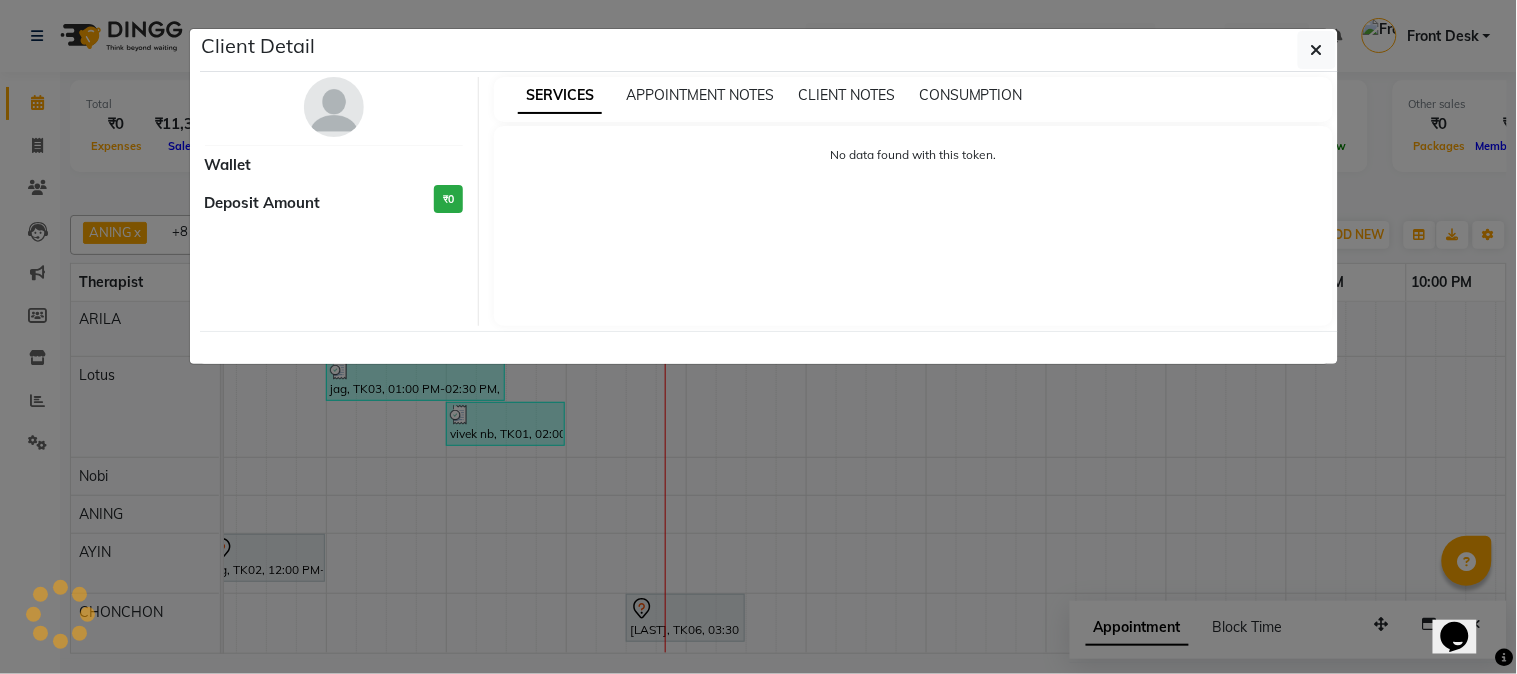 select on "7" 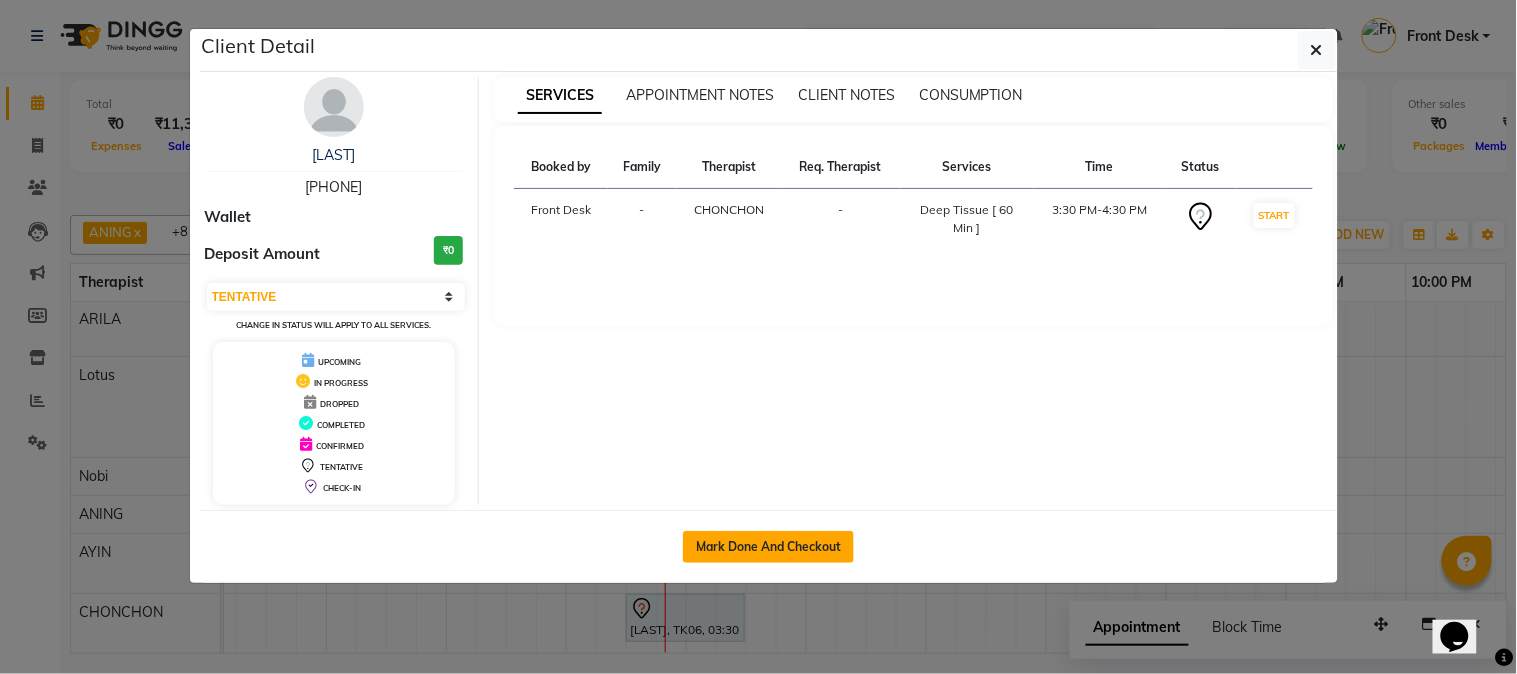 click on "Mark Done And Checkout" 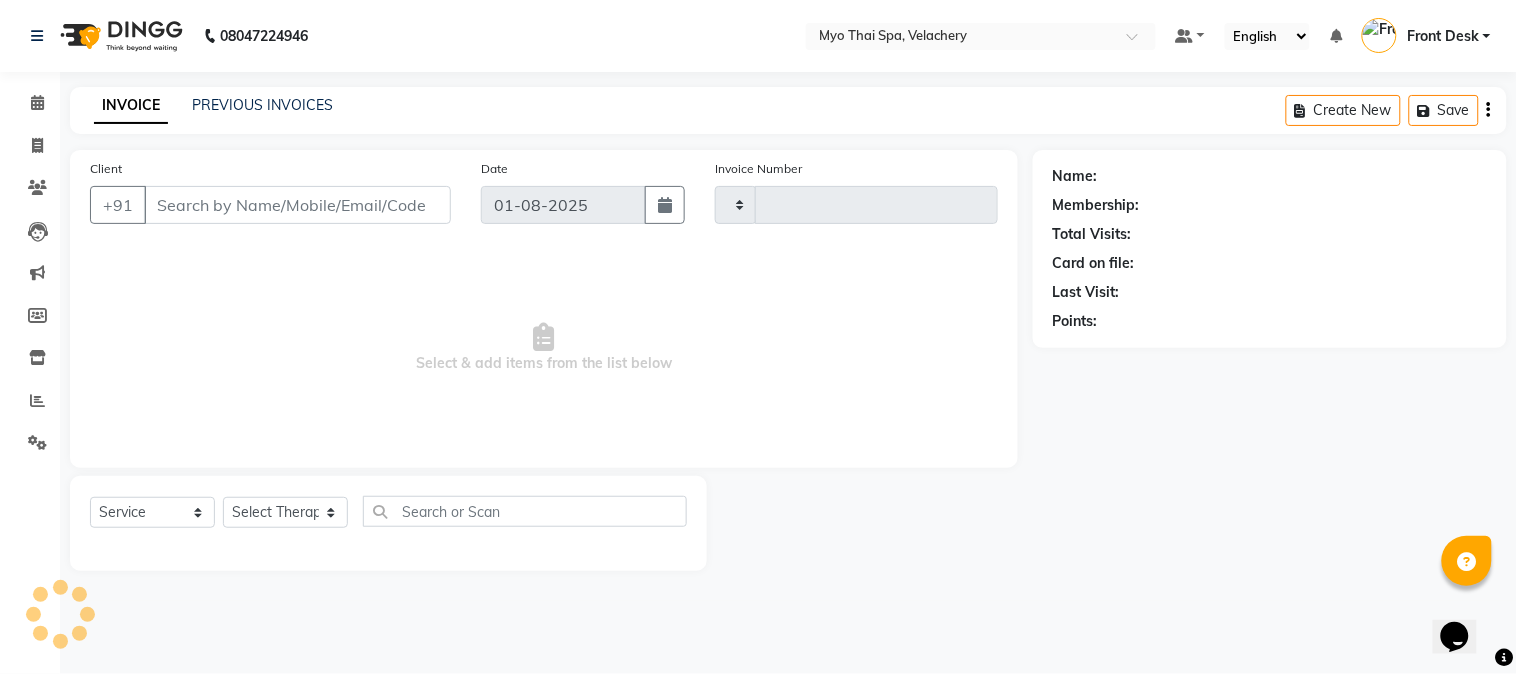 type on "1262" 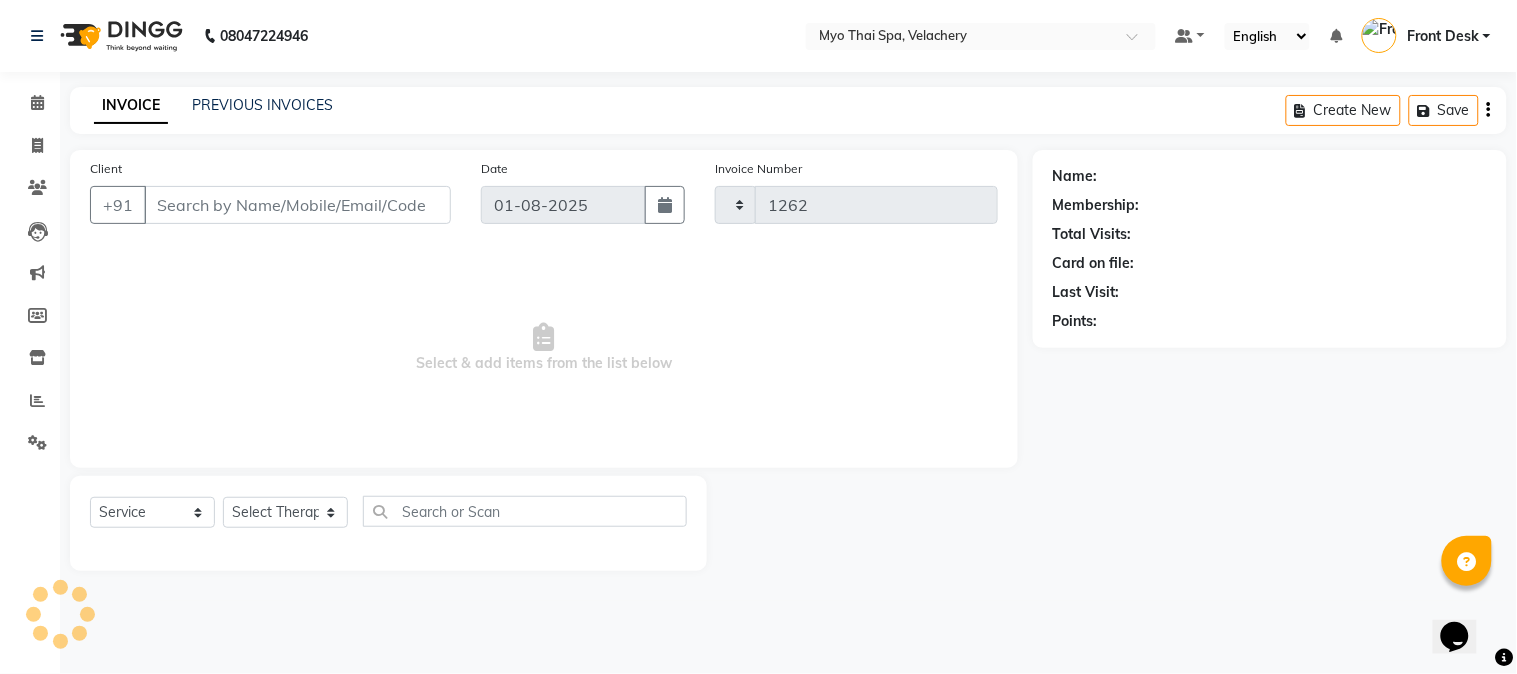select on "5554" 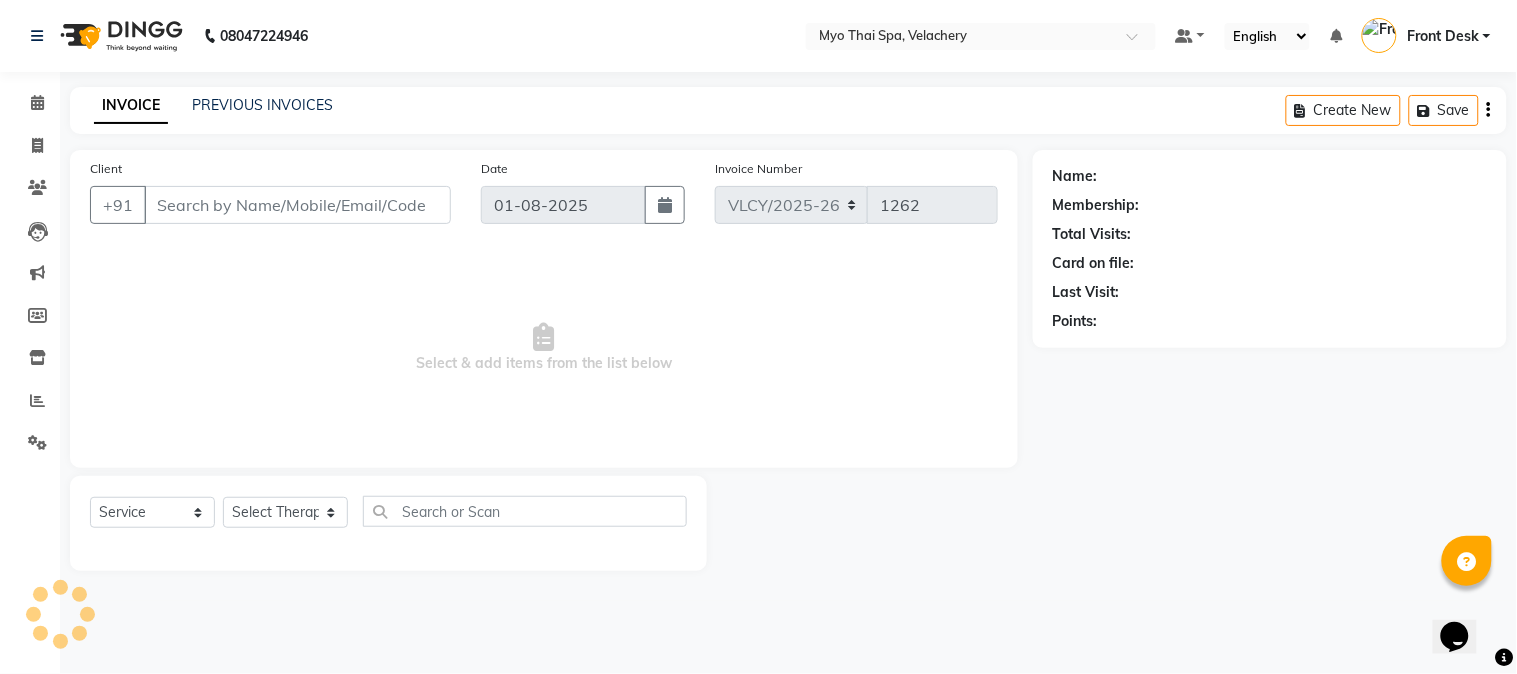type on "[PHONE]" 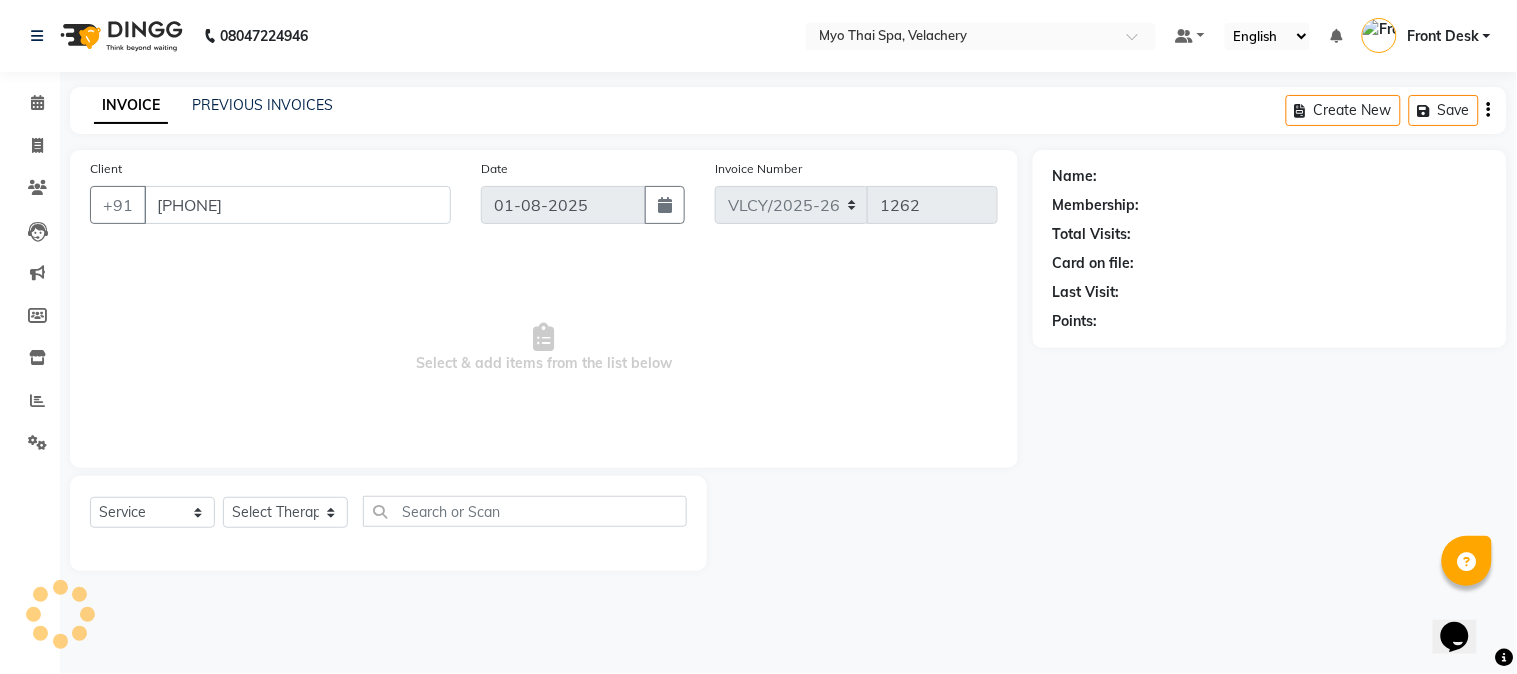 select on "84845" 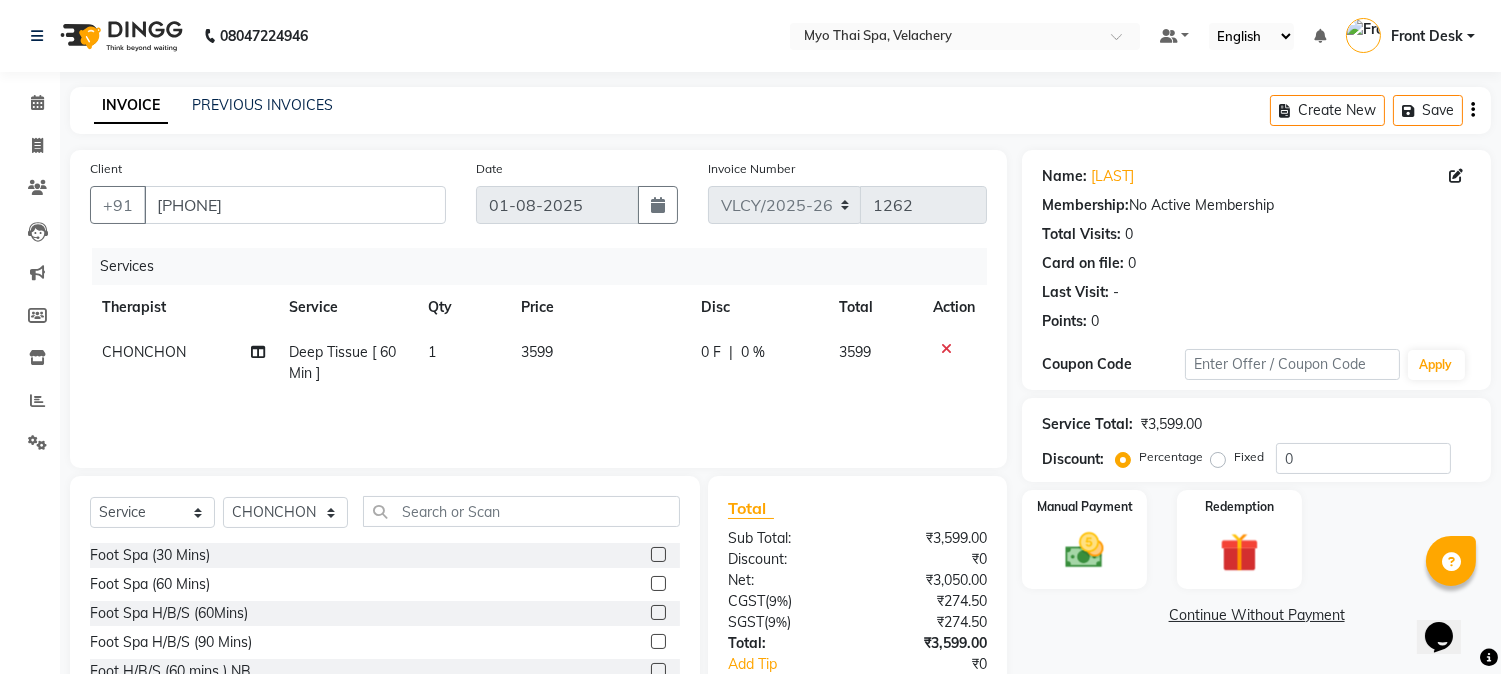 click on "Deep Tissue [ 60 Min ]" 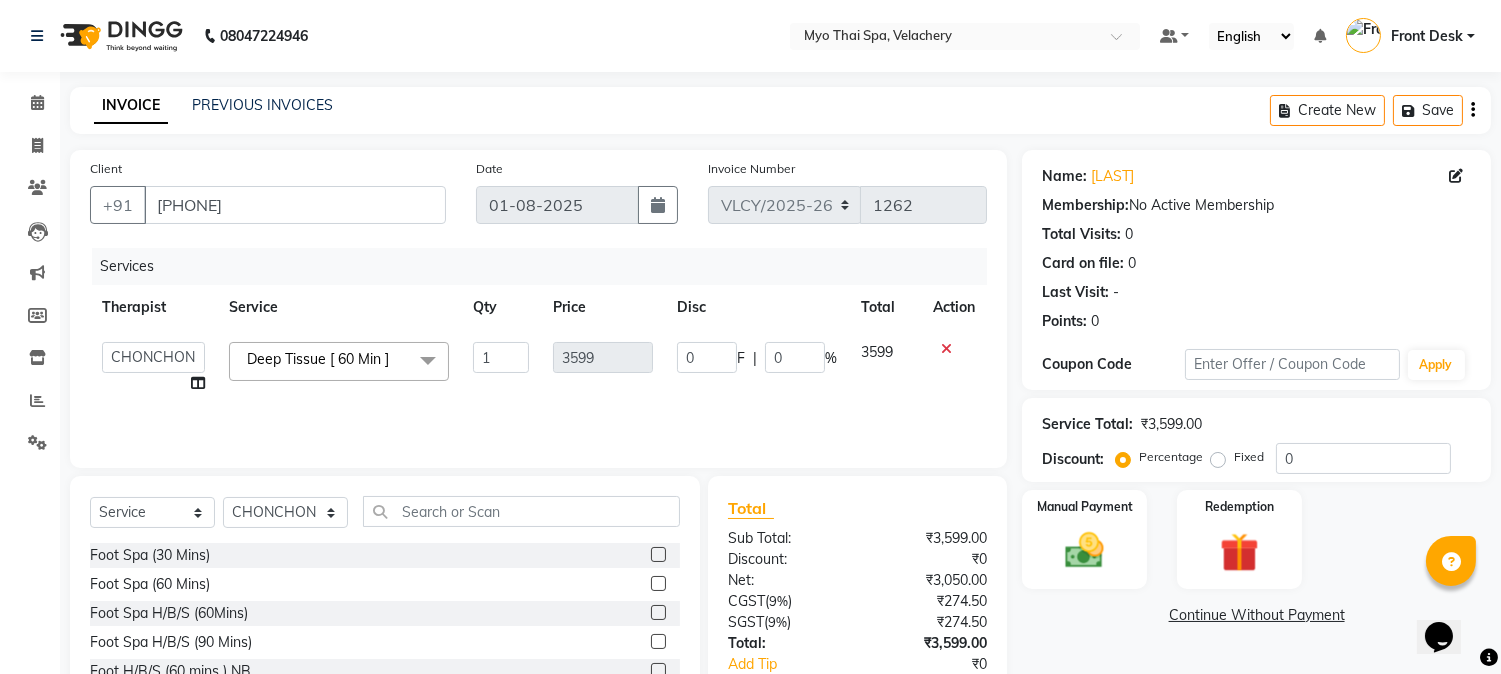 click 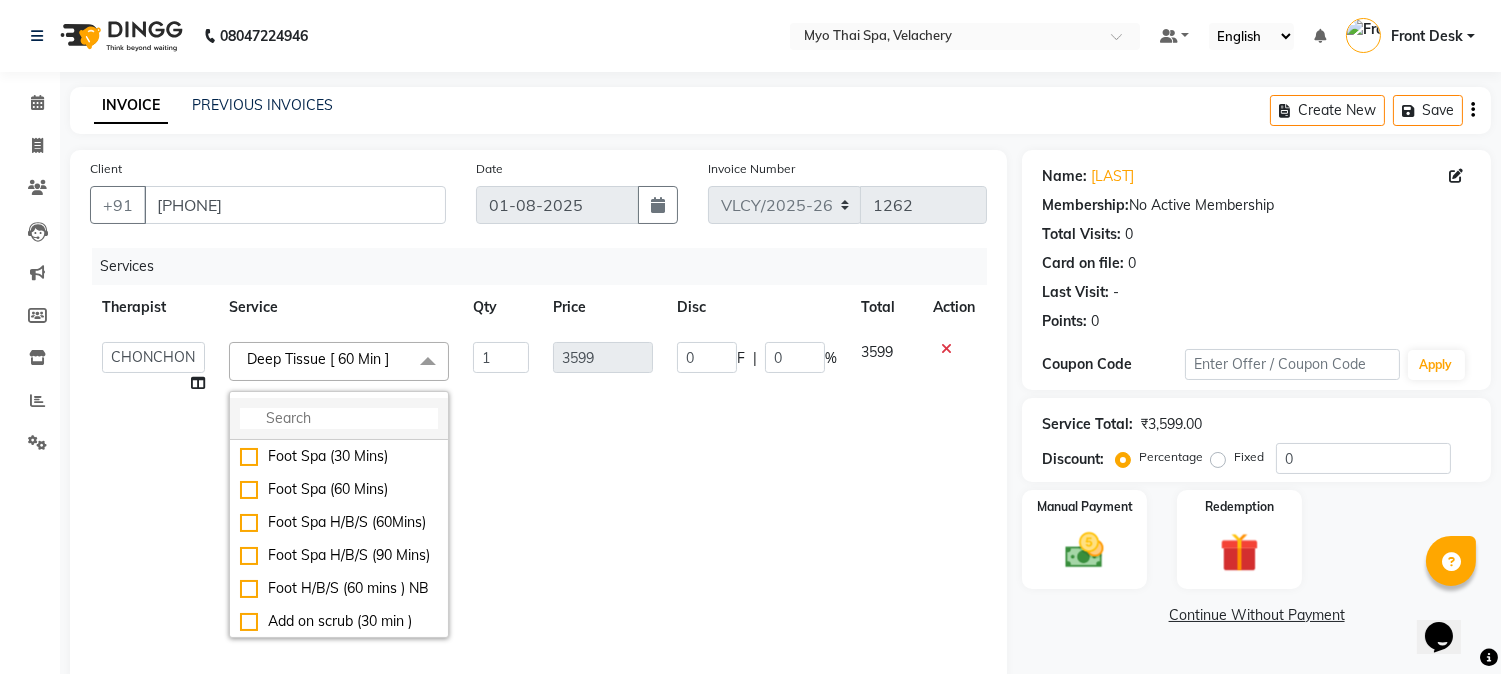 click 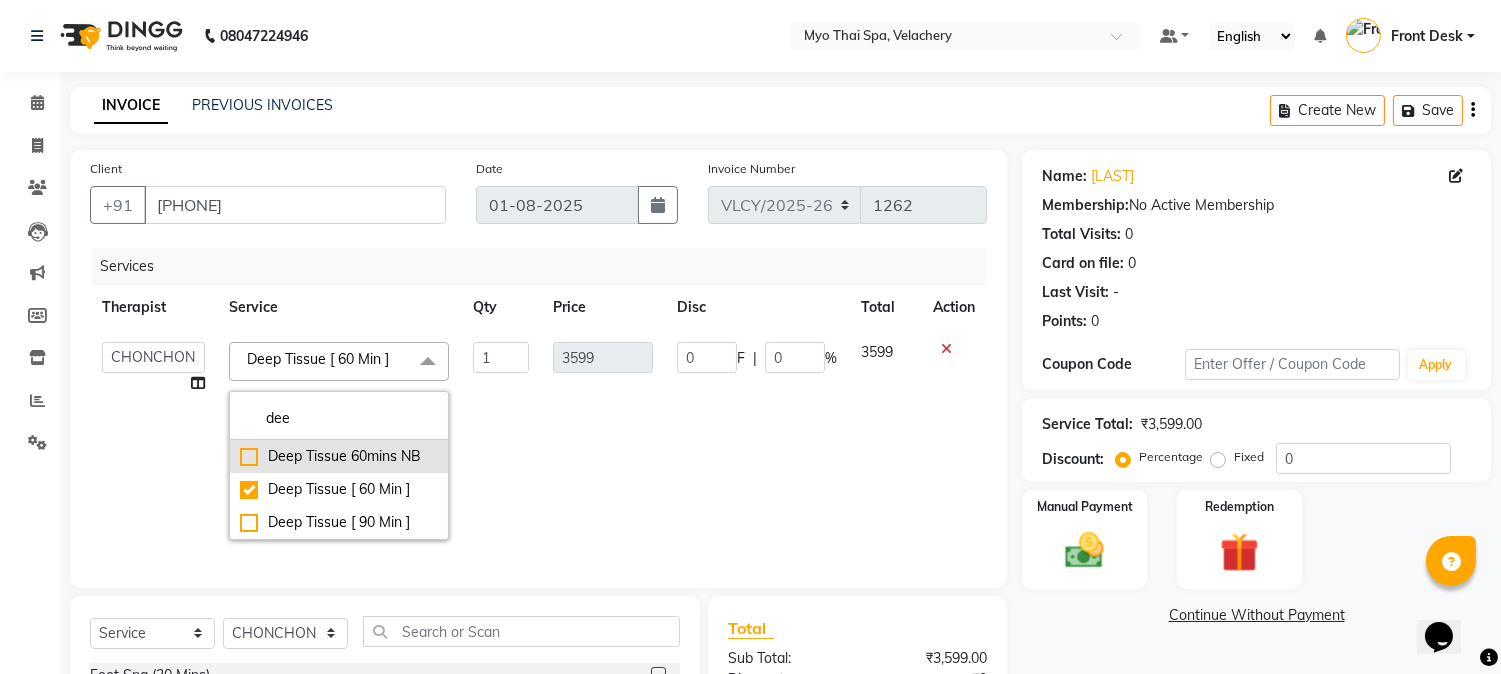 type on "dee" 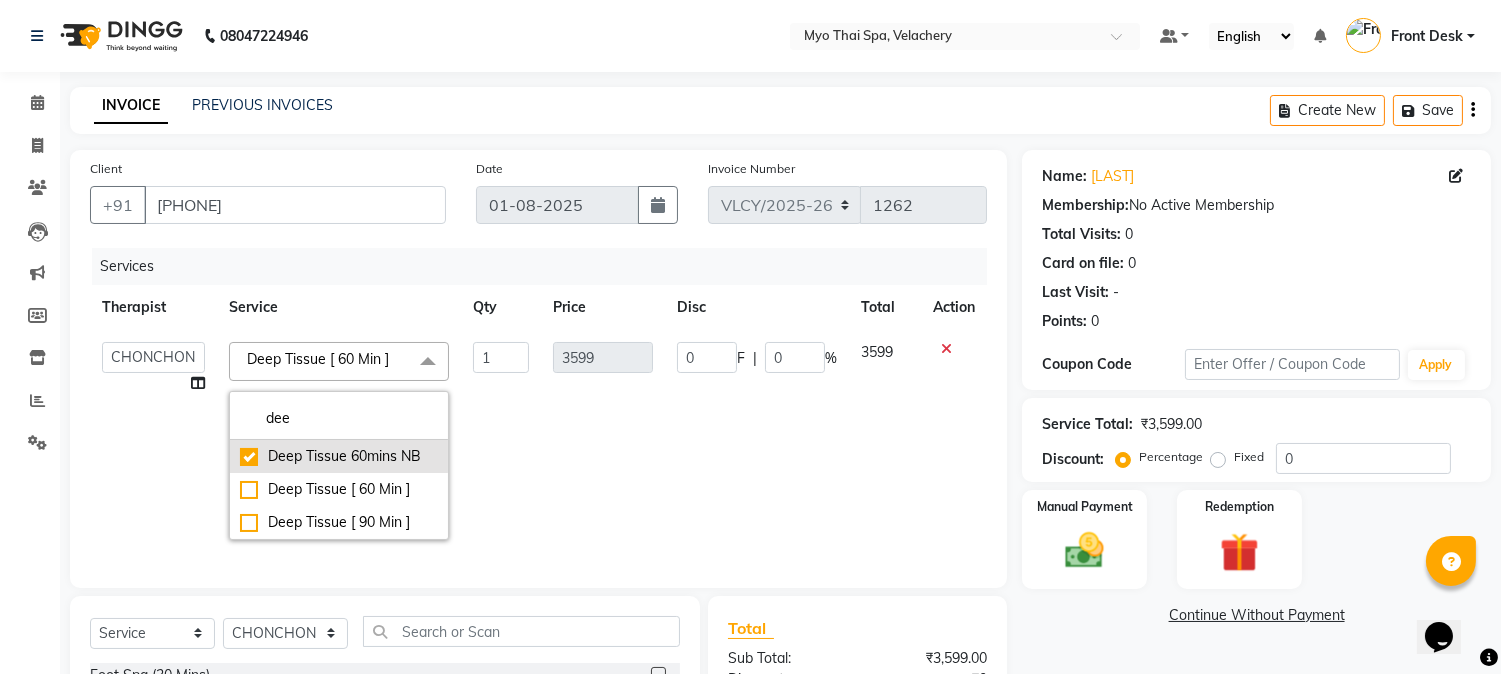 checkbox on "true" 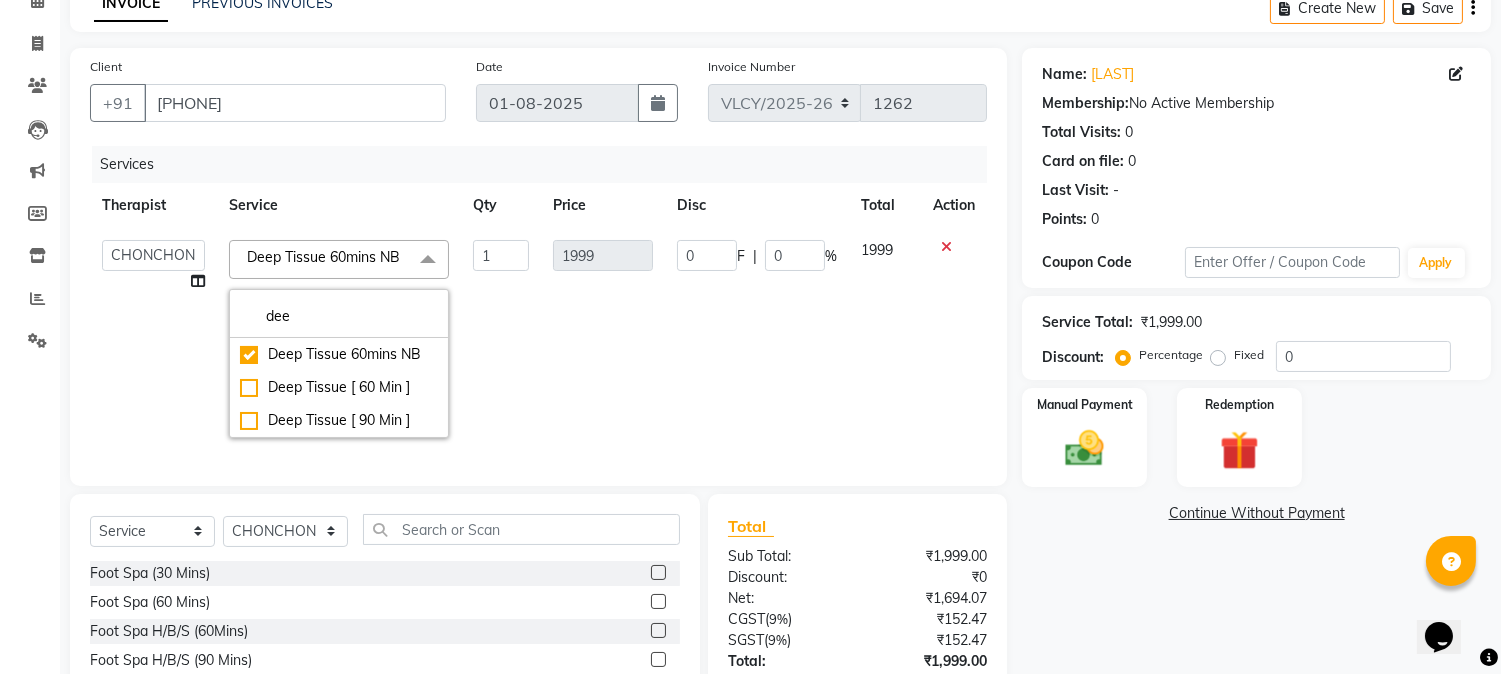 scroll, scrollTop: 285, scrollLeft: 0, axis: vertical 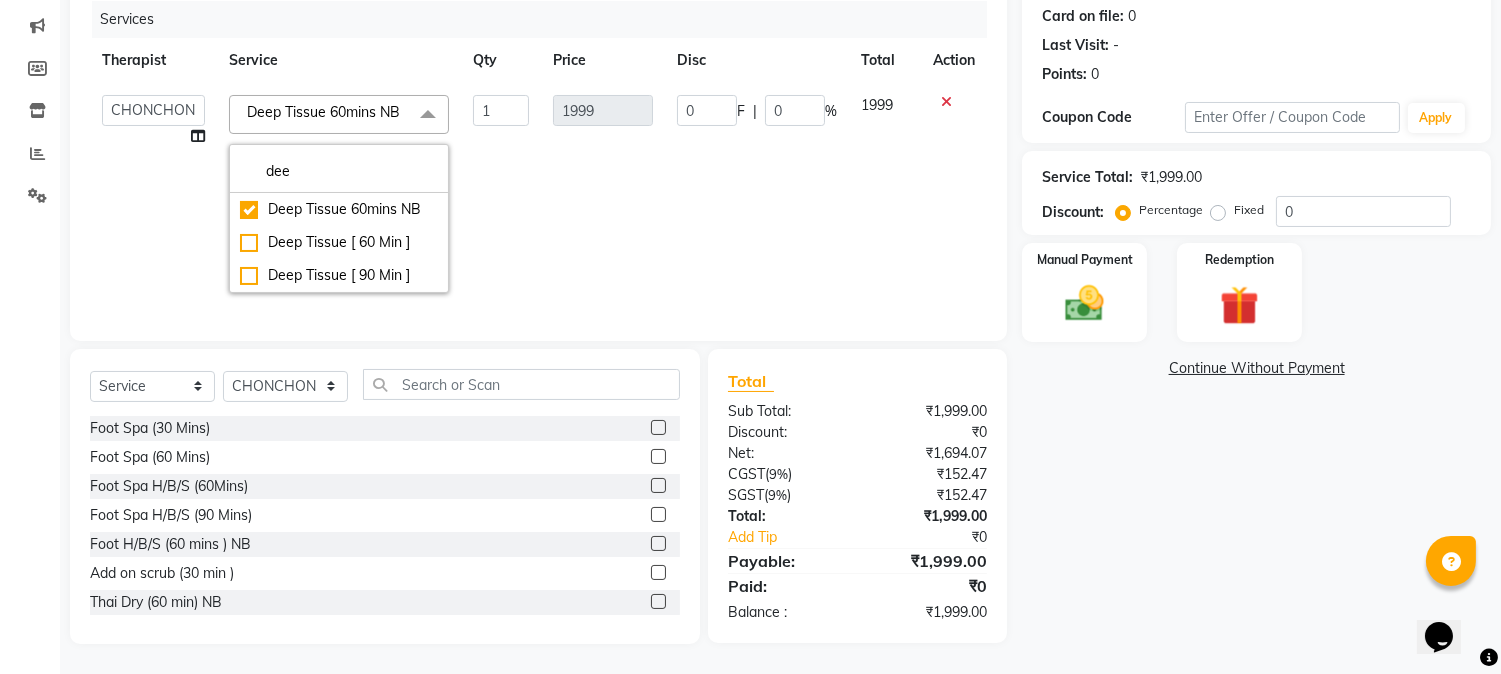 click on "Manual Payment Redemption" 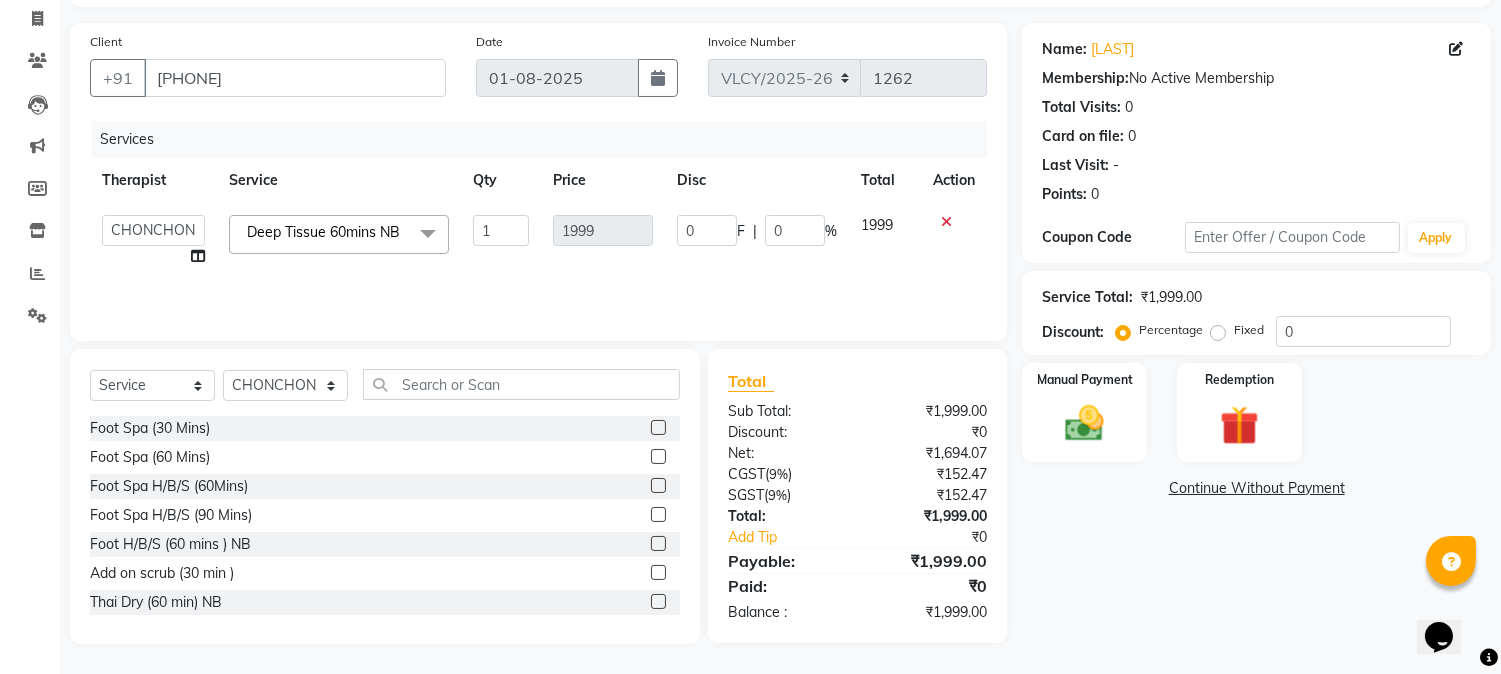 scroll, scrollTop: 126, scrollLeft: 0, axis: vertical 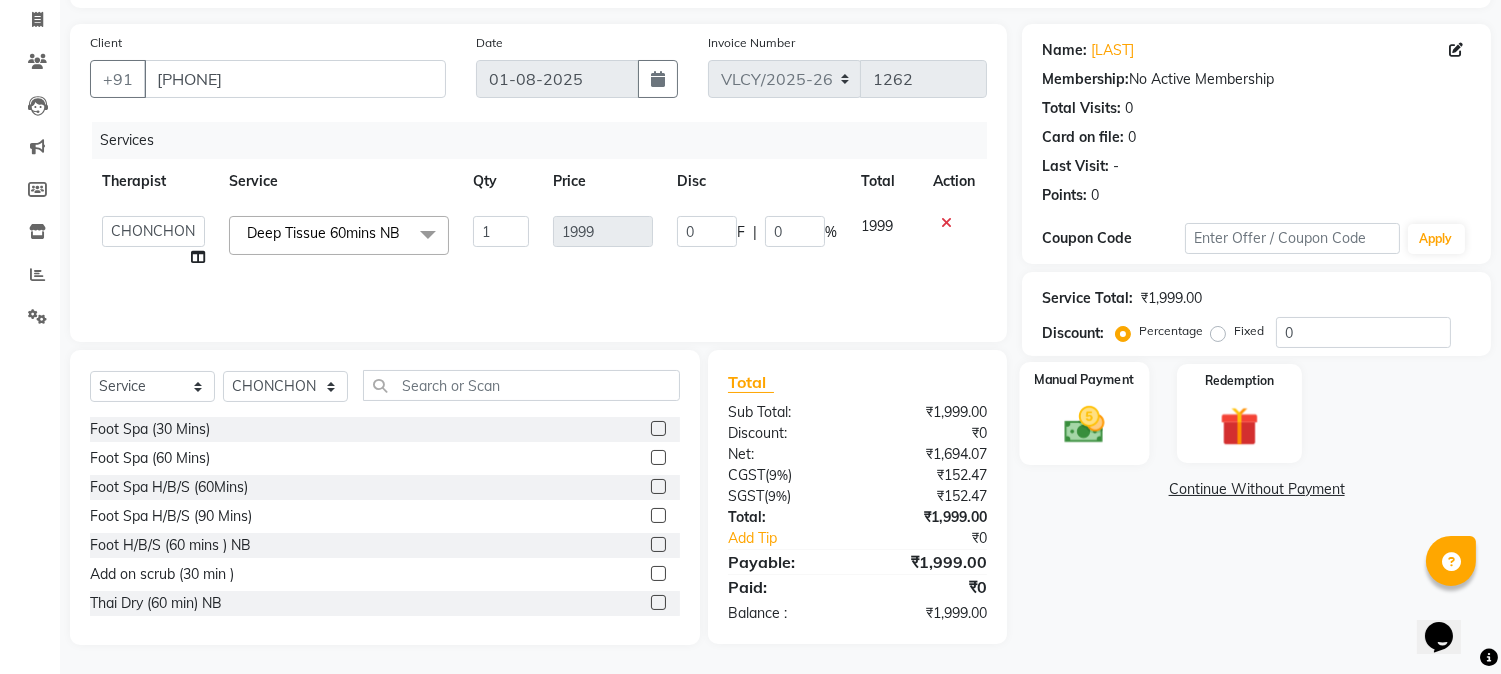 click on "Manual Payment" 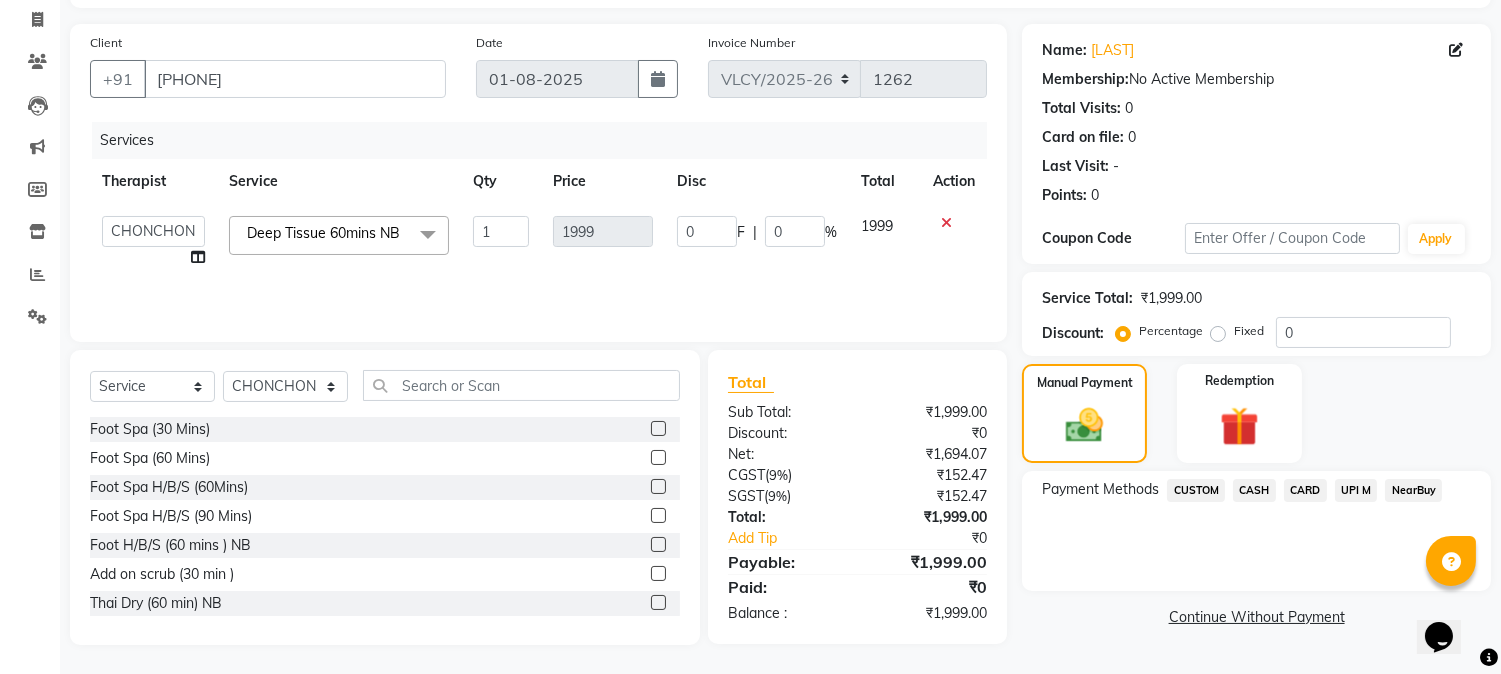 click on "UPI M" 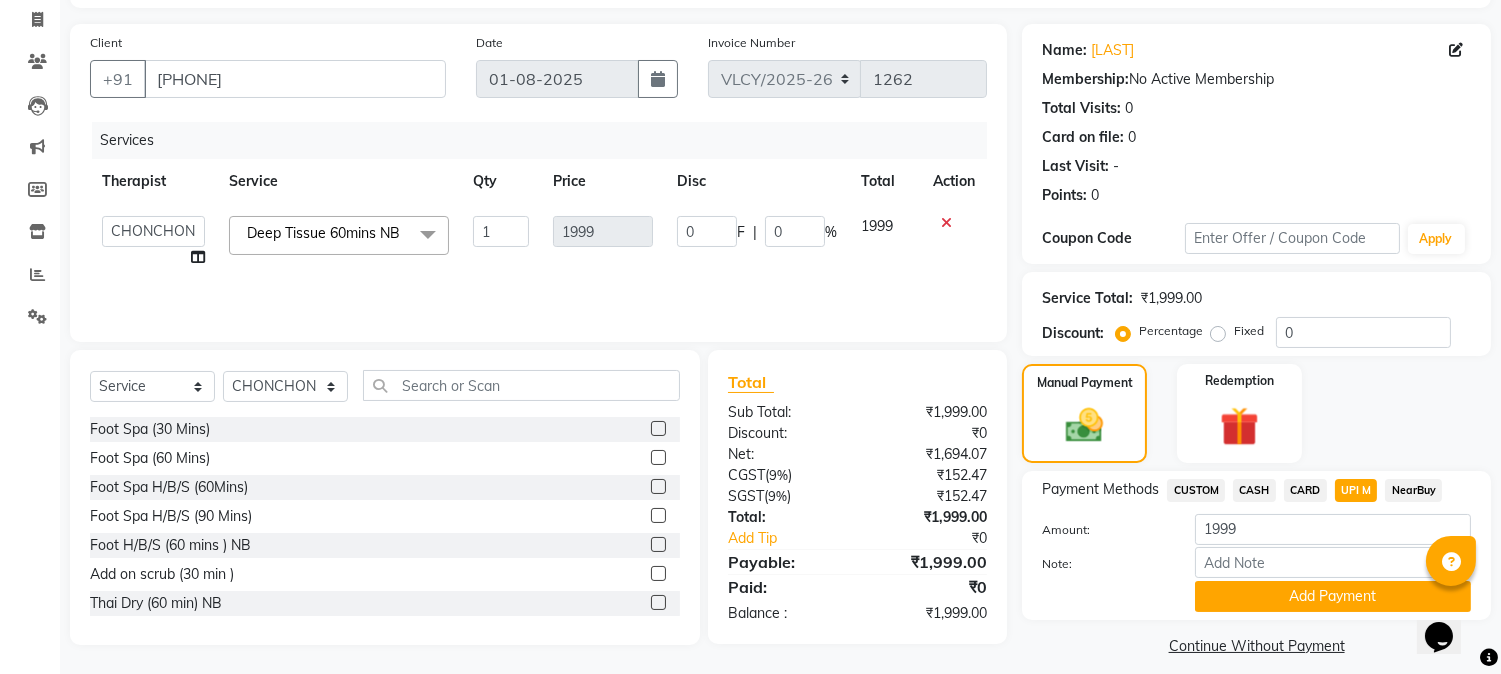 scroll, scrollTop: 142, scrollLeft: 0, axis: vertical 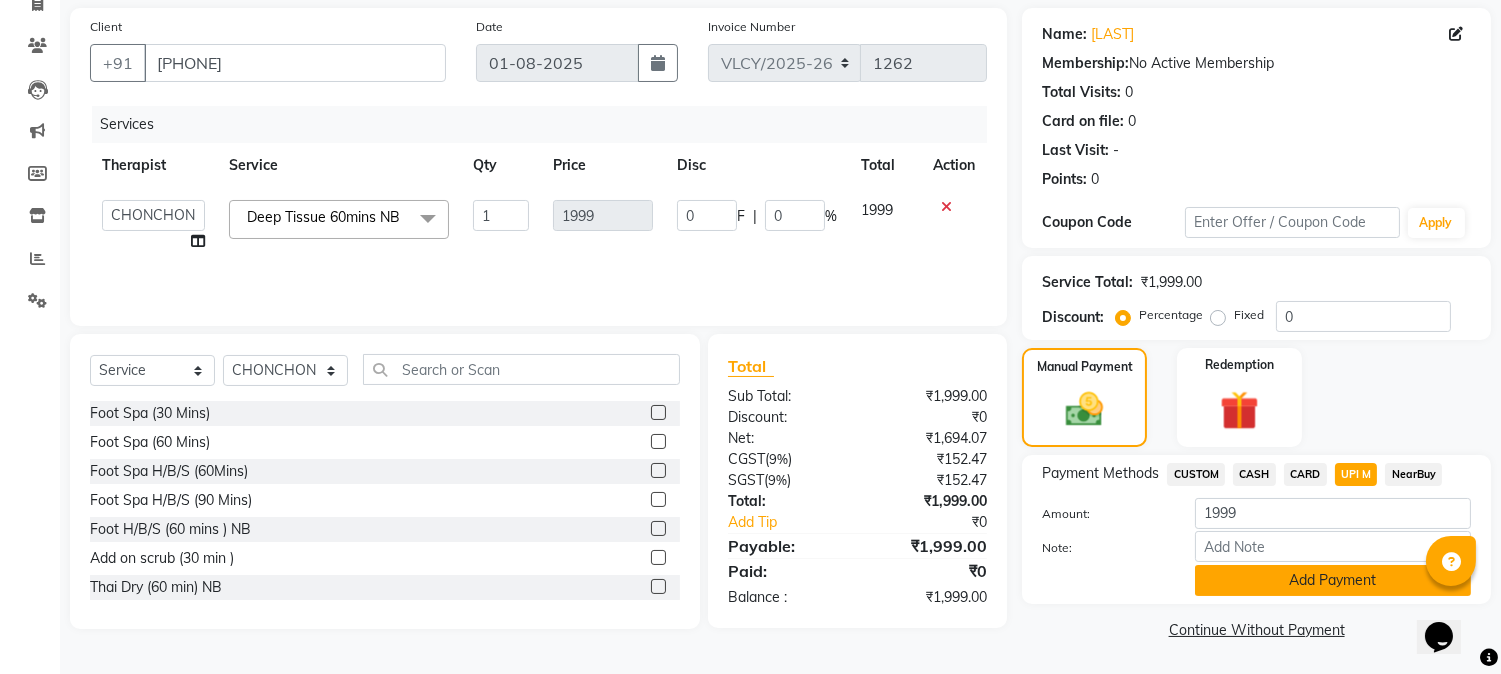click on "Add Payment" 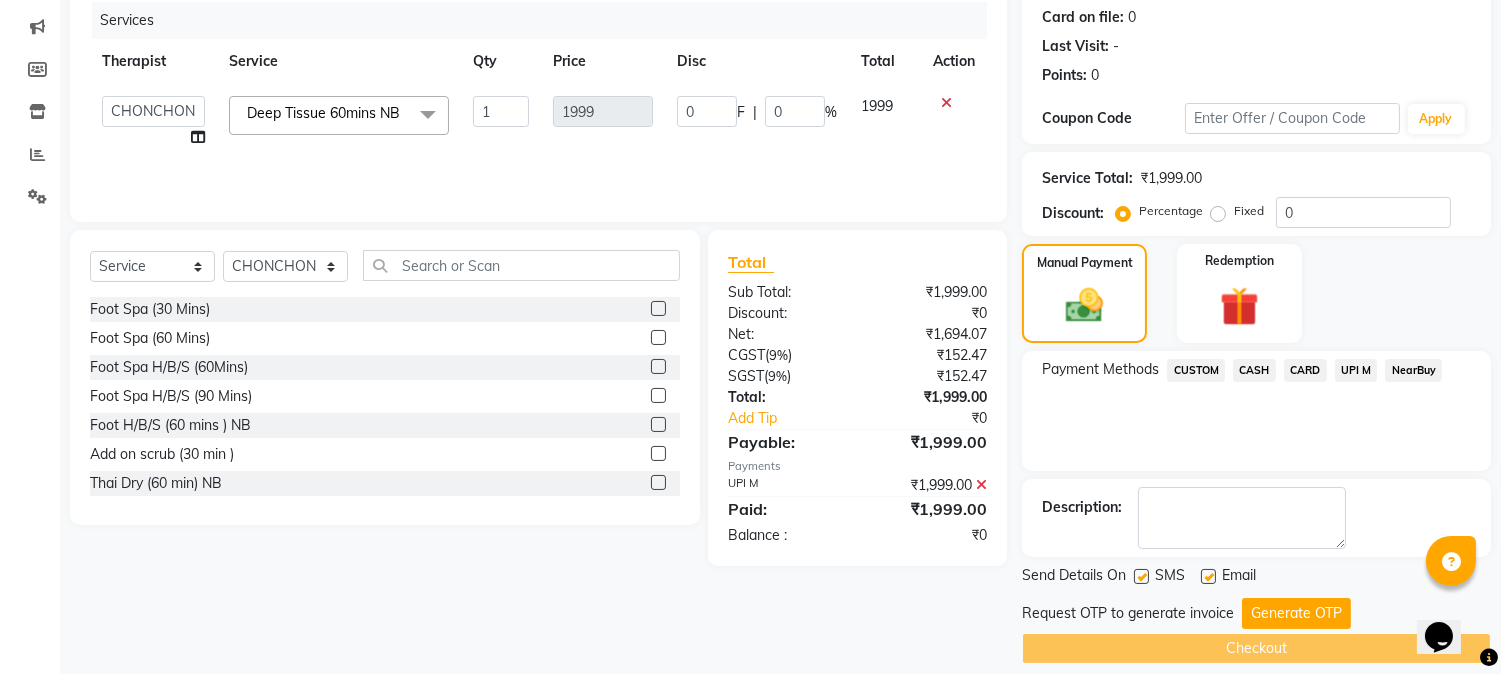 scroll, scrollTop: 265, scrollLeft: 0, axis: vertical 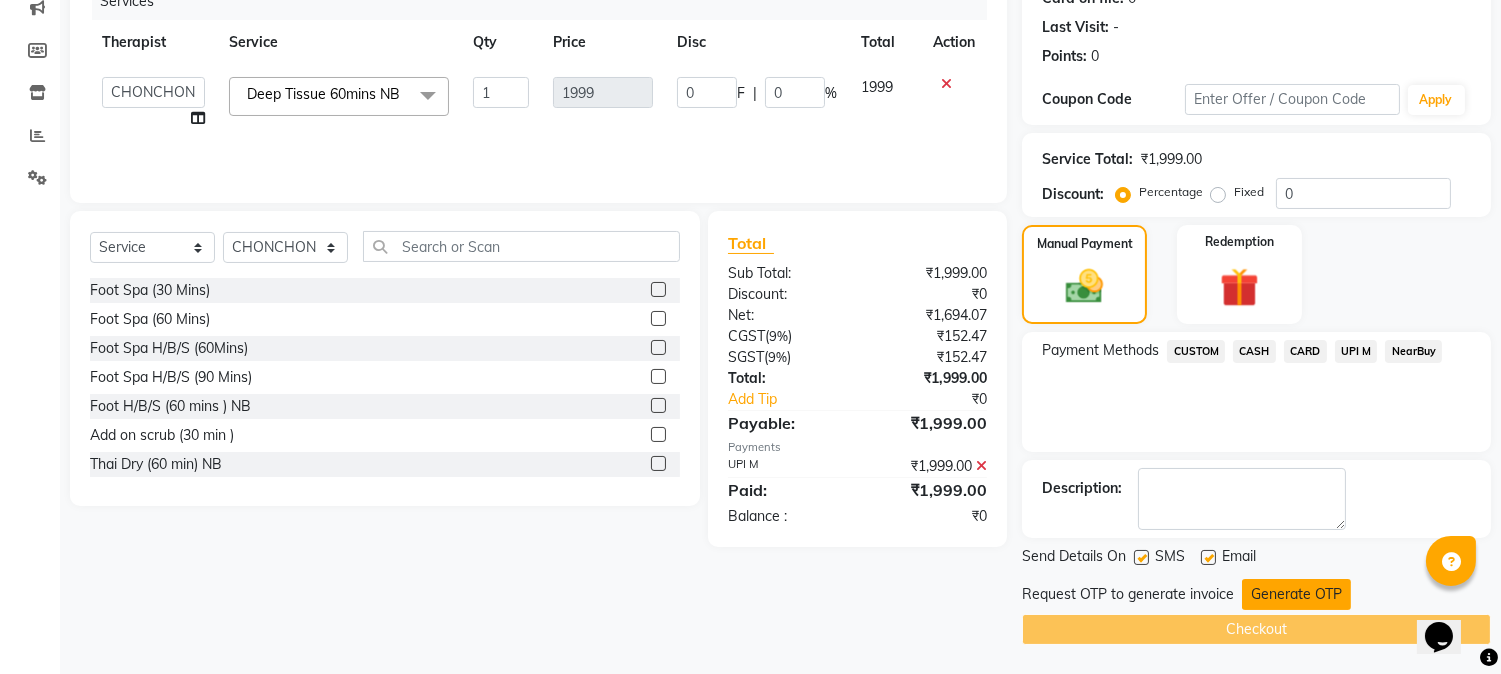 click on "Generate OTP" 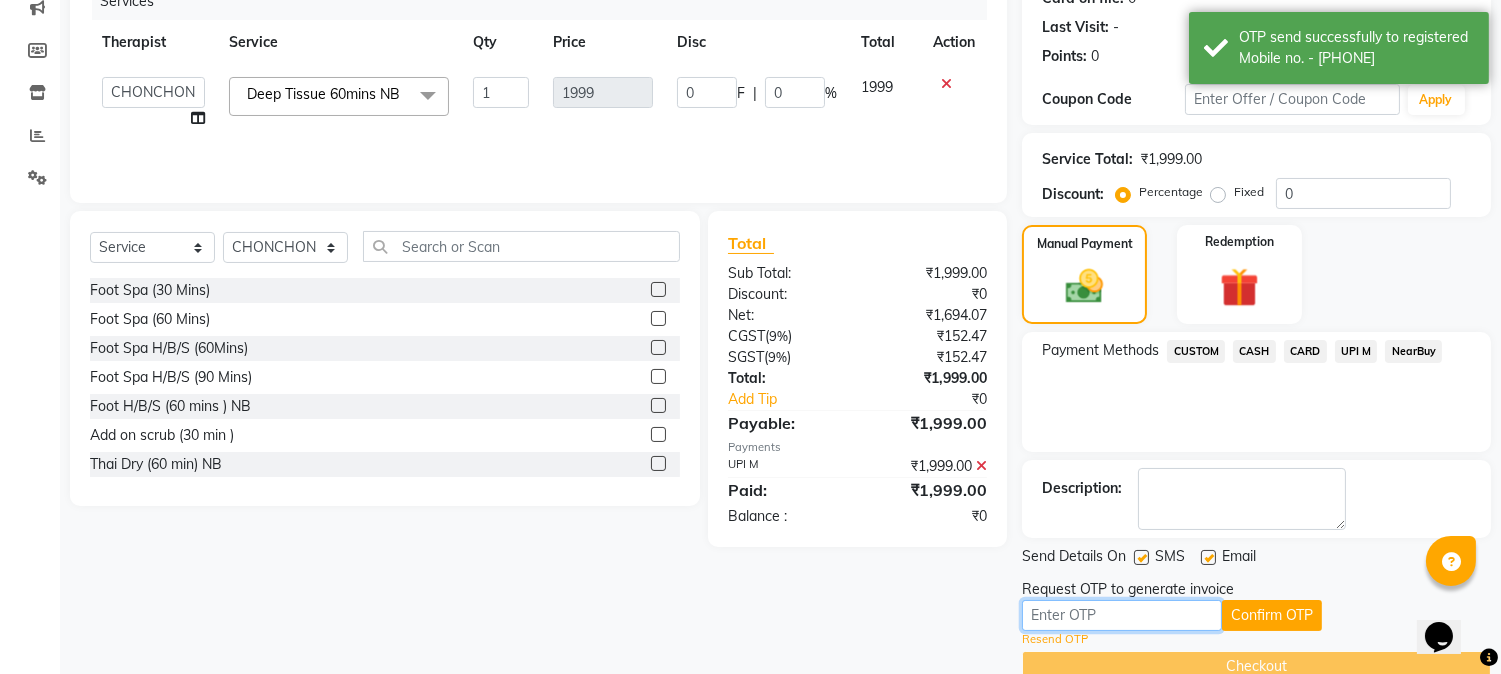 click at bounding box center (1122, 615) 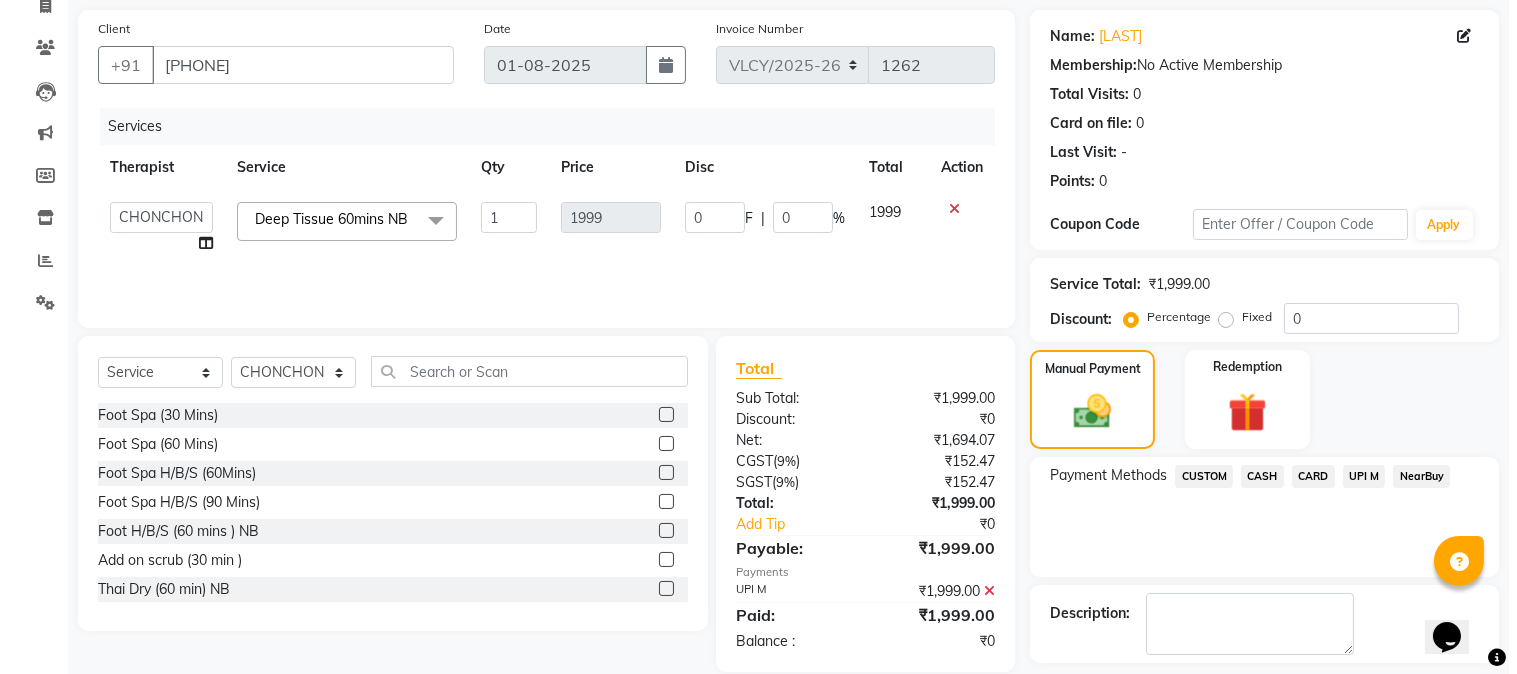 scroll, scrollTop: 0, scrollLeft: 0, axis: both 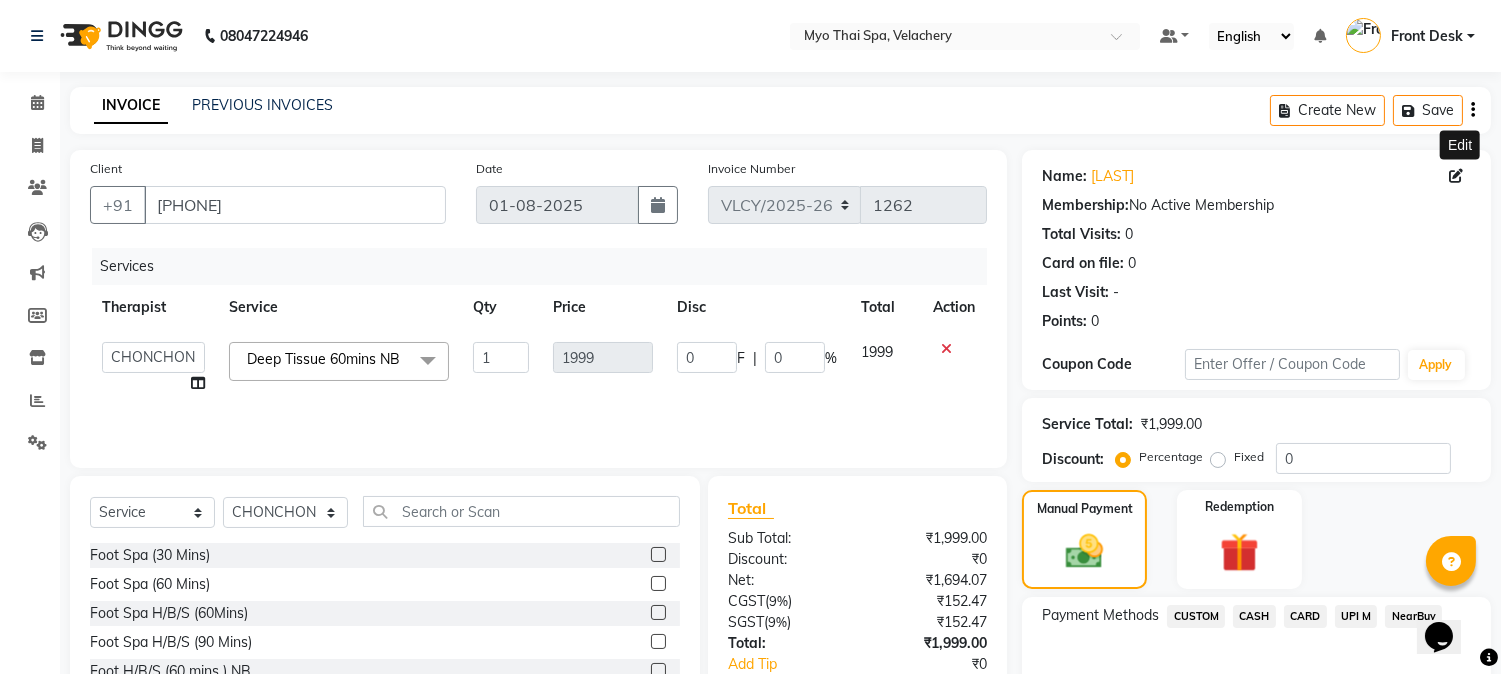 click 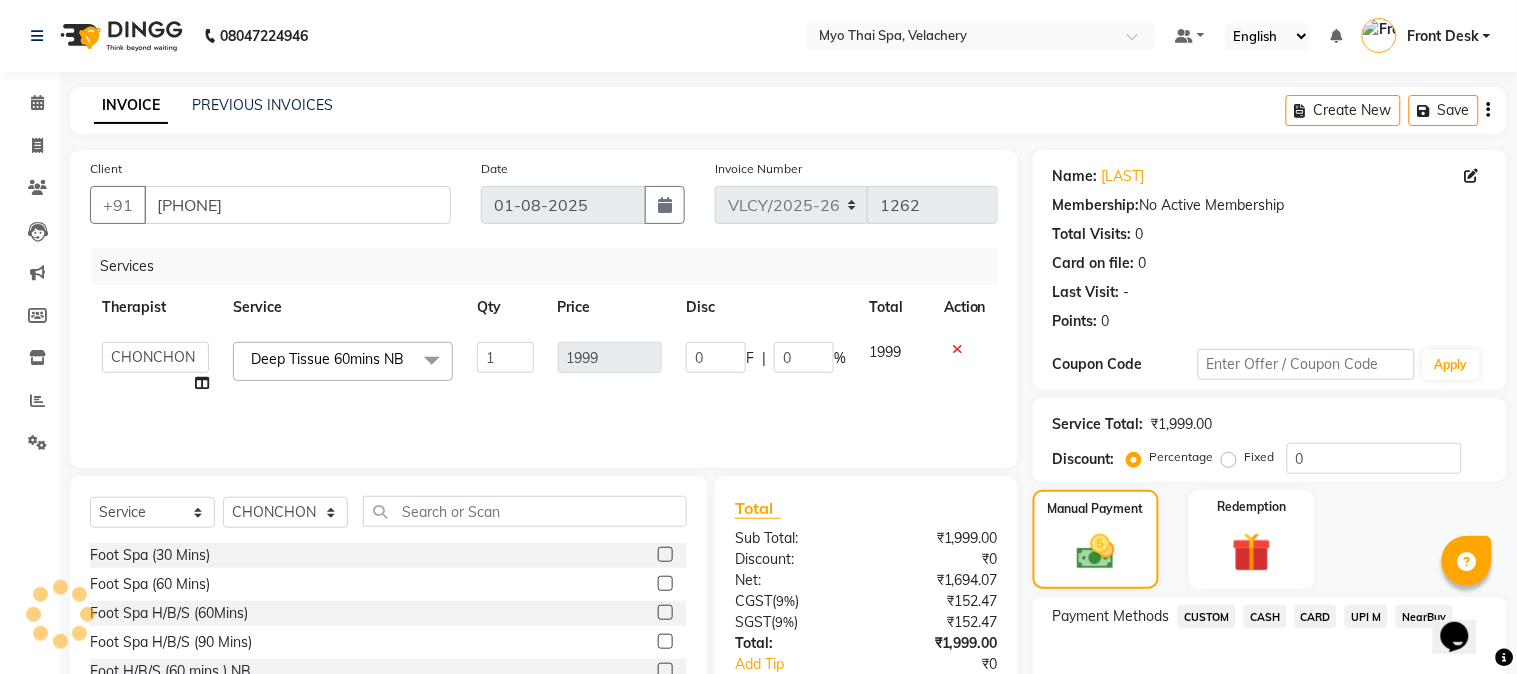 select on "male" 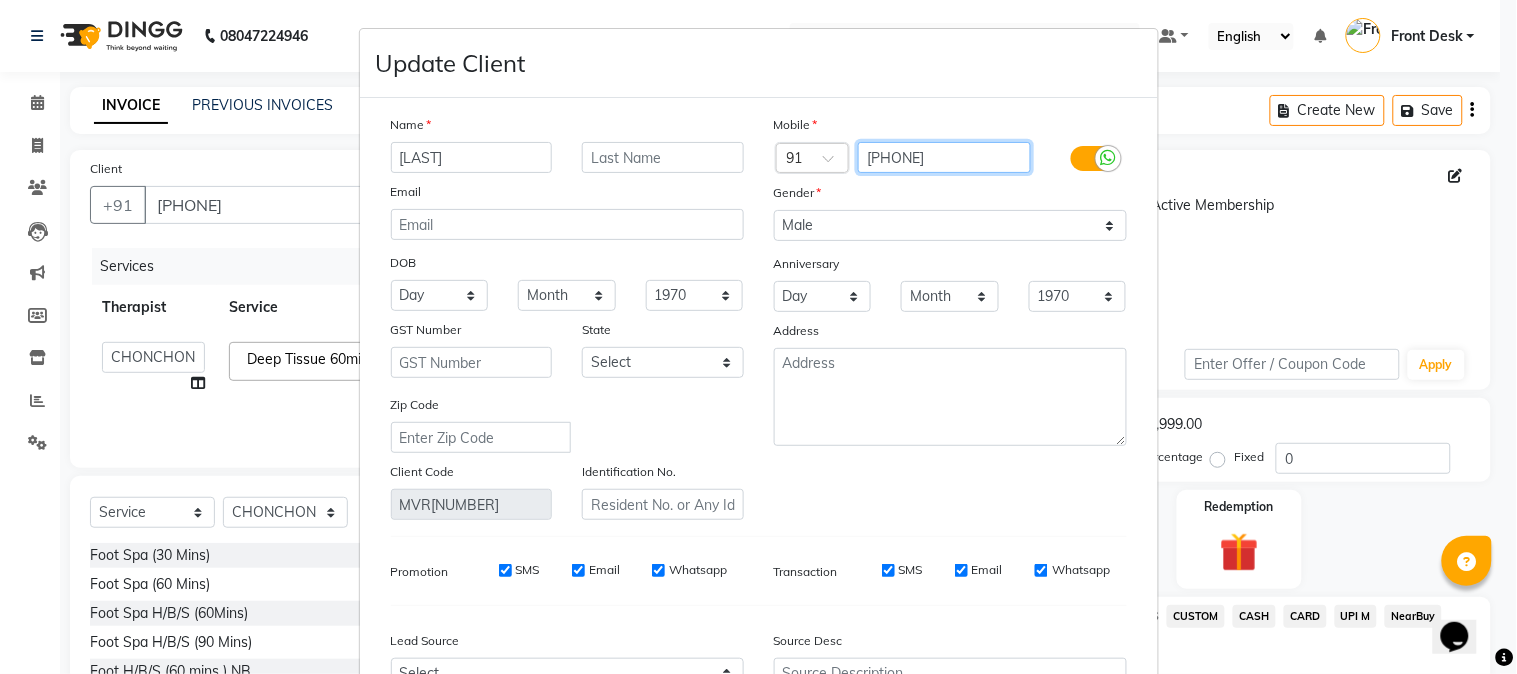 click on "[PHONE]" at bounding box center (944, 157) 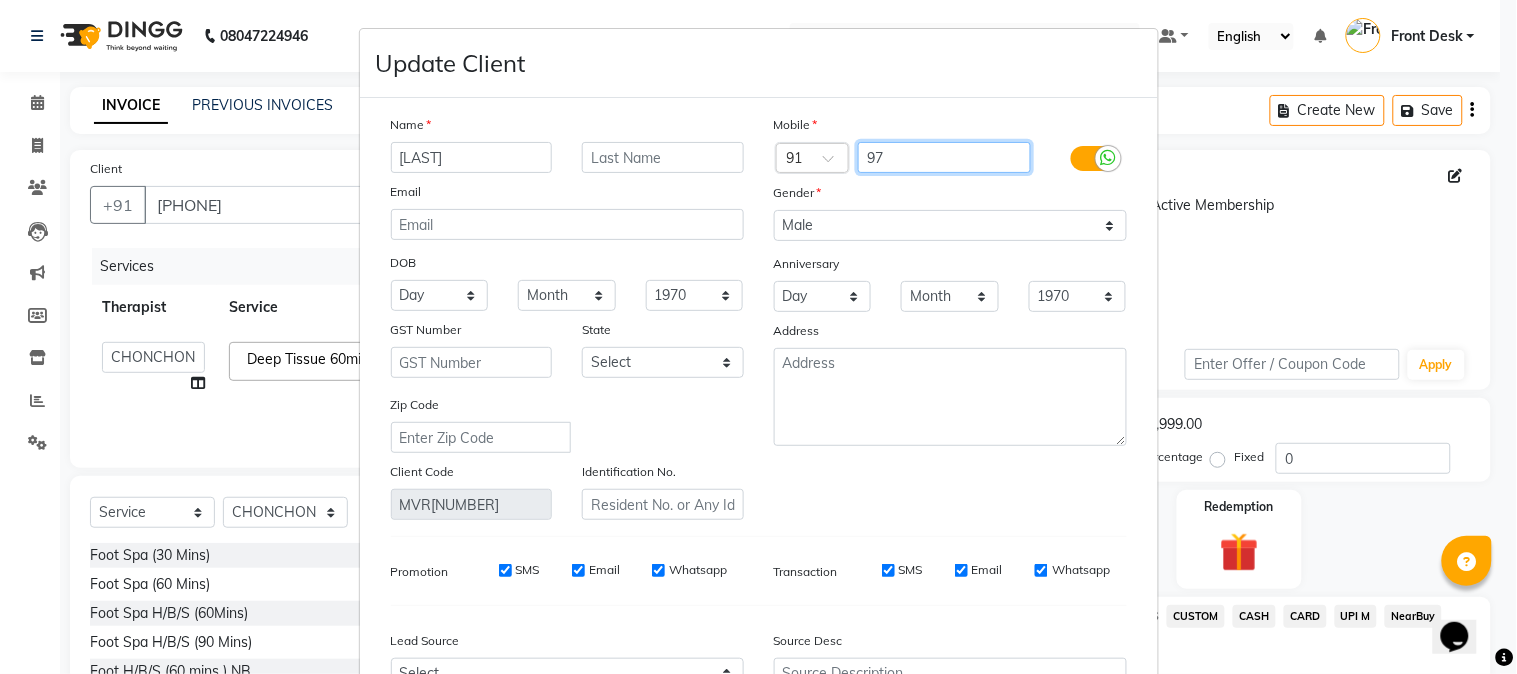 type on "9" 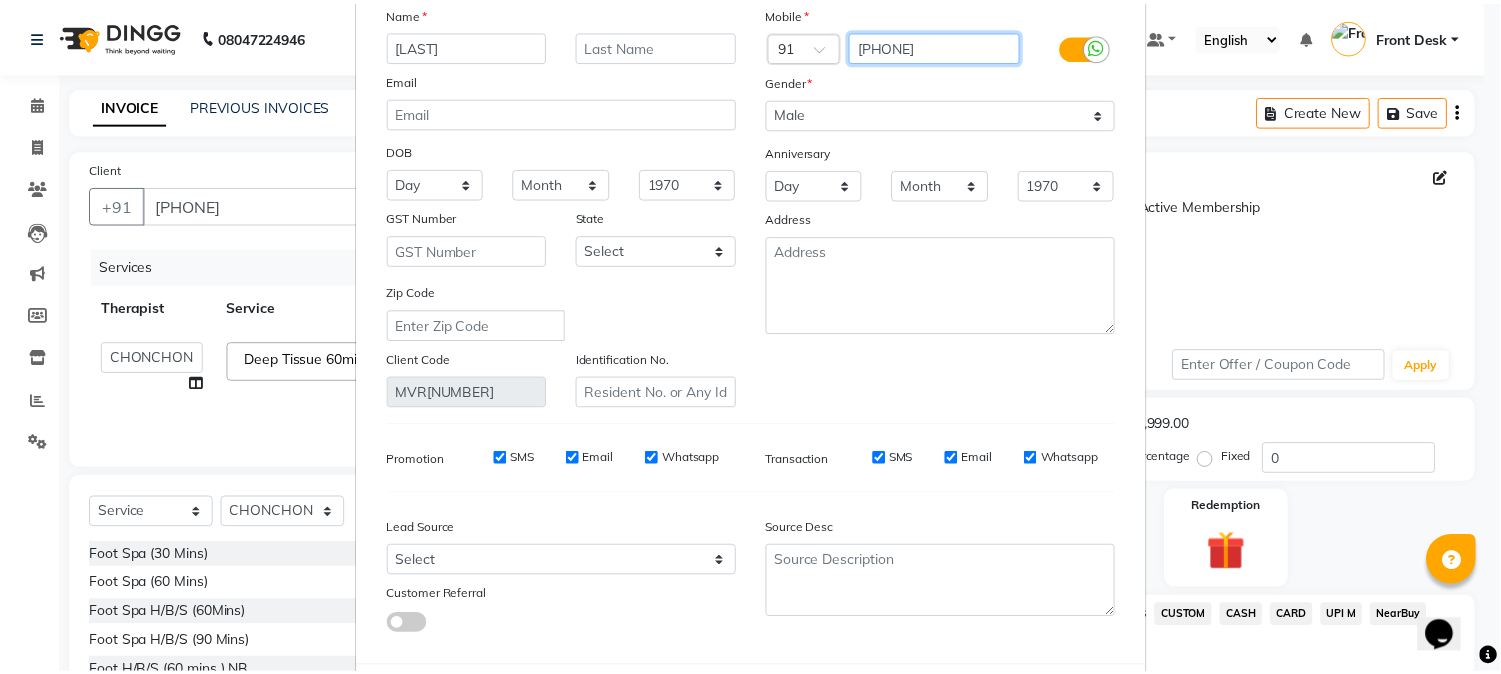 scroll, scrollTop: 215, scrollLeft: 0, axis: vertical 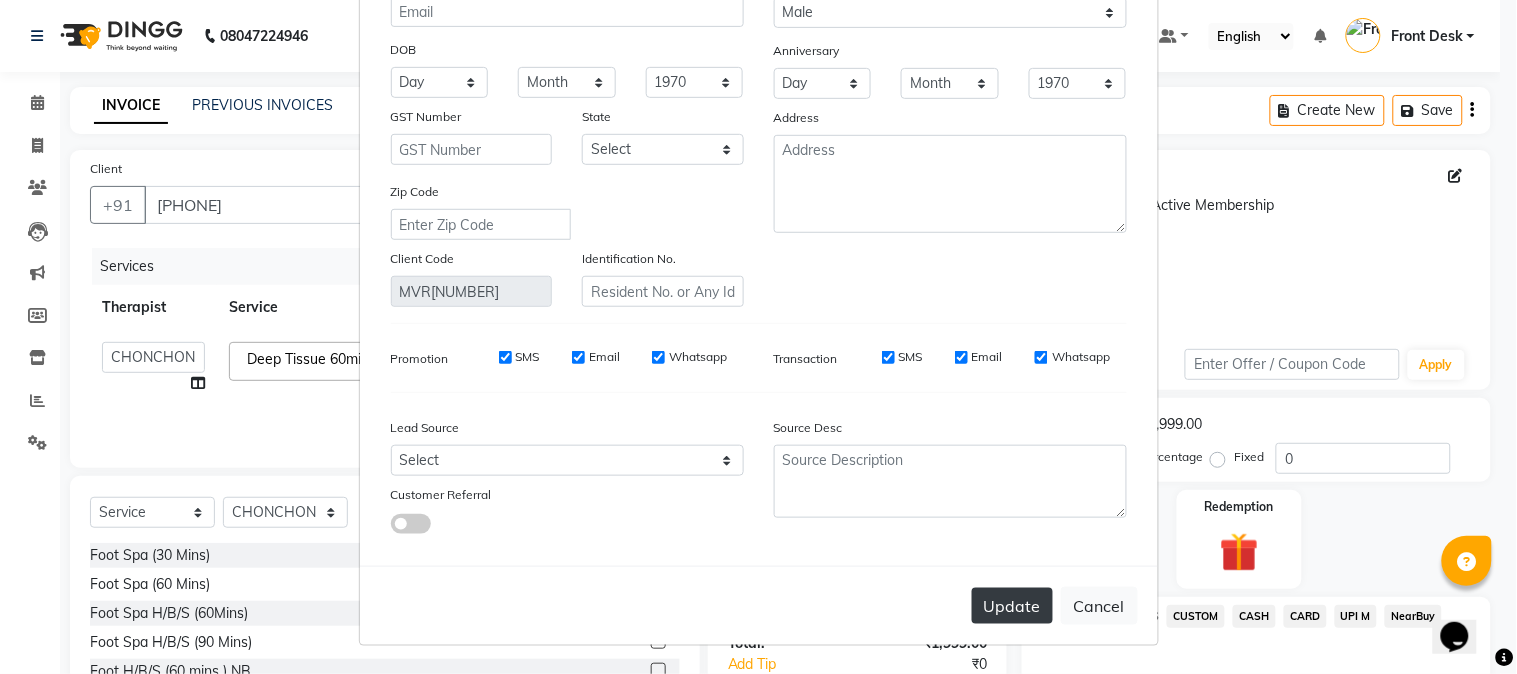 type on "[PHONE]" 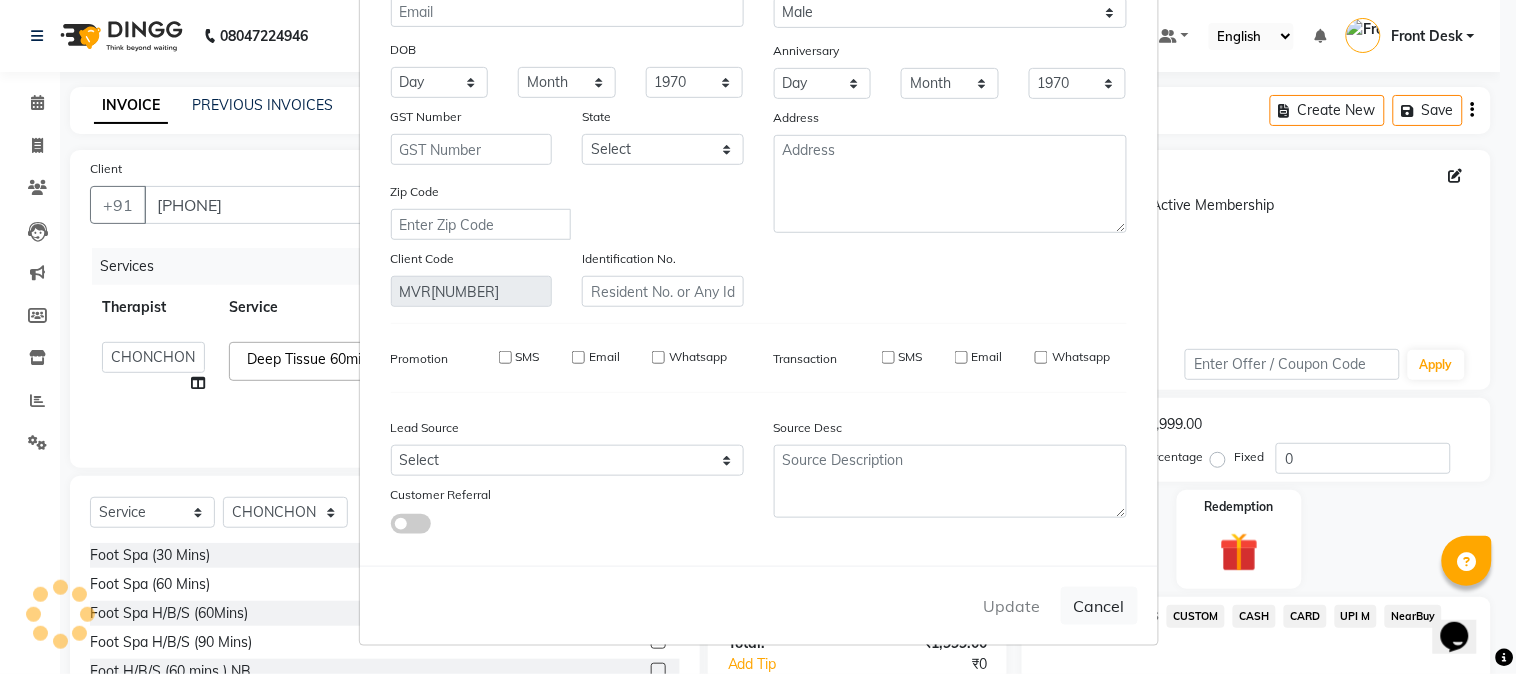 type on "[PHONE]" 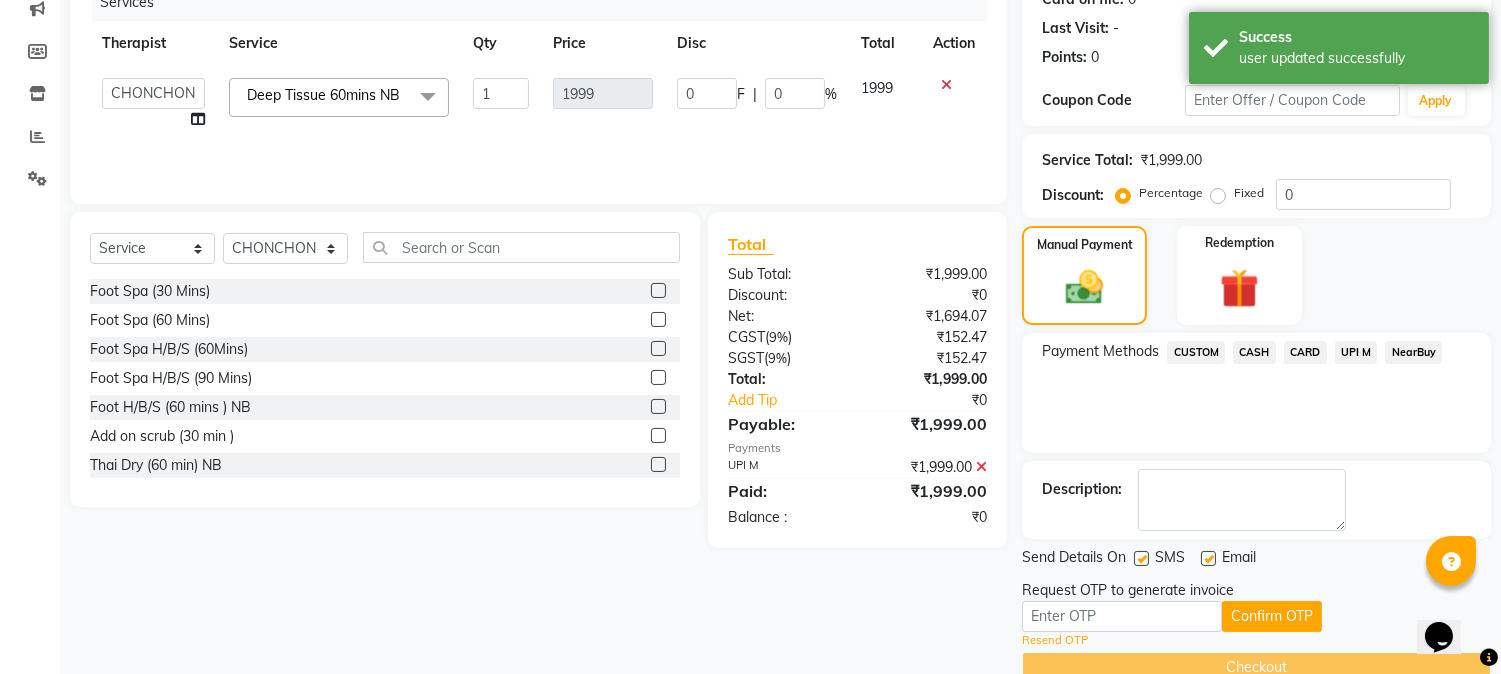 scroll, scrollTop: 303, scrollLeft: 0, axis: vertical 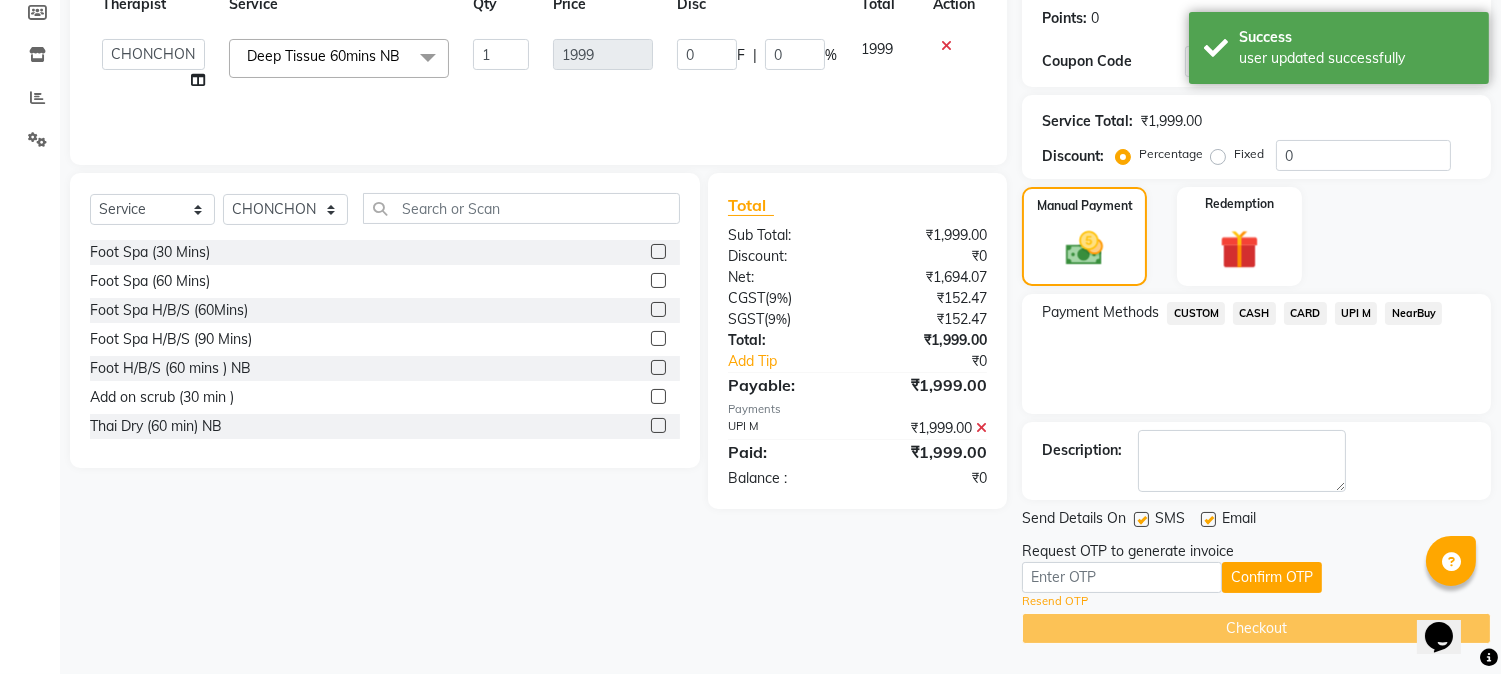 click on "Resend OTP" 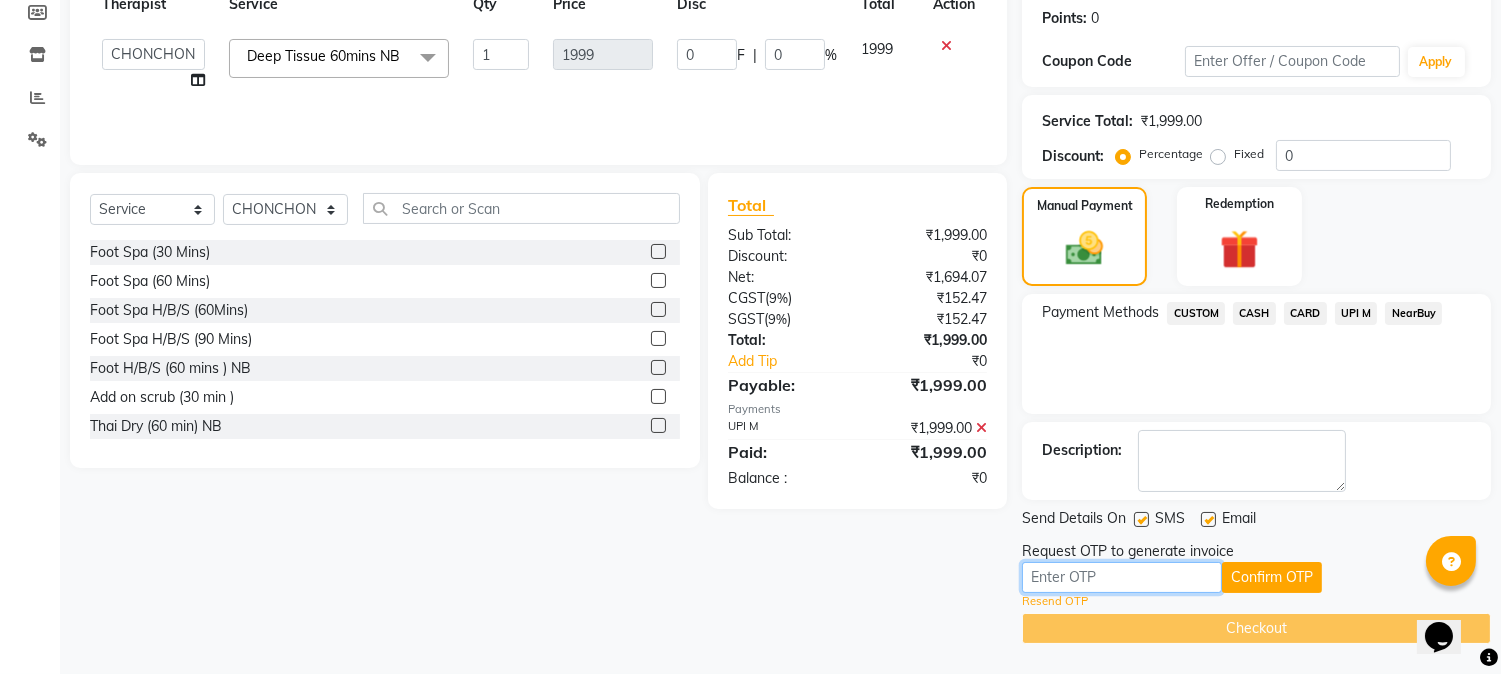 click at bounding box center [1122, 577] 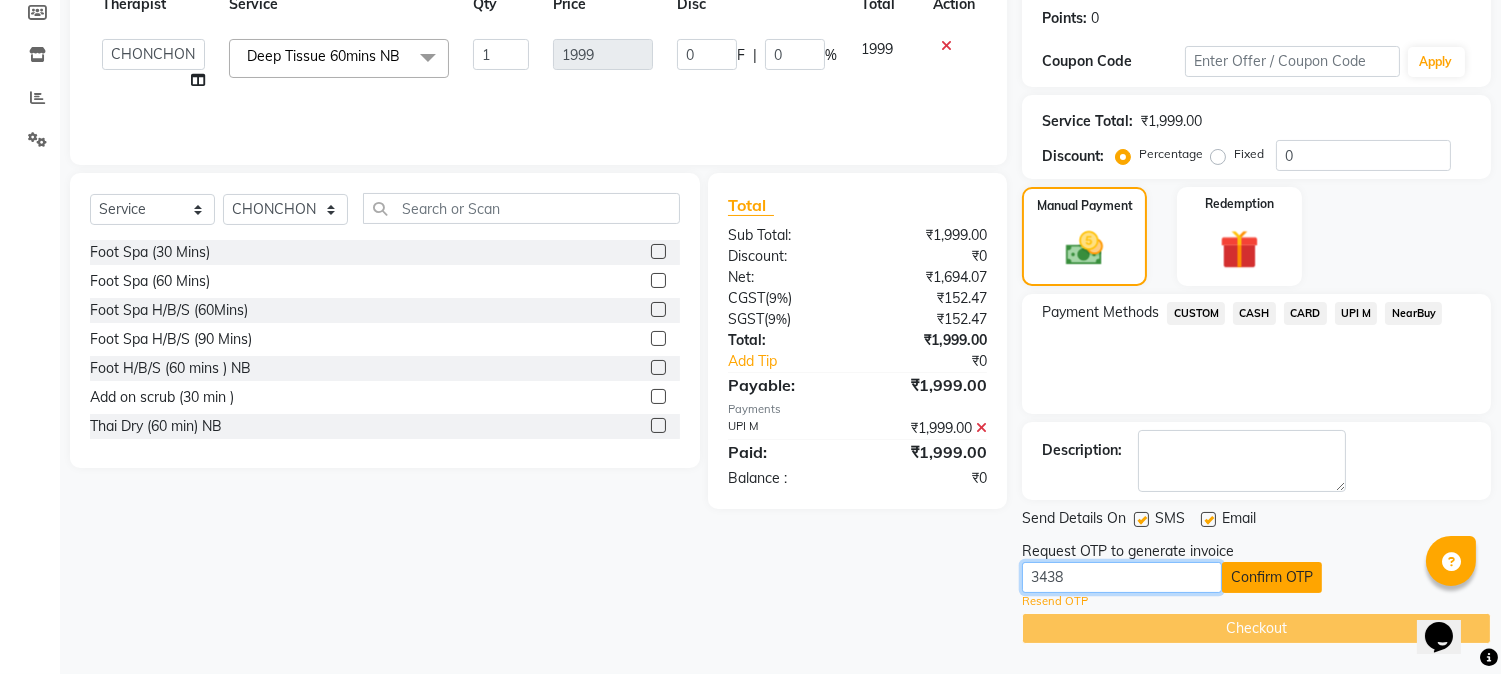 type on "3438" 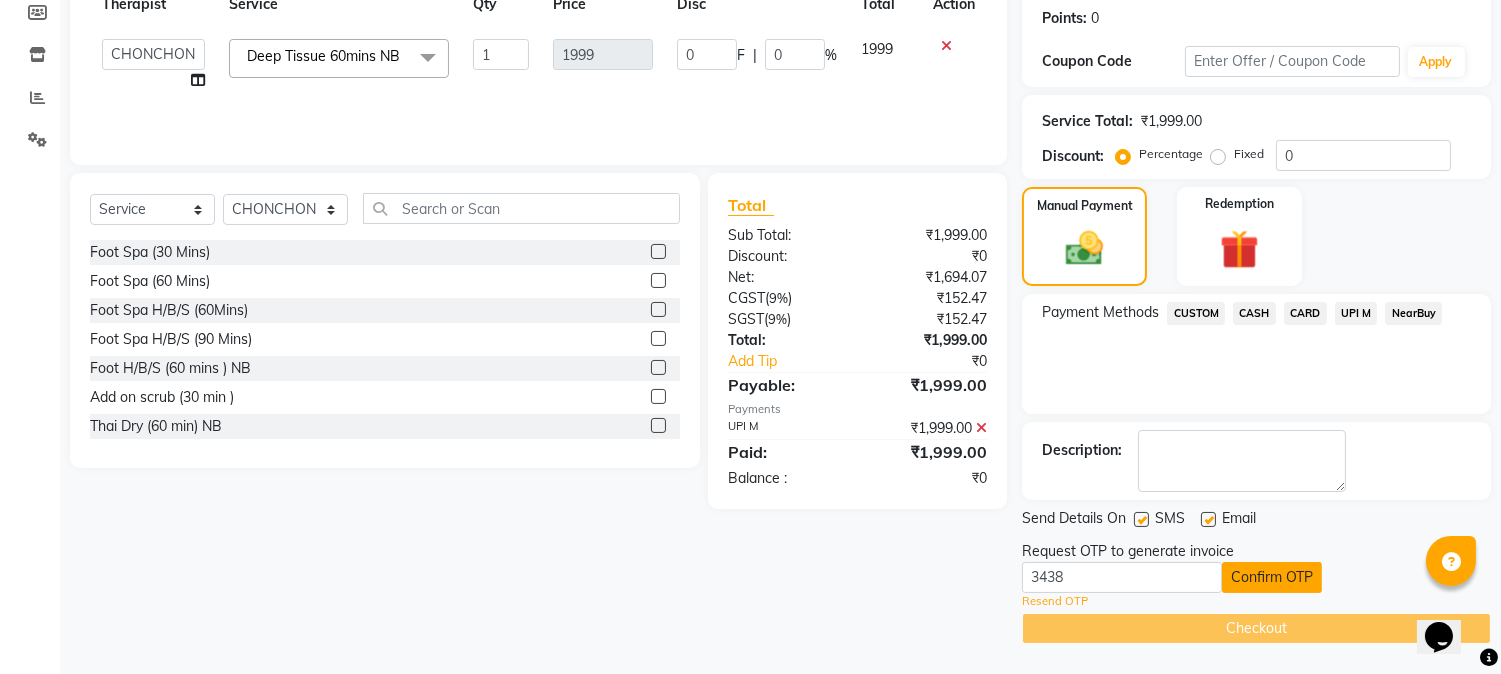 click on "Confirm OTP" 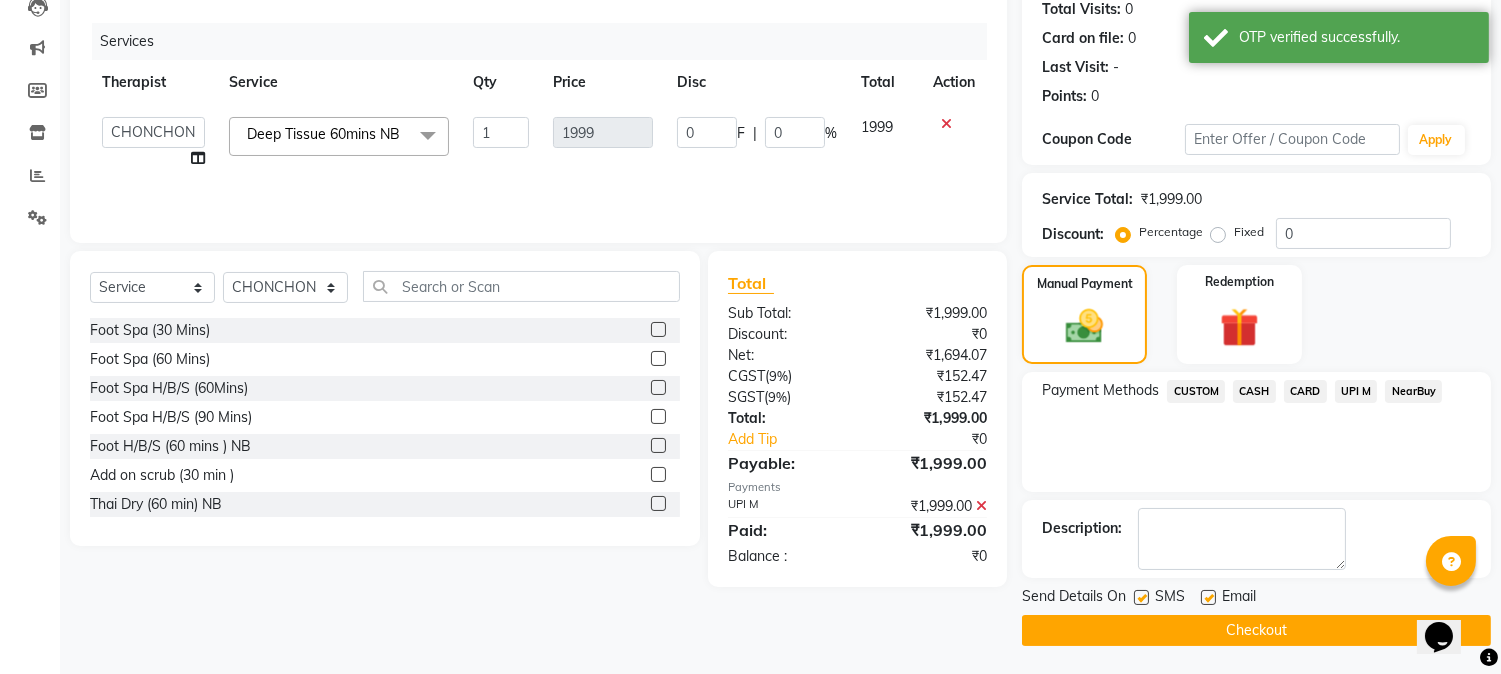 click on "Checkout" 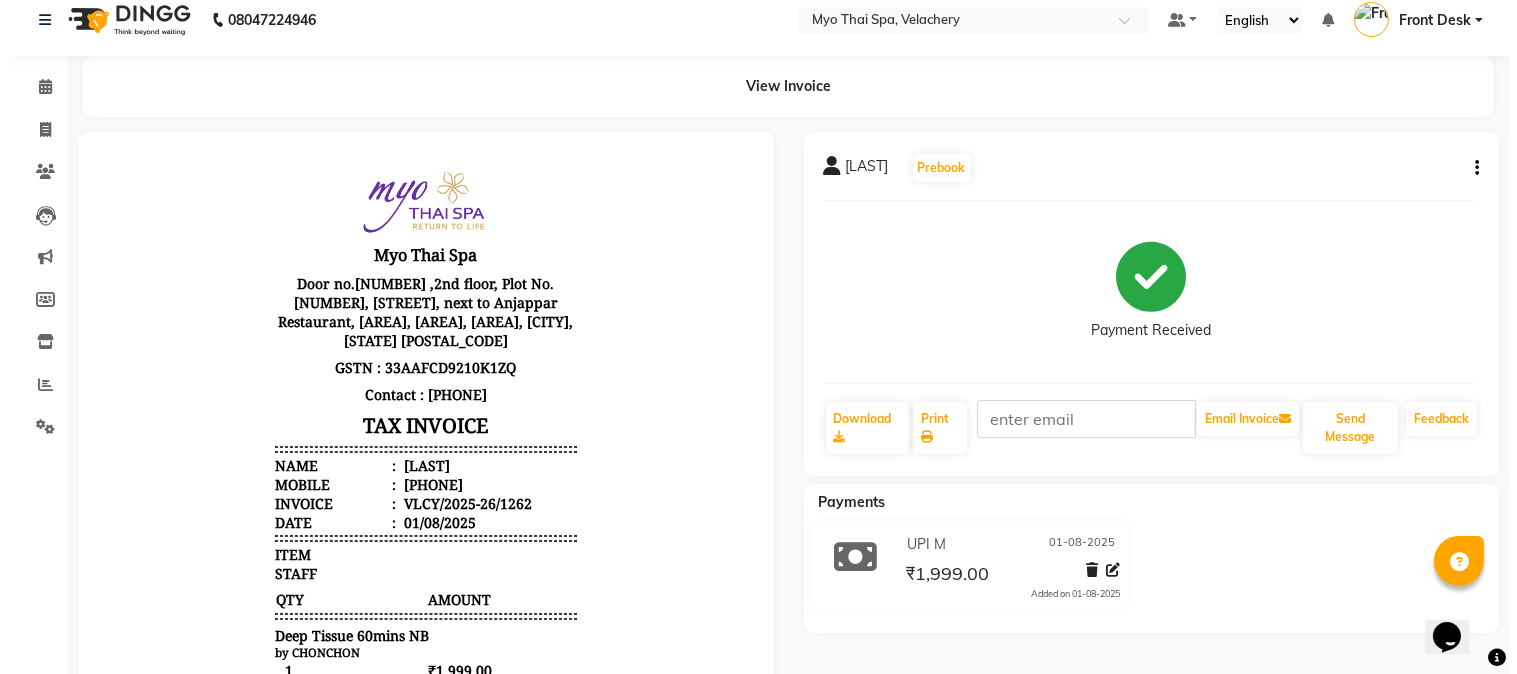 scroll, scrollTop: 0, scrollLeft: 0, axis: both 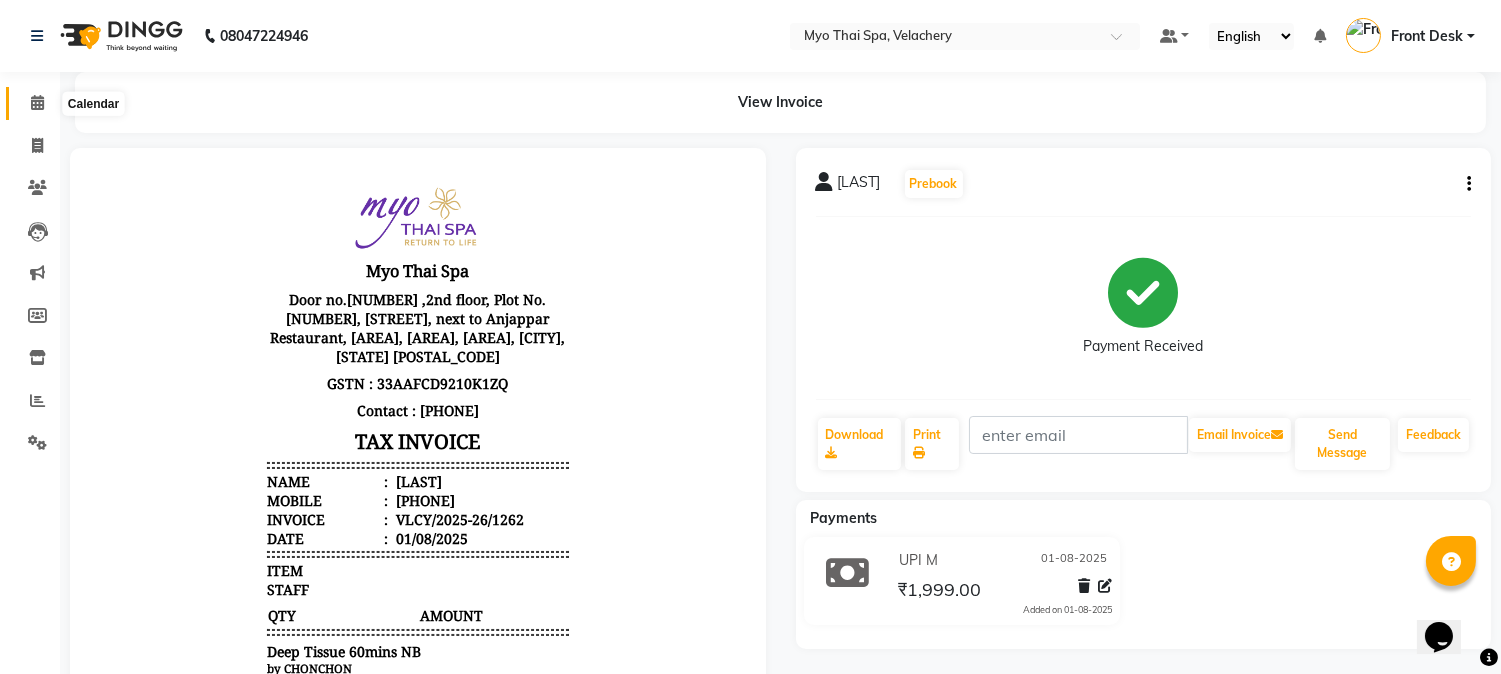 click 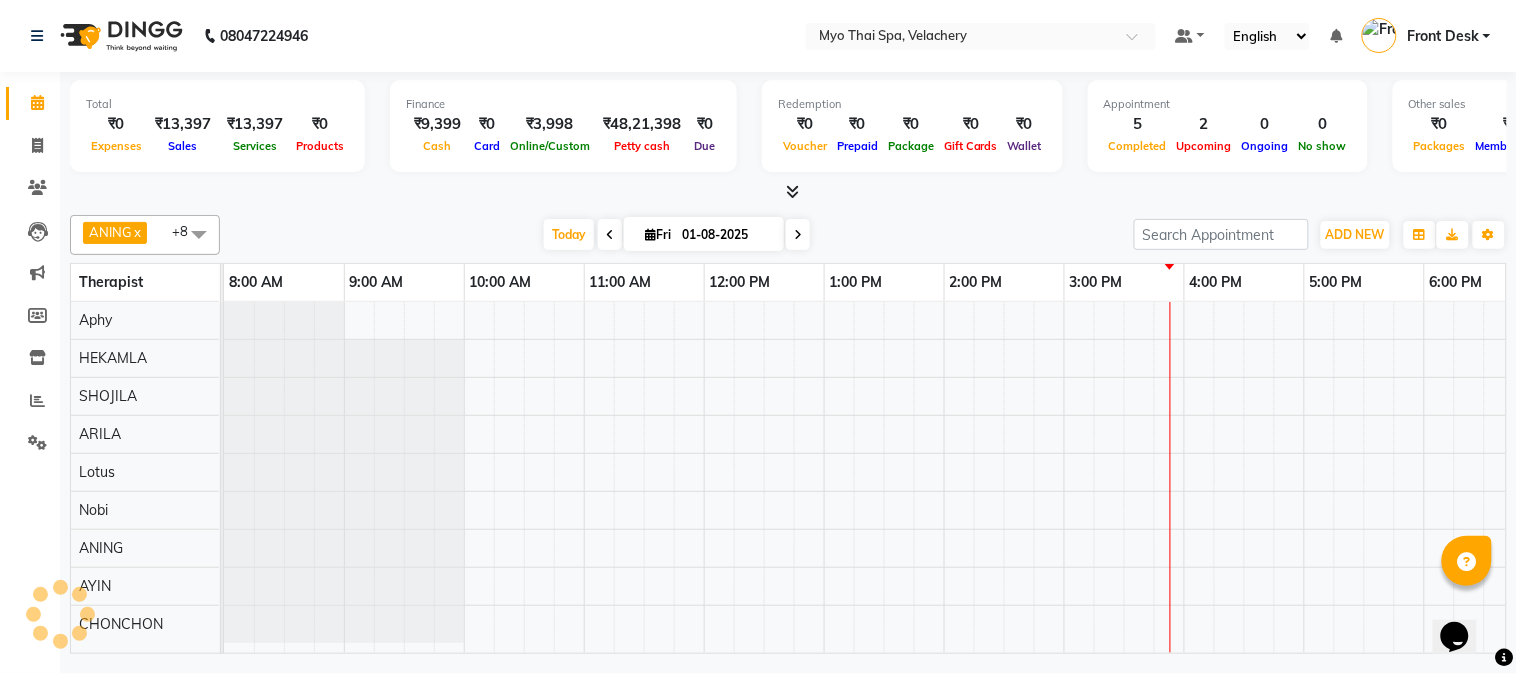 scroll, scrollTop: 0, scrollLeft: 0, axis: both 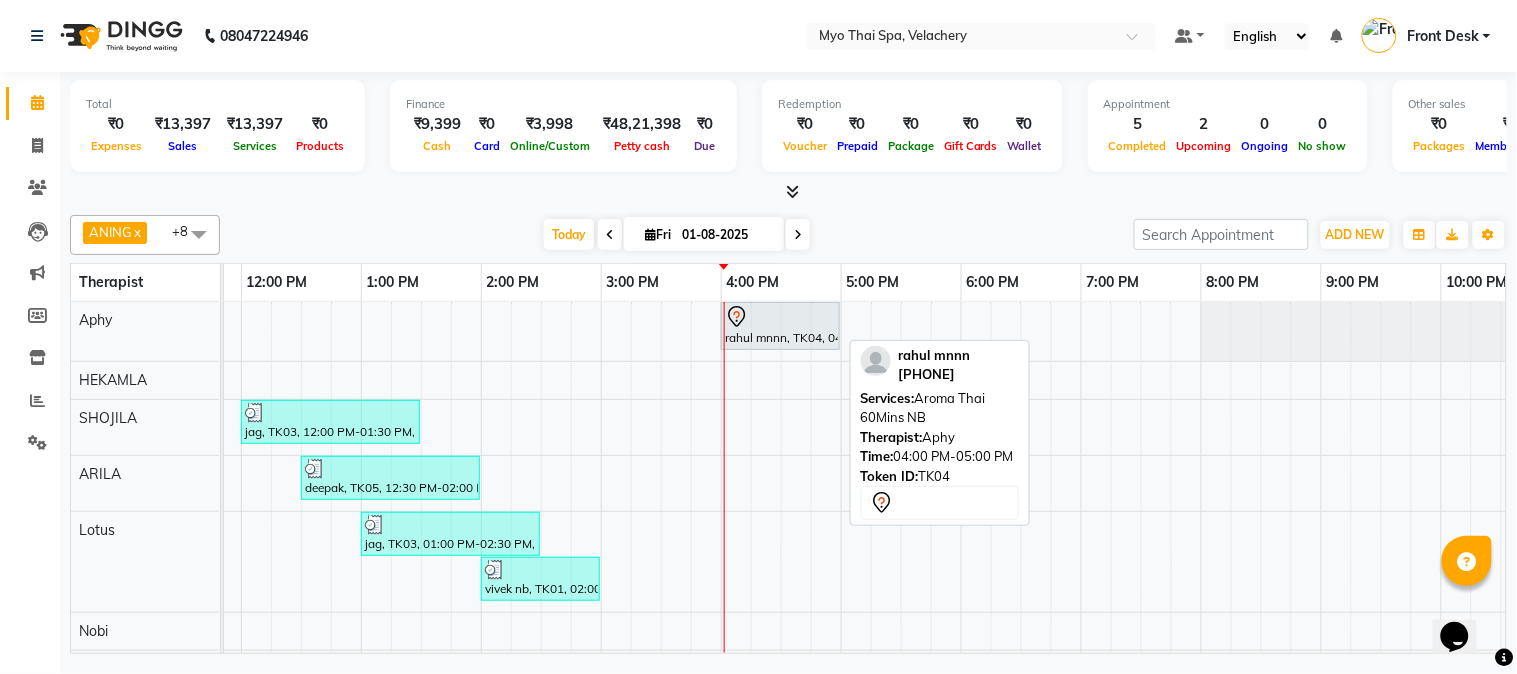 click on "rahul mnnn, TK04, 04:00 PM-05:00 PM, Aroma Thai 60Mins NB" at bounding box center (780, 326) 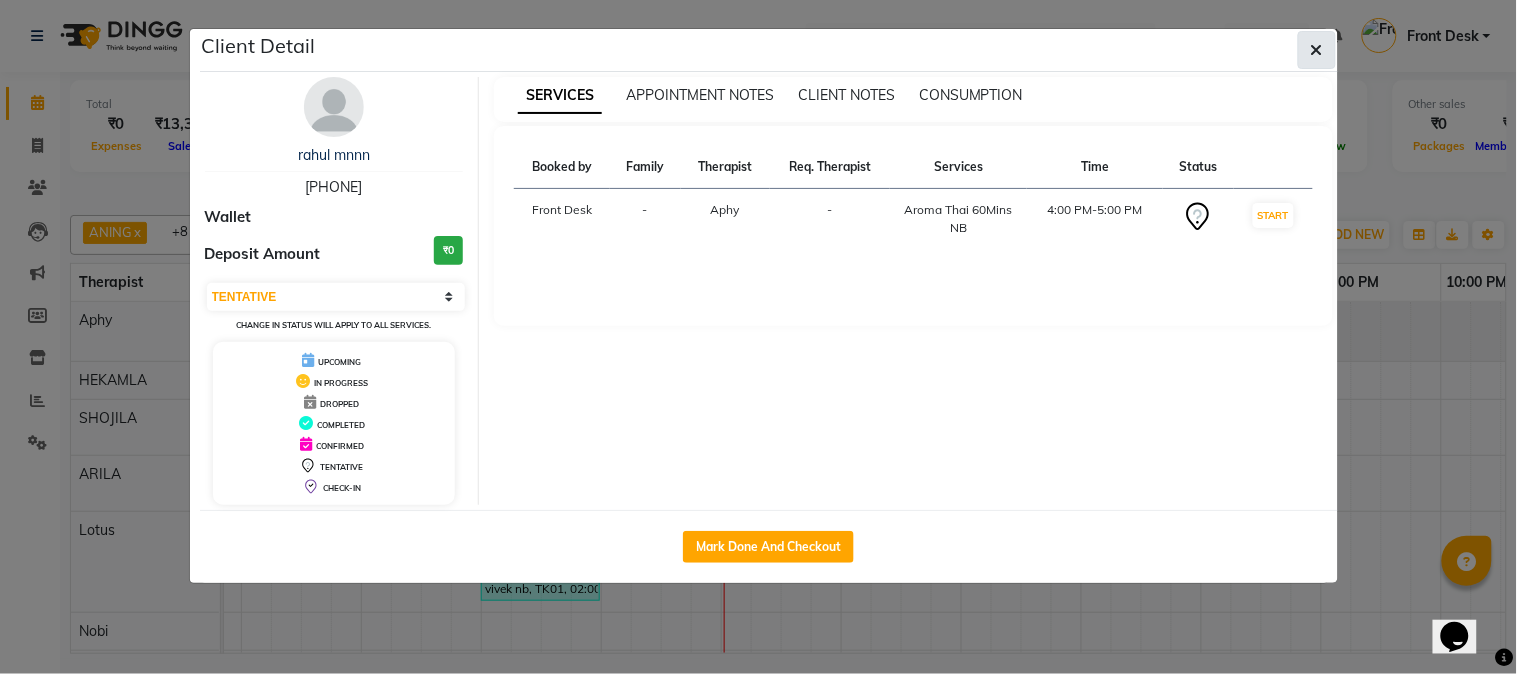 click 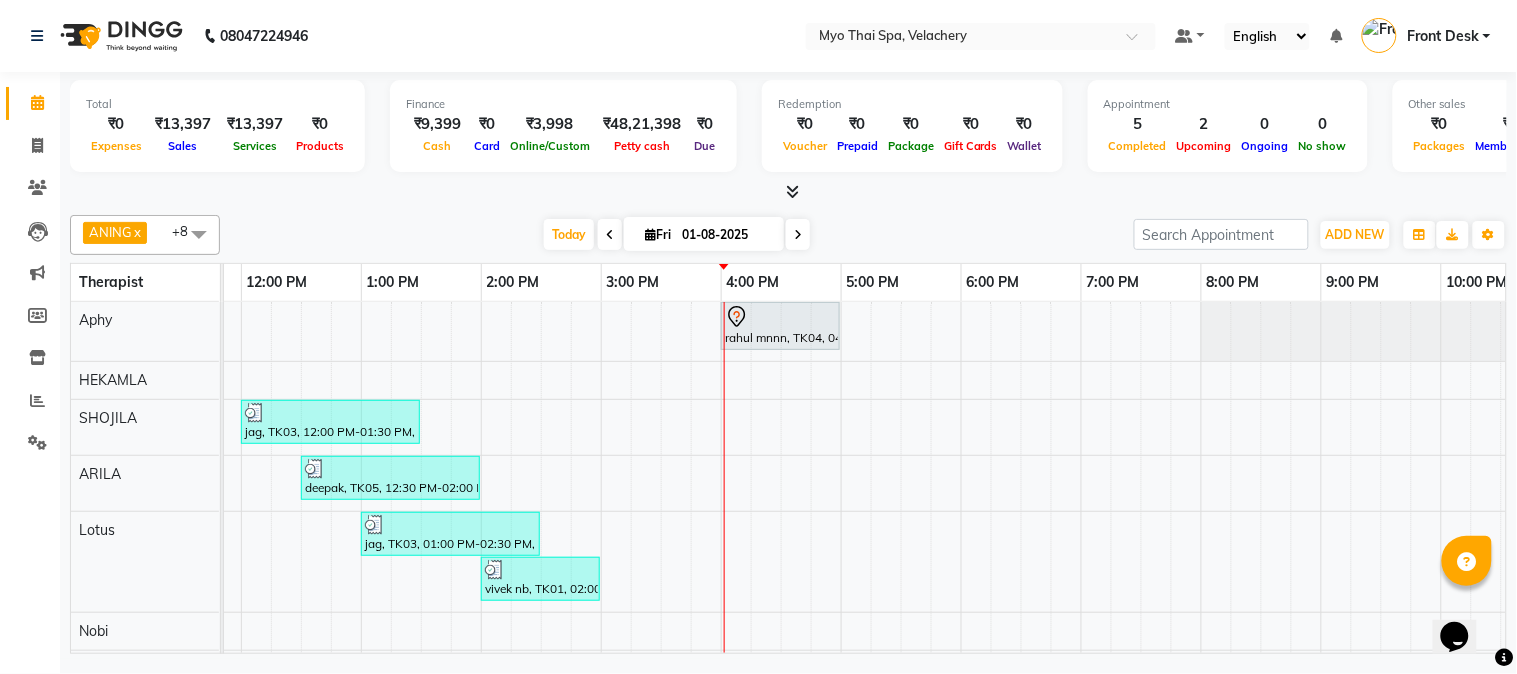 scroll, scrollTop: 57, scrollLeft: 343, axis: both 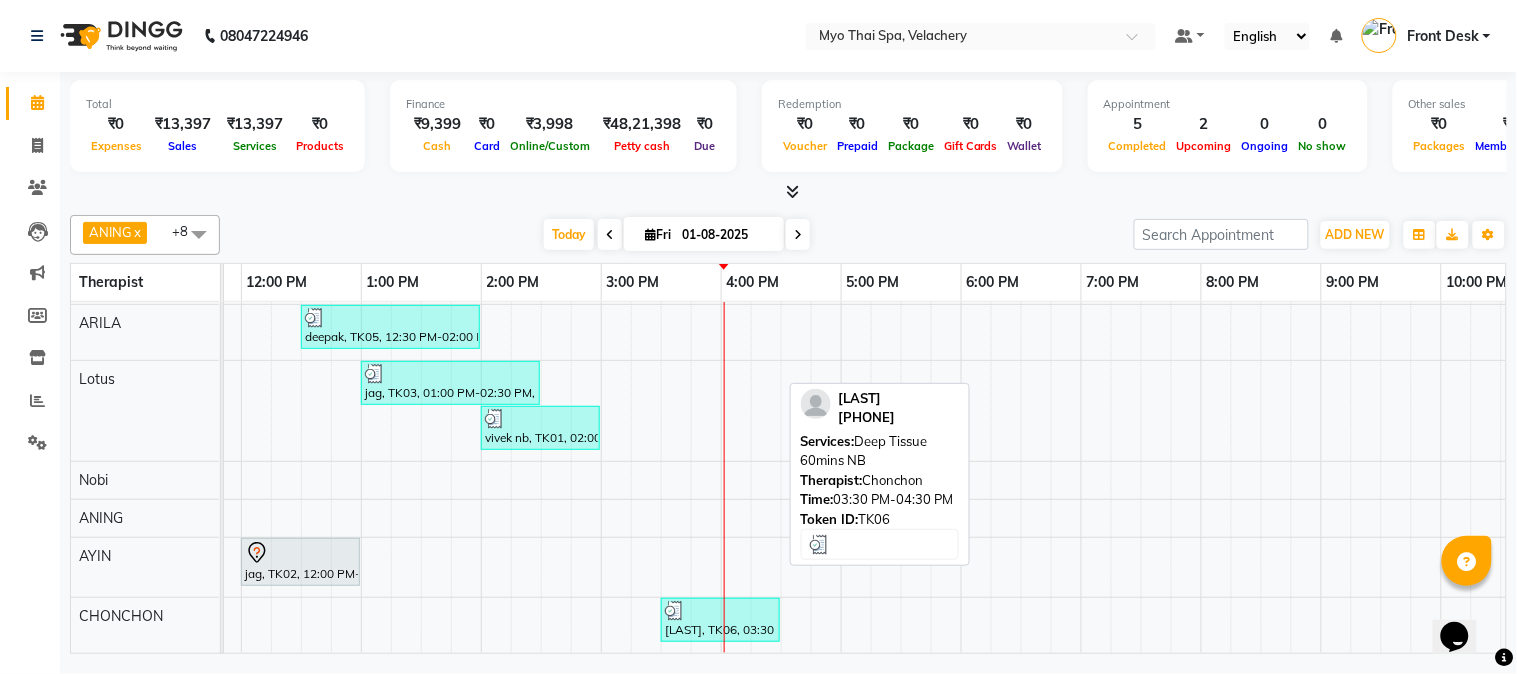 click at bounding box center [720, 611] 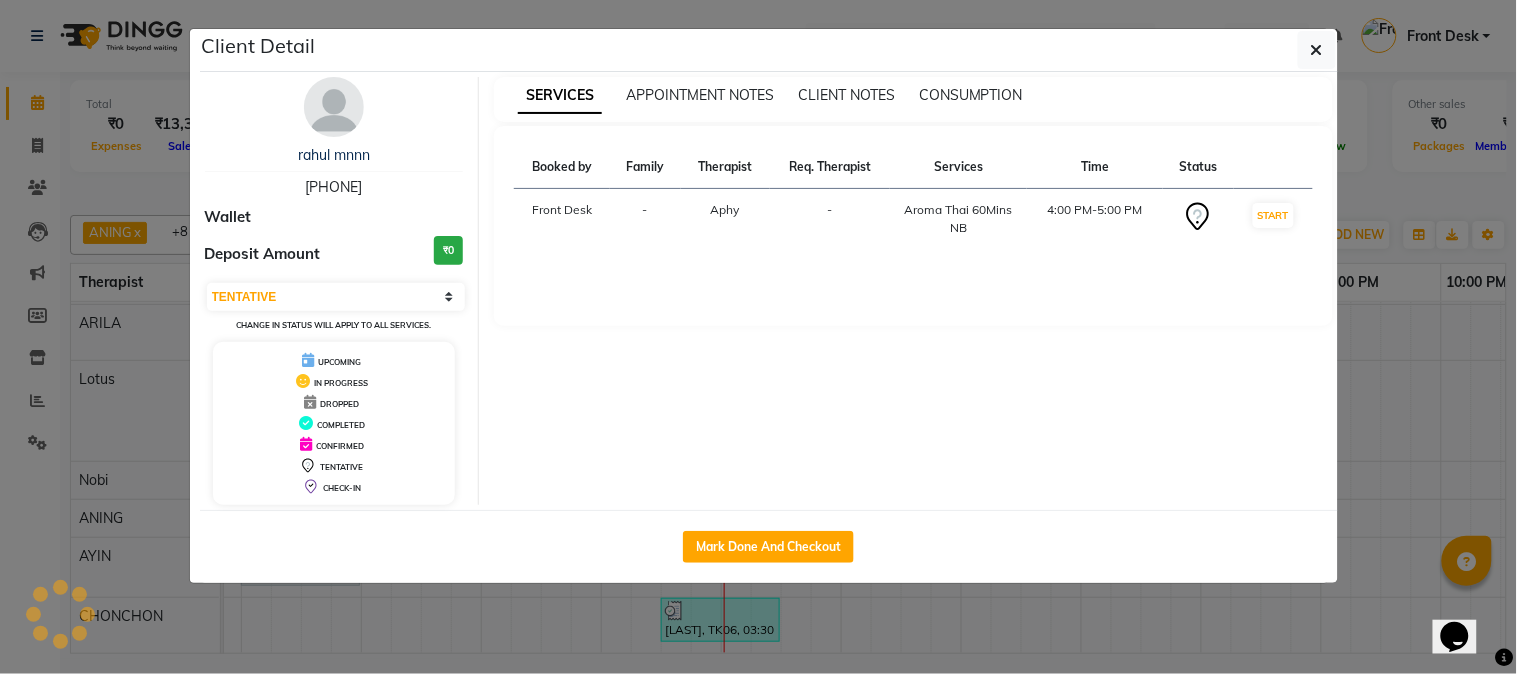 select on "3" 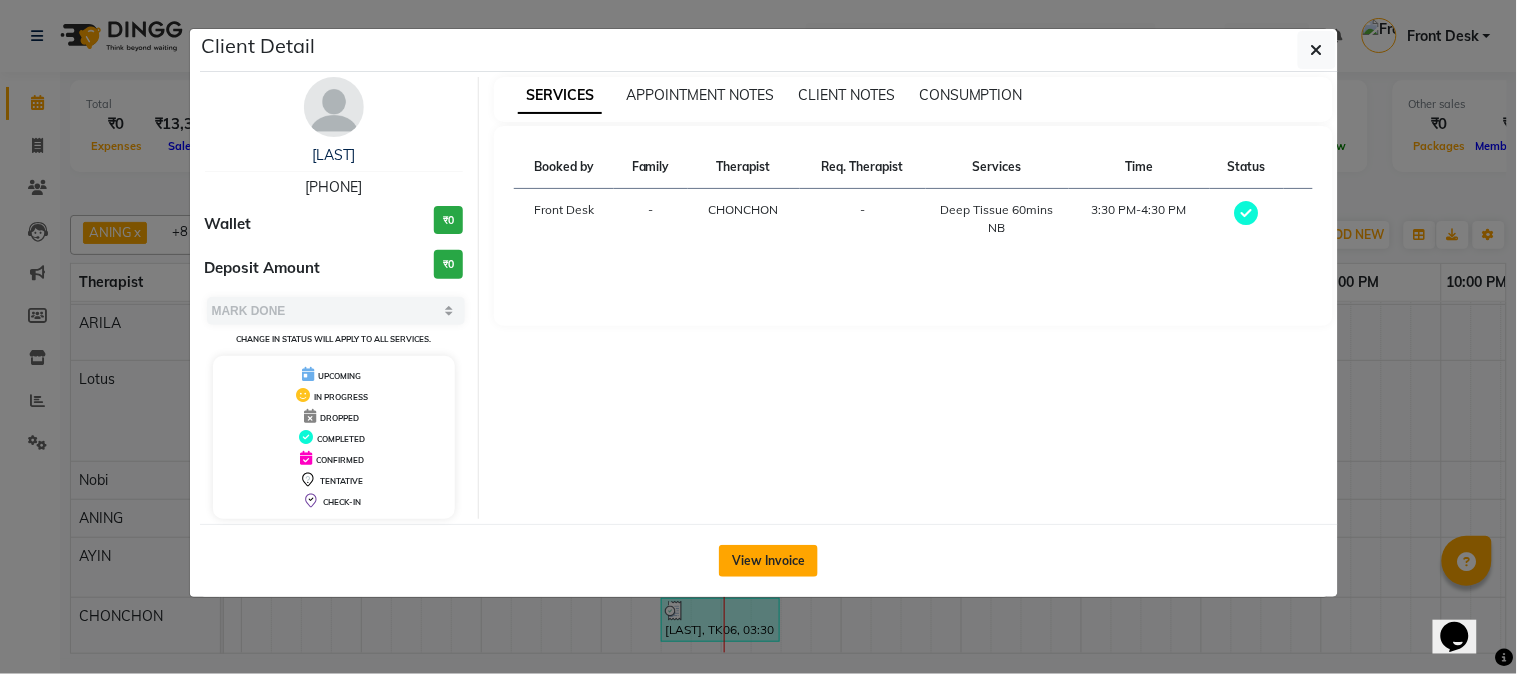 click on "View Invoice" 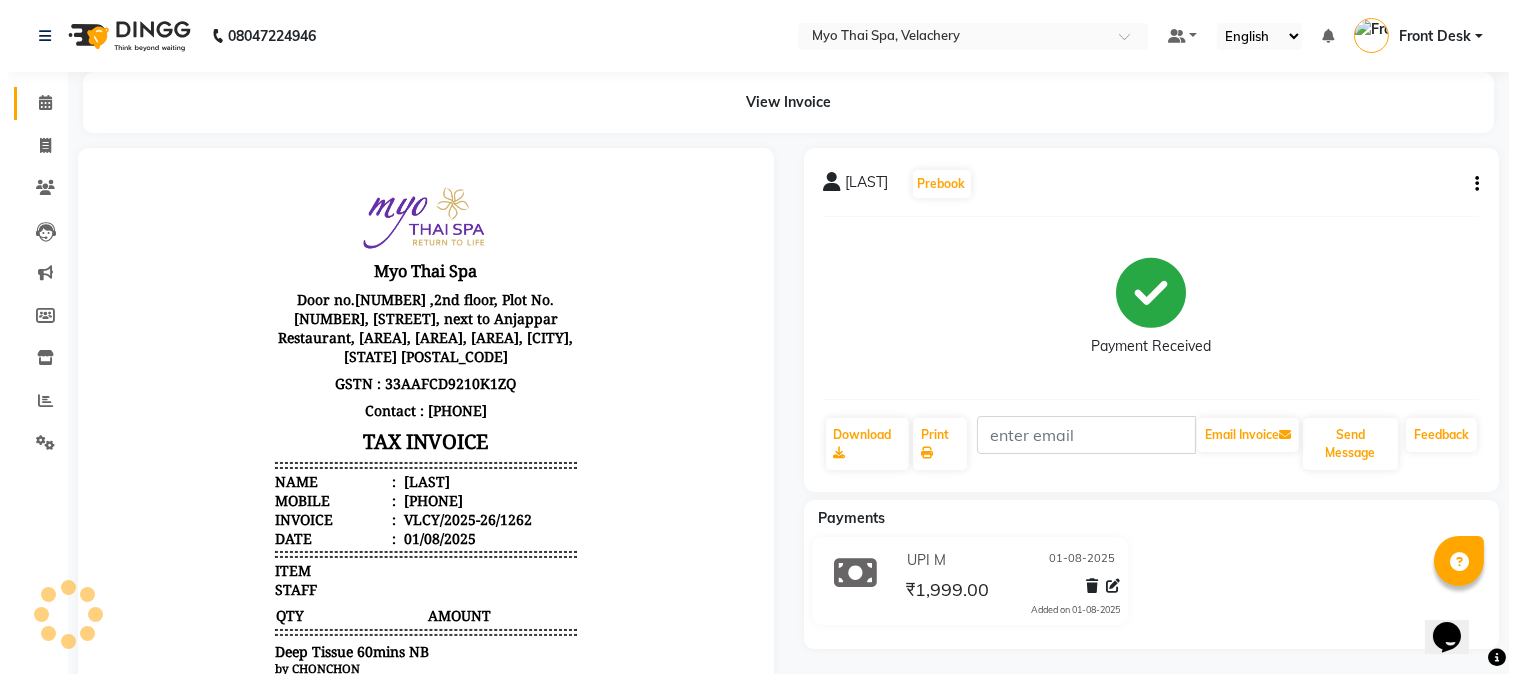 scroll, scrollTop: 0, scrollLeft: 0, axis: both 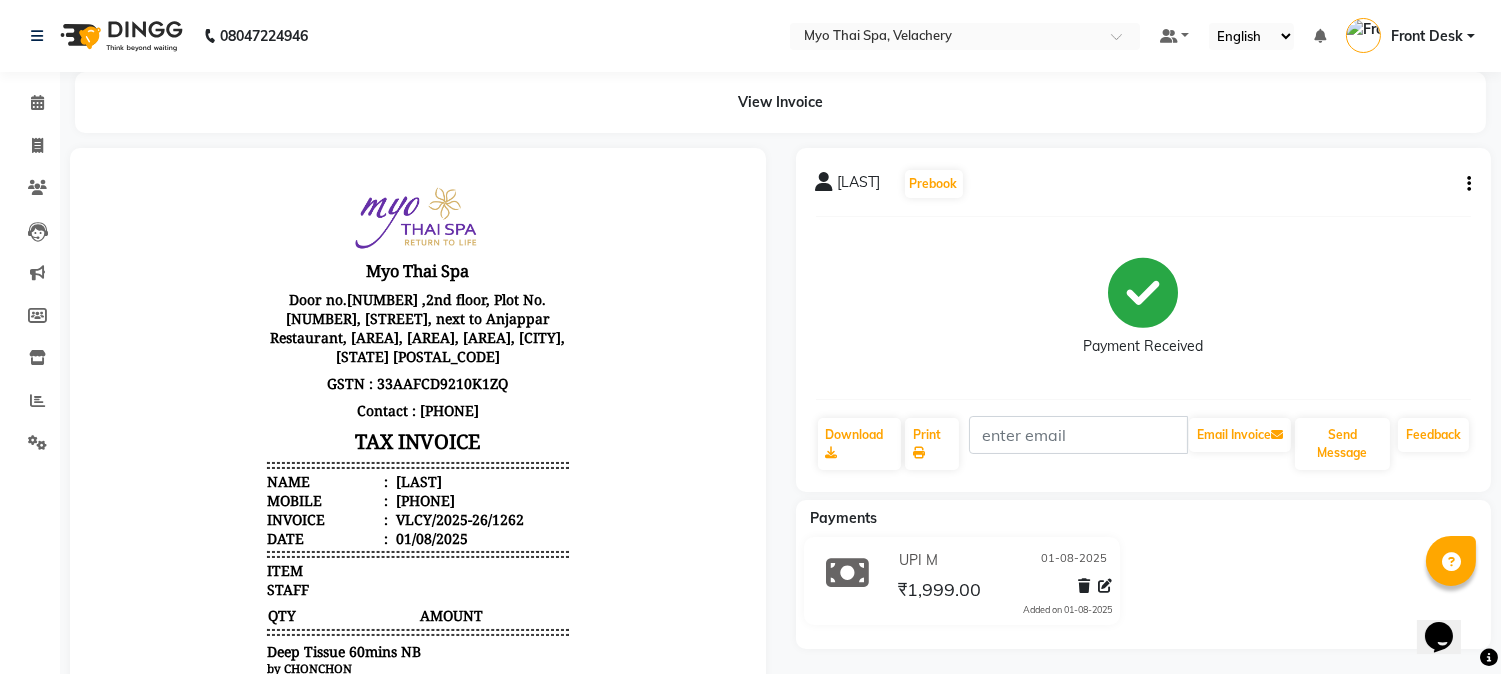 click 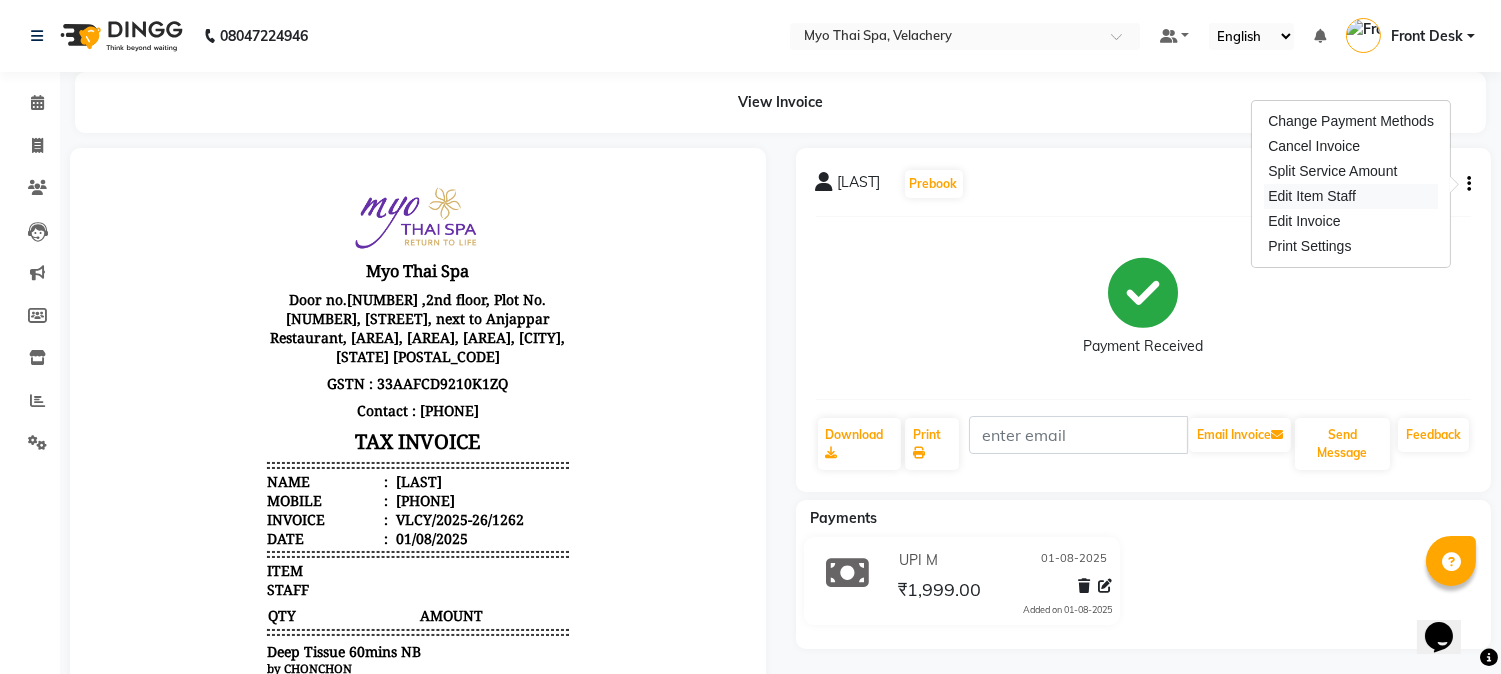 click on "Edit Item Staff" at bounding box center [1351, 196] 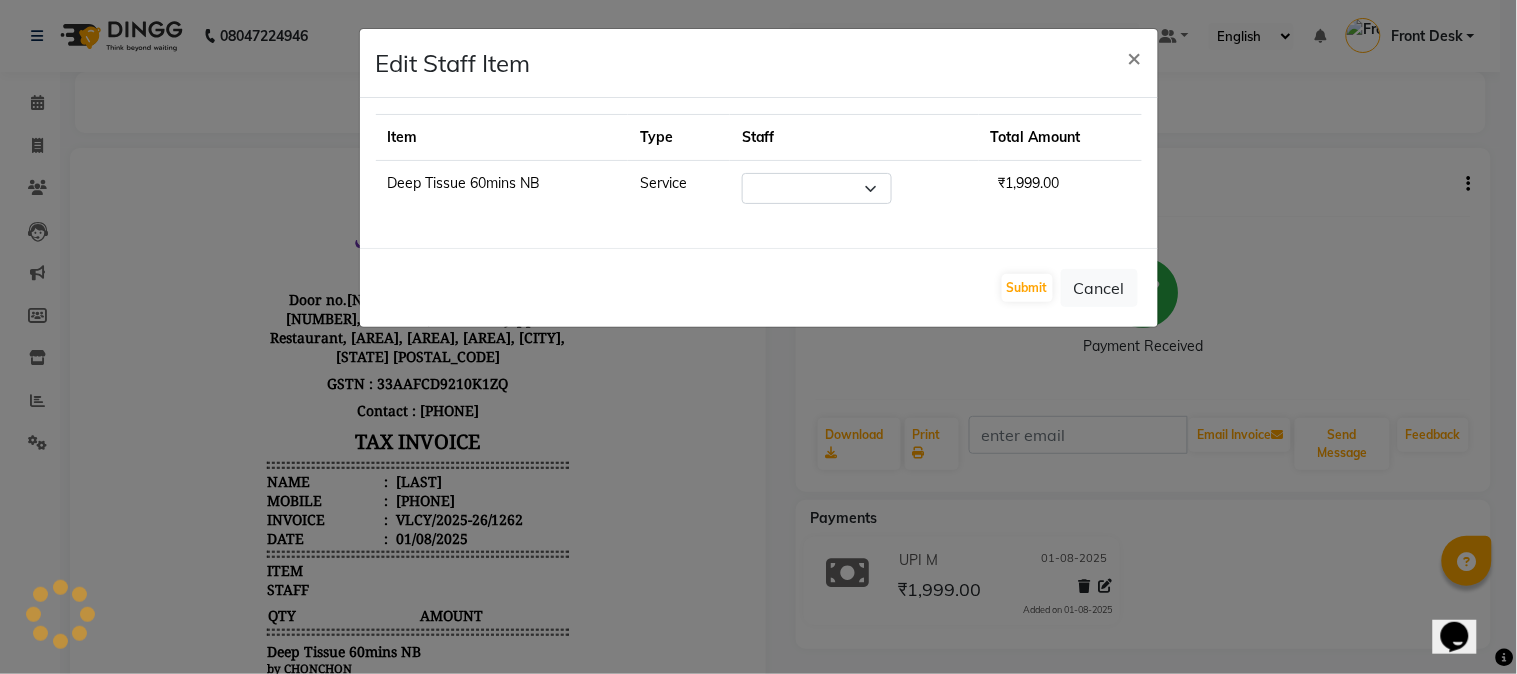select on "84845" 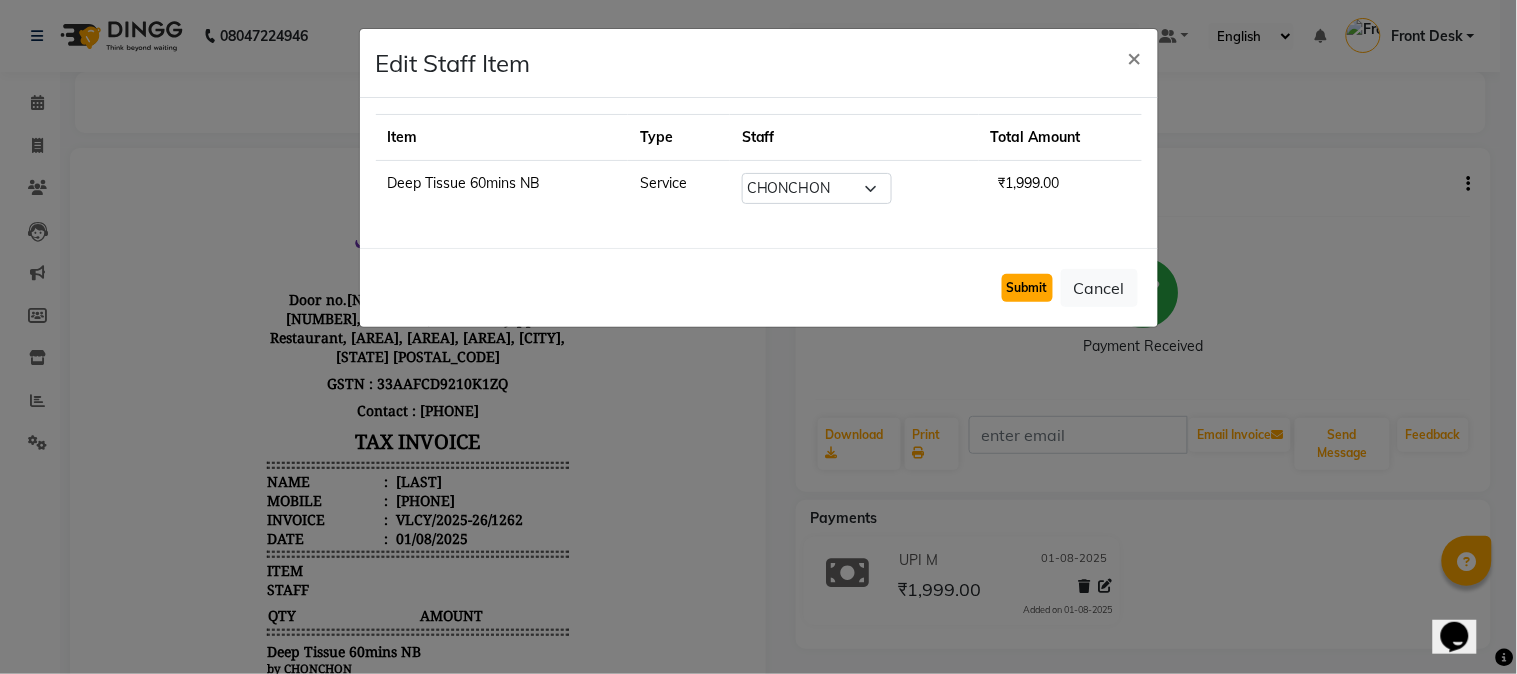 click on "Submit" 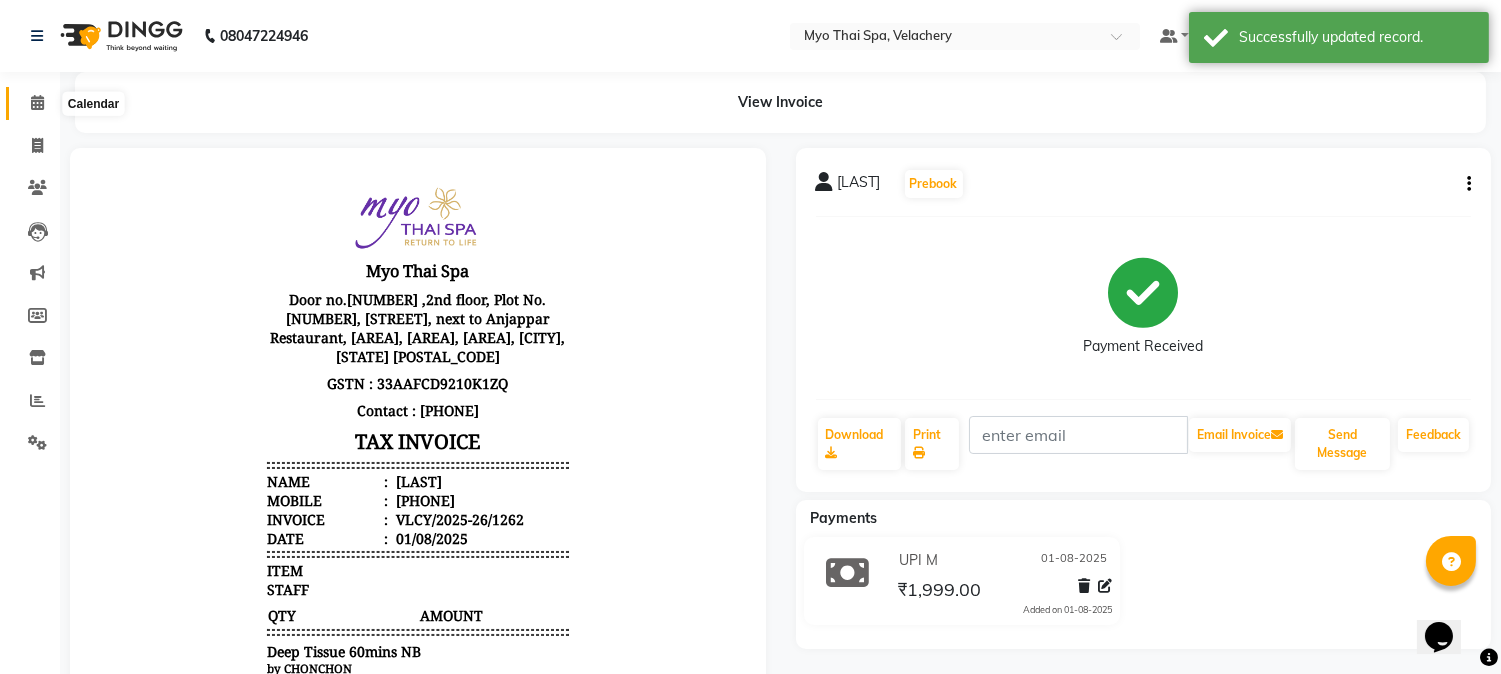 drag, startPoint x: 32, startPoint y: 104, endPoint x: 48, endPoint y: 110, distance: 17.088007 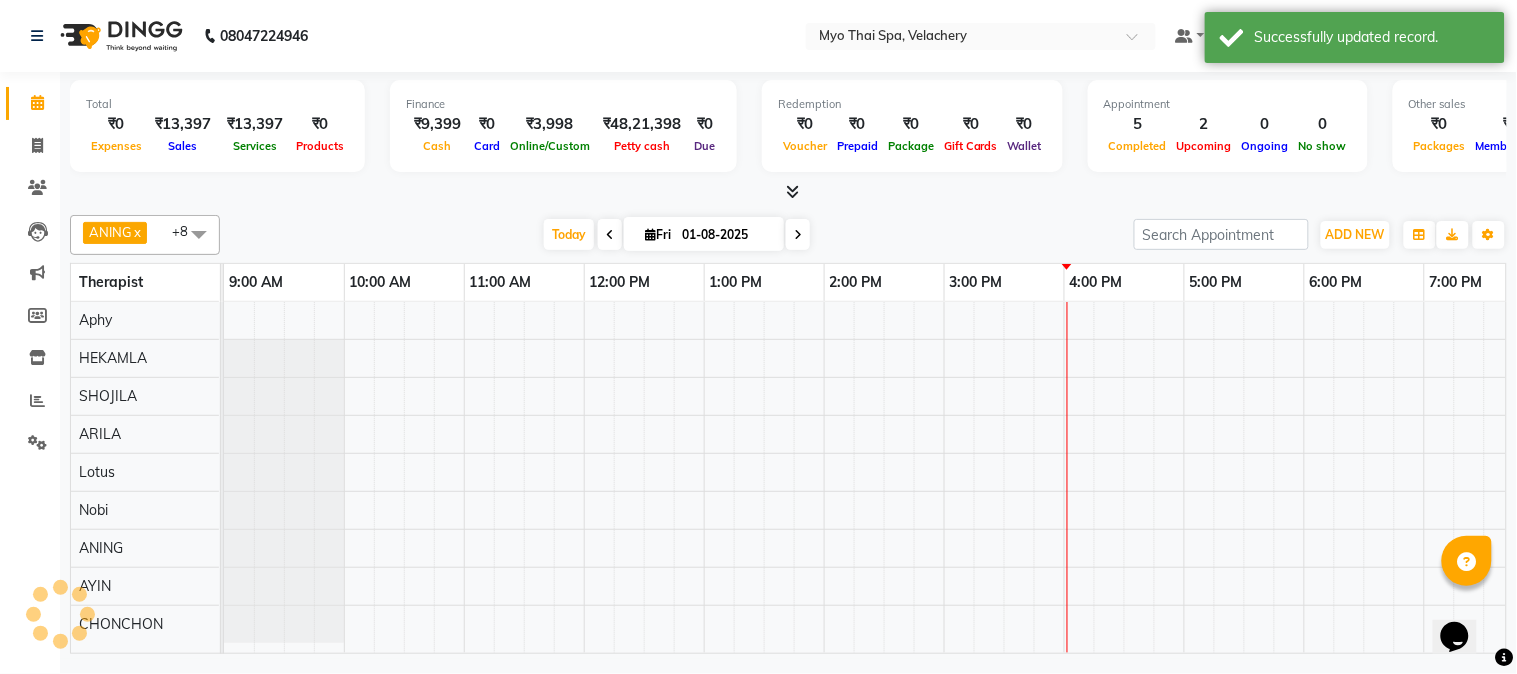 scroll, scrollTop: 0, scrollLeft: 0, axis: both 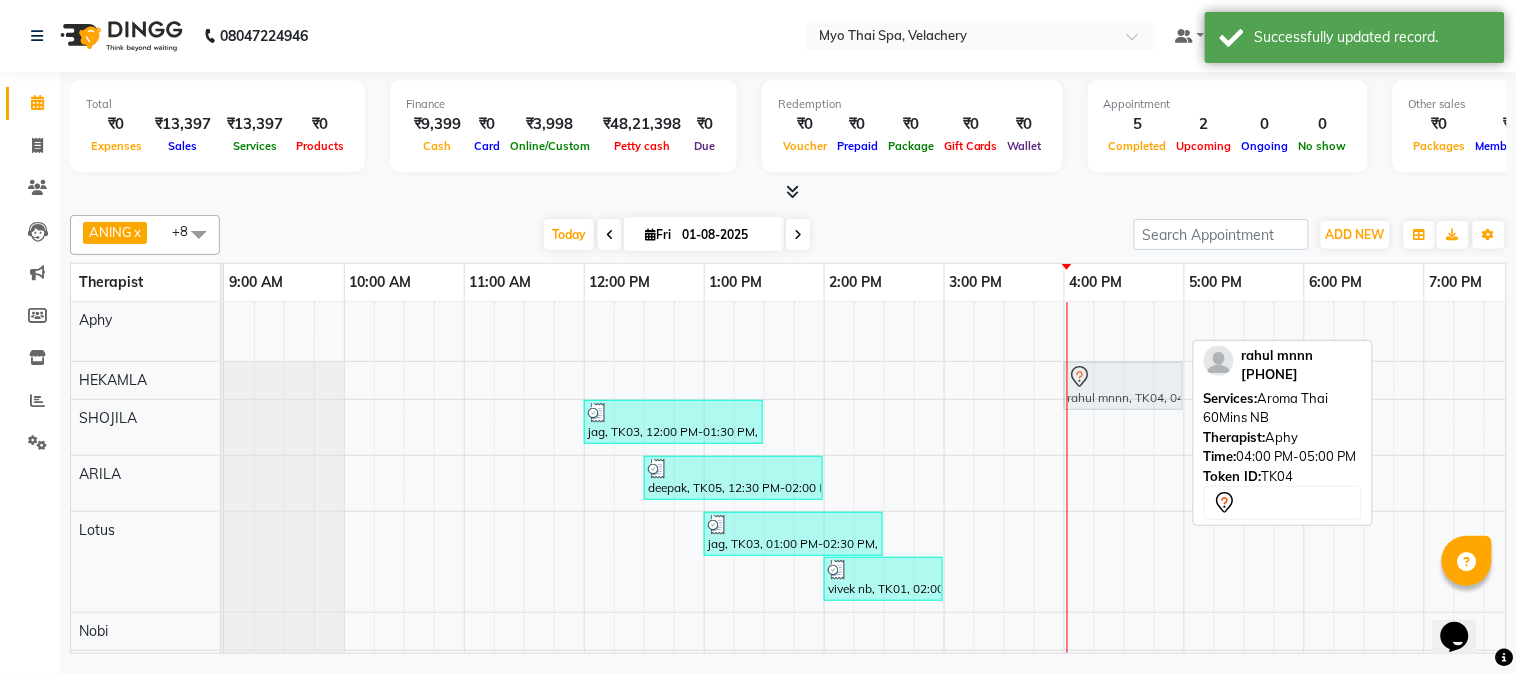click on "[FIRST] [LAST], TK04, 04:00 PM-05:00 PM, Aroma Thai 60Mins NB             [FIRST] [LAST], TK04, 04:00 PM-05:00 PM, Aroma Thai 60Mins NB     [LAST], TK03, 12:00 PM-01:30 PM, Swedish [ 90 Min ]     [FIRST], TK05, 12:30 PM-02:00 PM, Swedish 90Mins NB     [LAST], TK03, 01:00 PM-02:30 PM, Swedish [ 90 Min ]     [FIRST] [LAST], TK01, 02:00 PM-03:00 PM, Deep Tissue 60mins NB             [LAST], TK02, 12:00 PM-01:00 PM, Swedish [ 60 Min ]     [LAST], TK06, 03:30 PM-04:30 PM, Deep Tissue 60mins NB" at bounding box center (1124, 553) 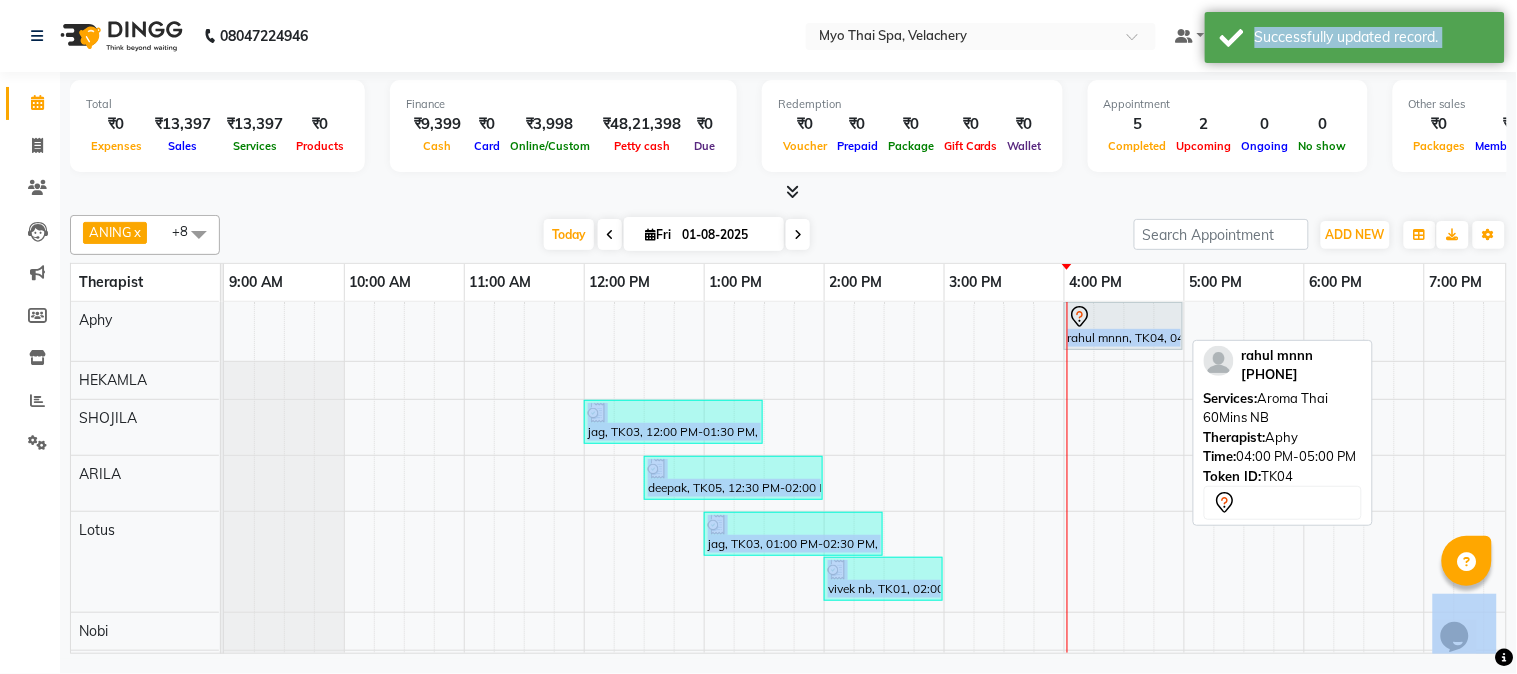 drag, startPoint x: 1103, startPoint y: 480, endPoint x: 1107, endPoint y: 527, distance: 47.169907 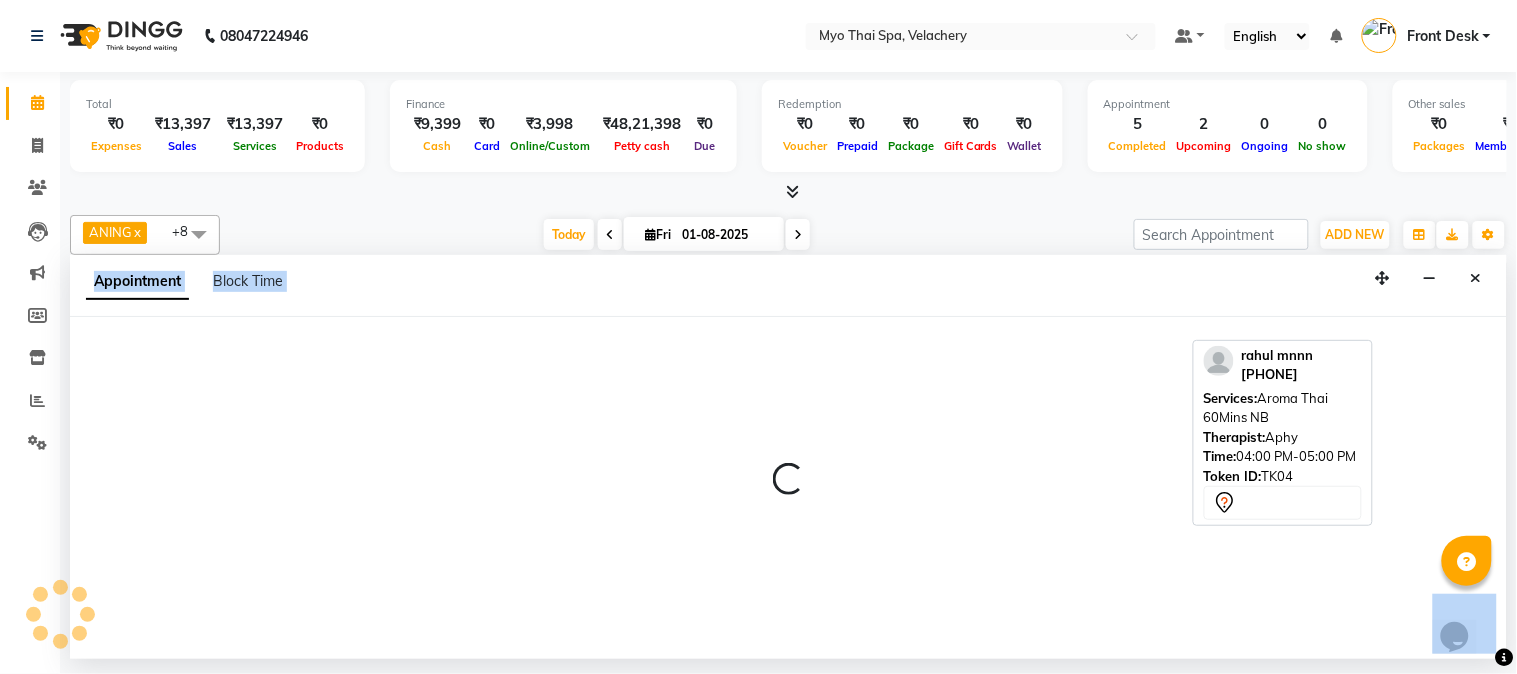 select on "76519" 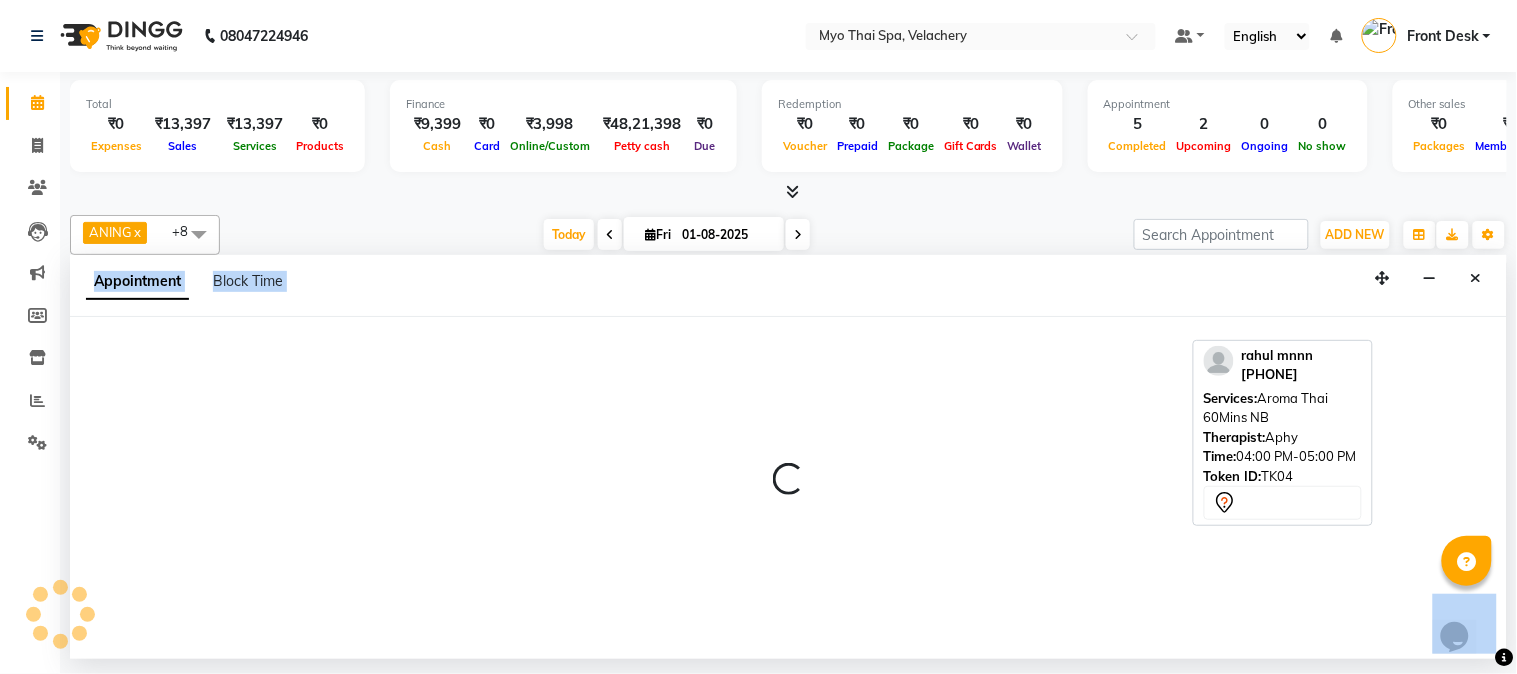 select on "tentative" 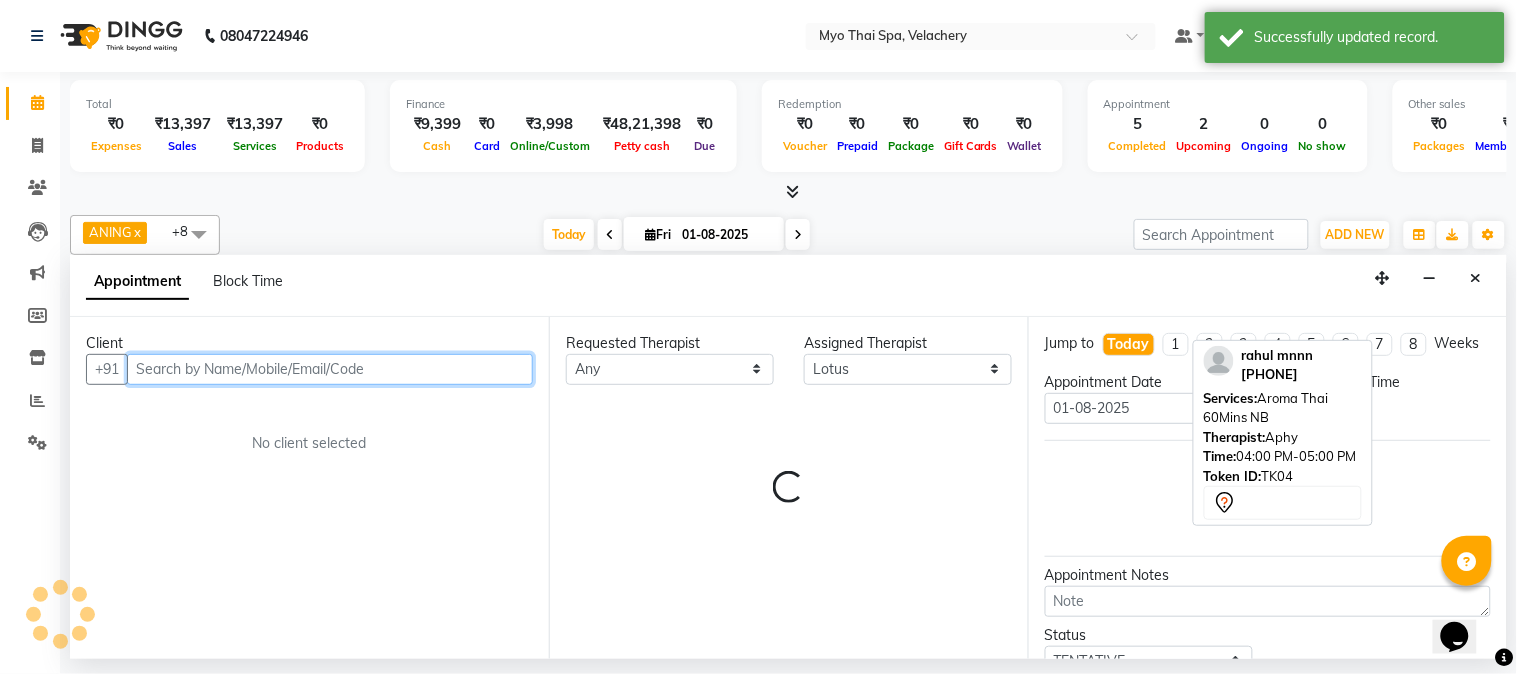 select on "975" 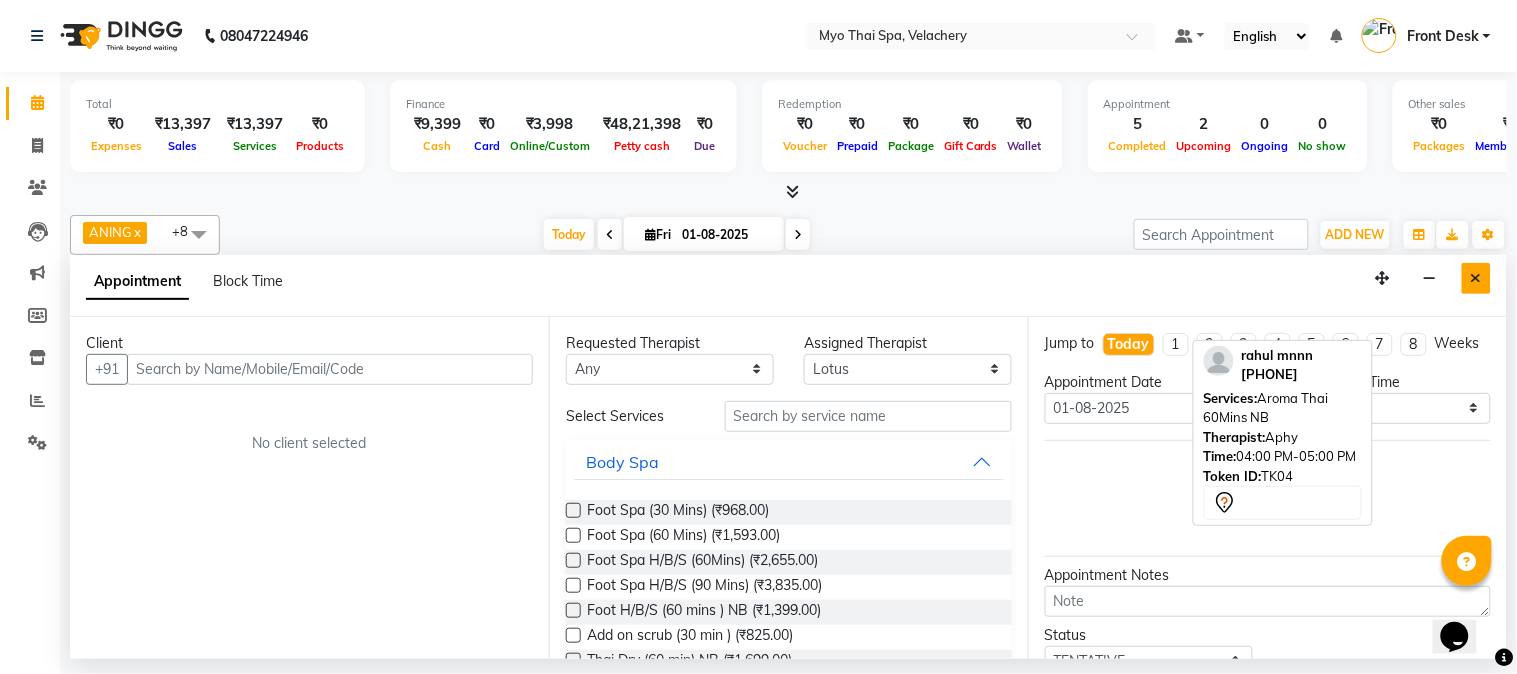 click at bounding box center (1476, 278) 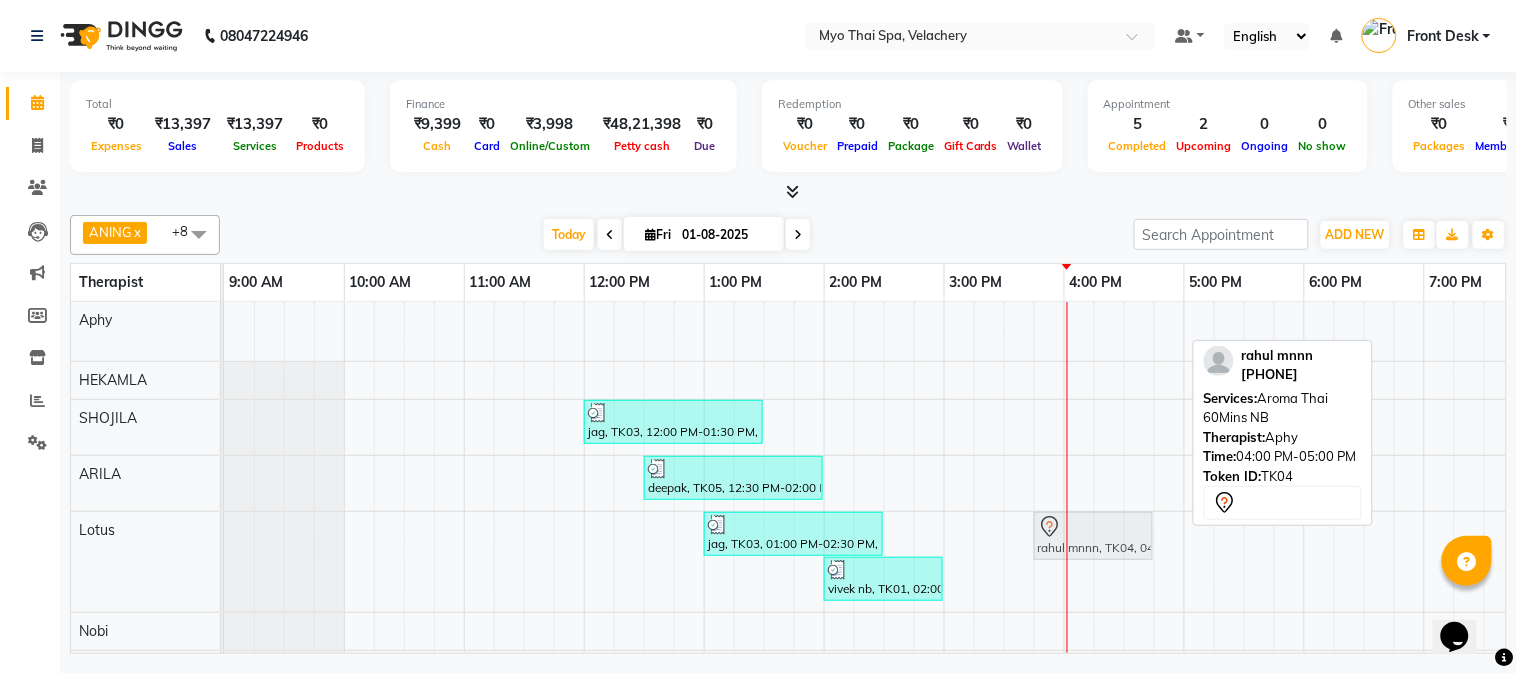 scroll, scrollTop: 2, scrollLeft: 0, axis: vertical 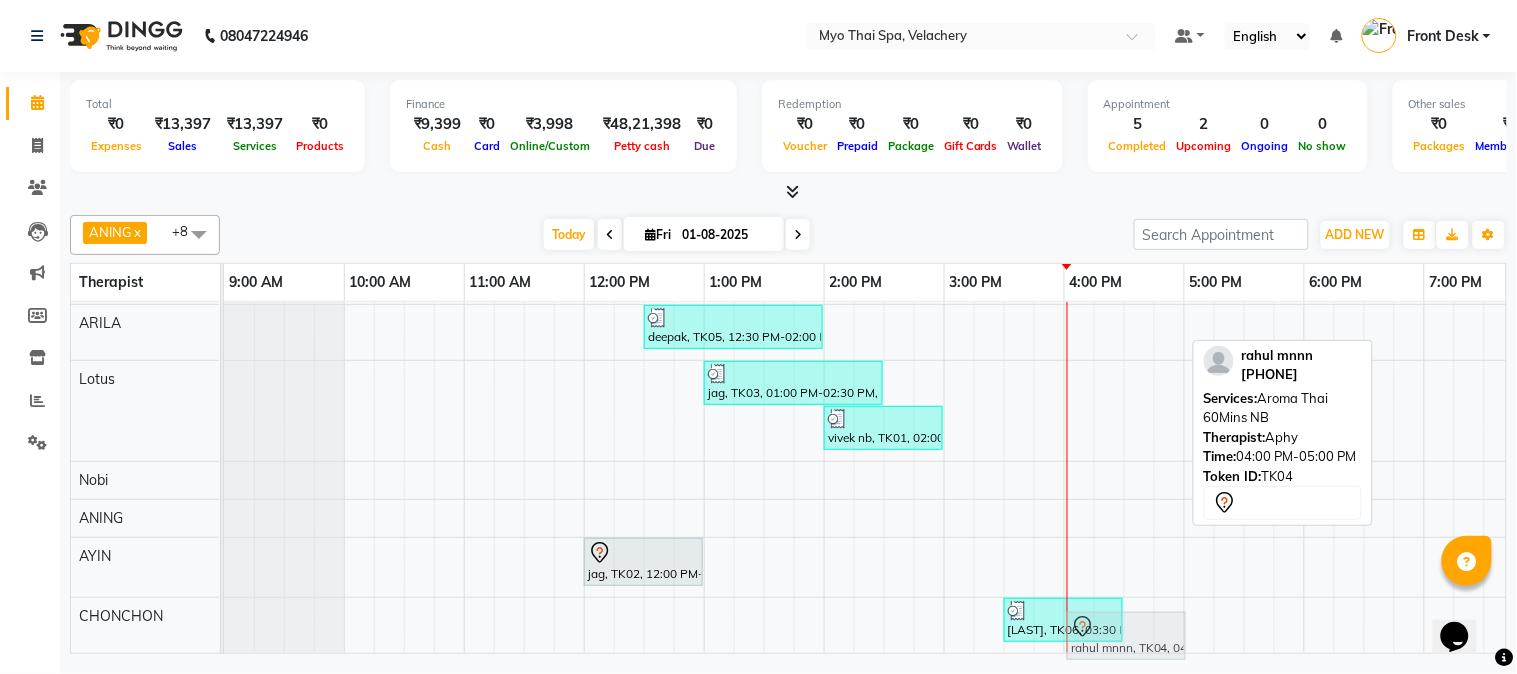 drag, startPoint x: 1113, startPoint y: 315, endPoint x: 1116, endPoint y: 625, distance: 310.01453 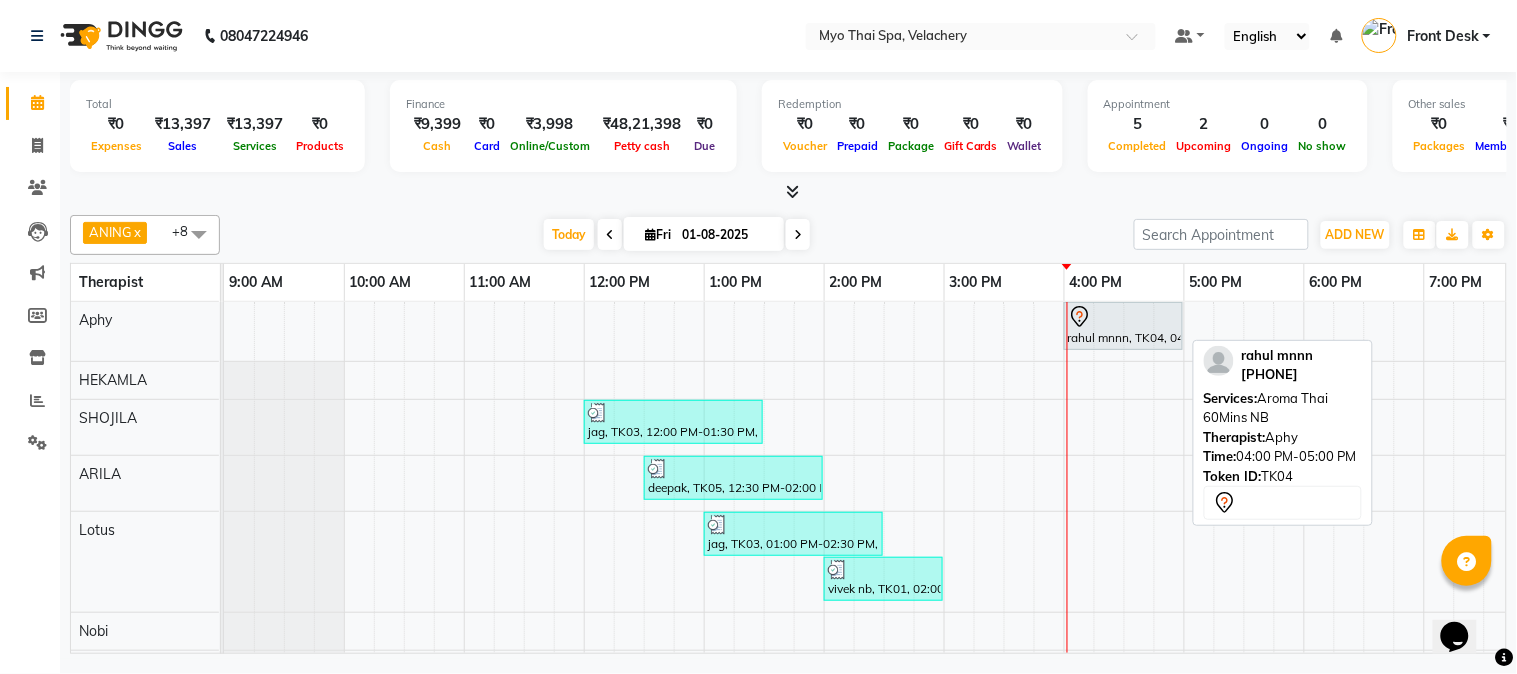 click at bounding box center (1123, 317) 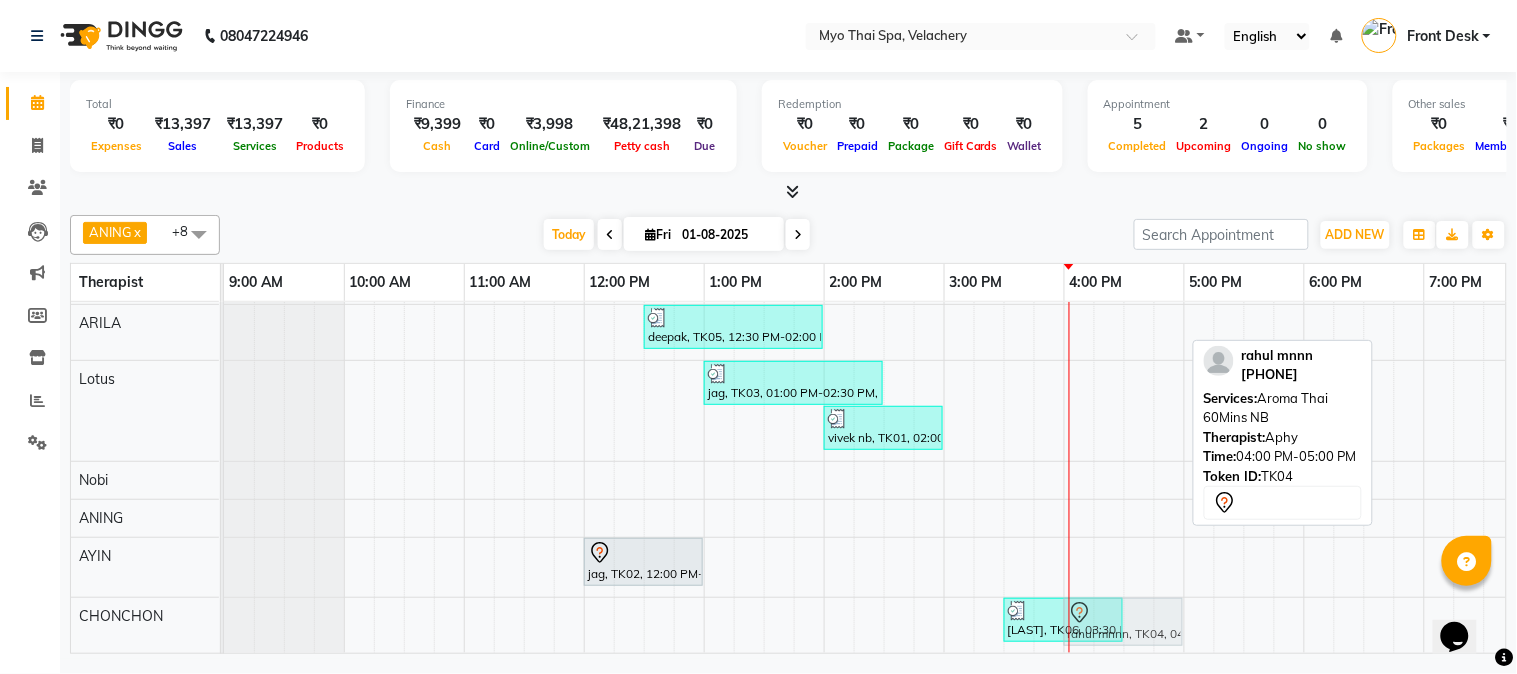 drag, startPoint x: 1118, startPoint y: 324, endPoint x: 1117, endPoint y: 621, distance: 297.00168 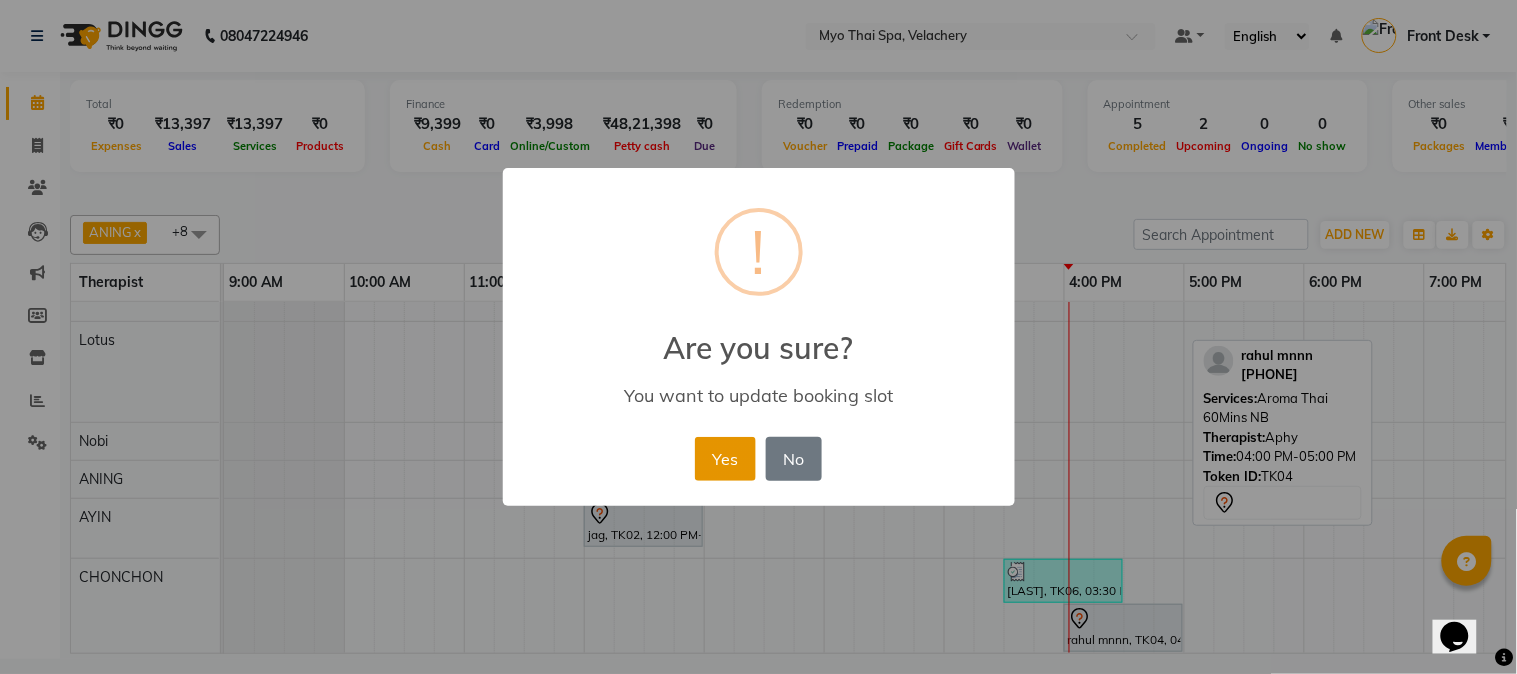 click on "Yes" at bounding box center [725, 459] 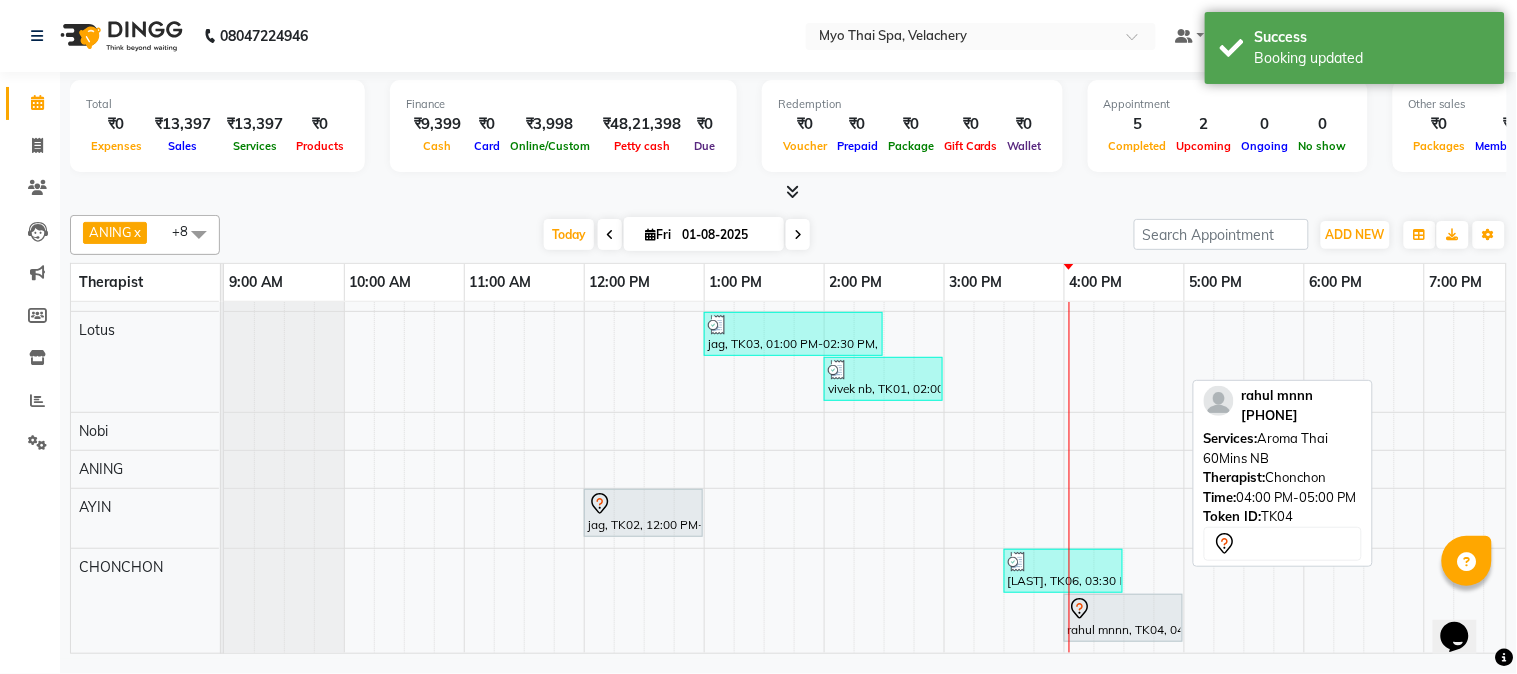 click at bounding box center [1123, 609] 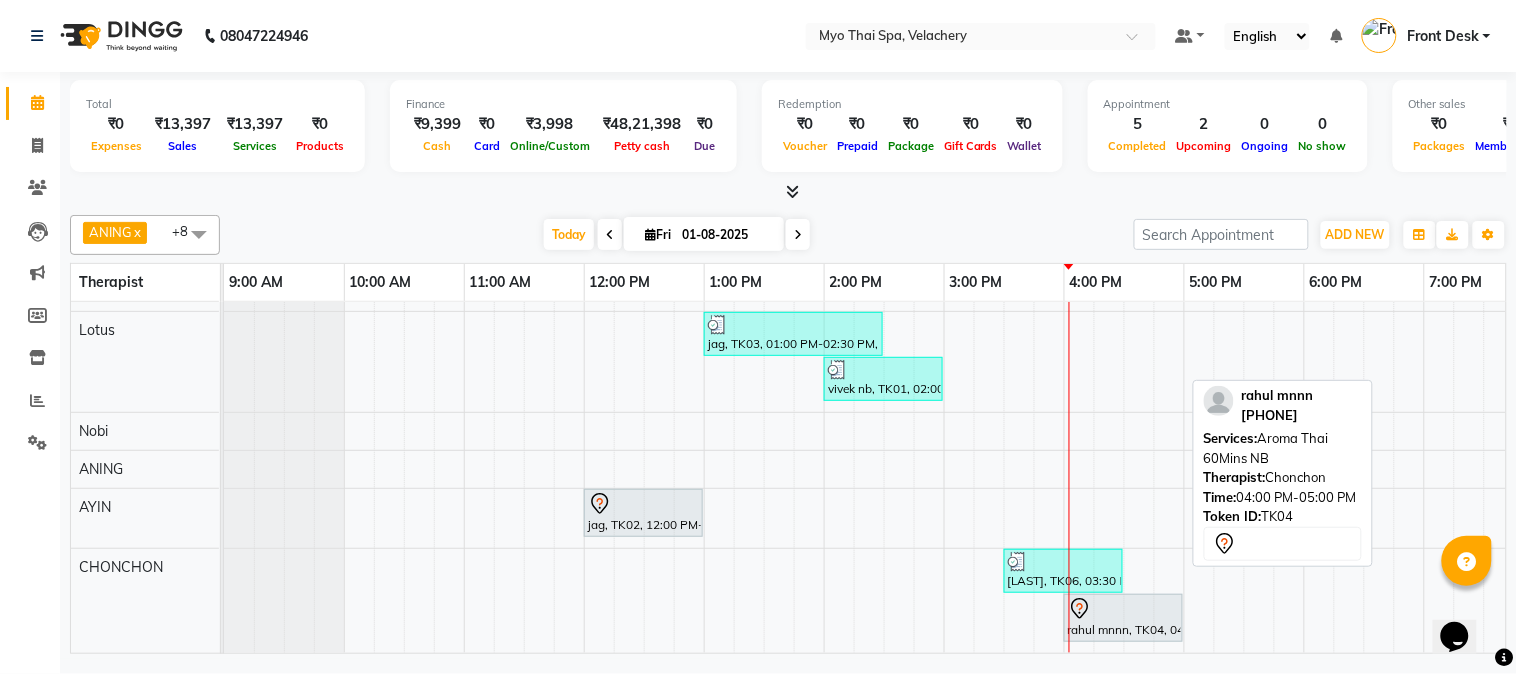 click at bounding box center [1123, 609] 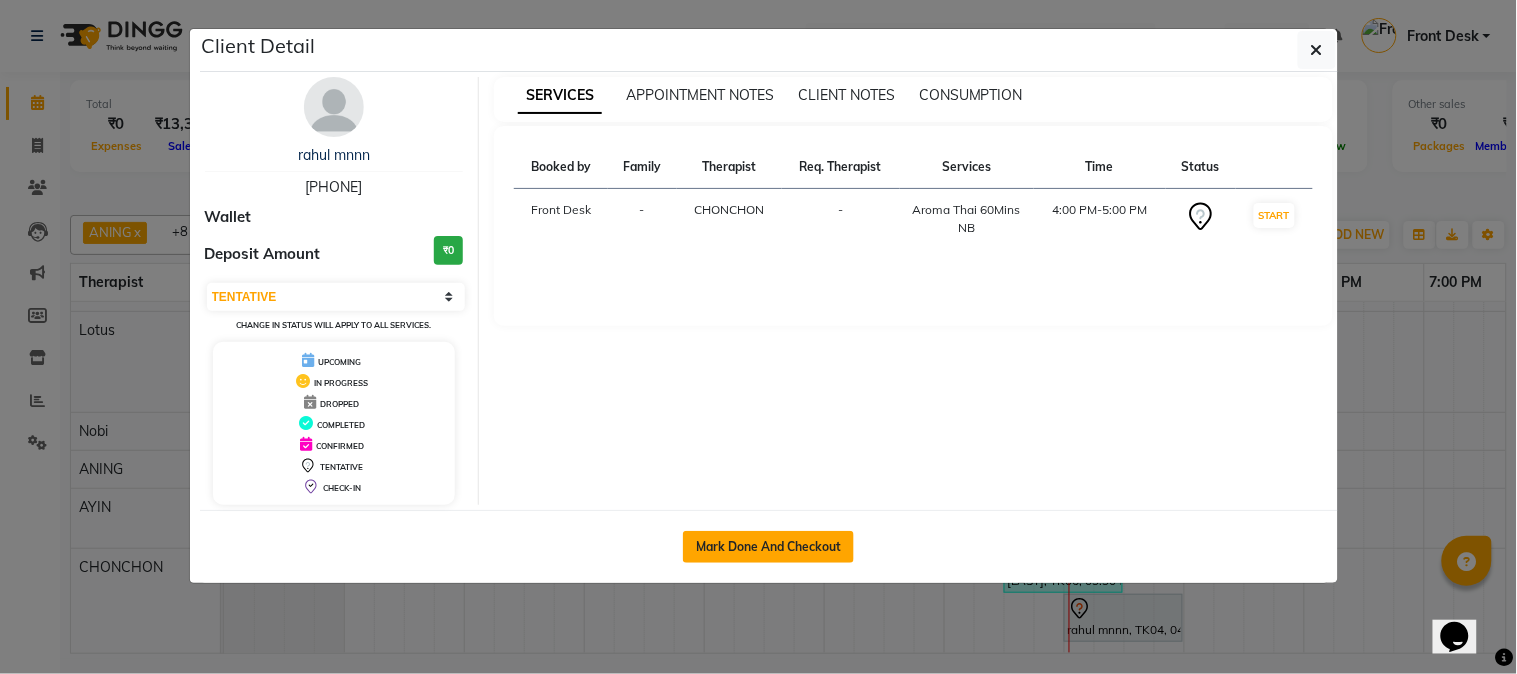 click on "Mark Done And Checkout" 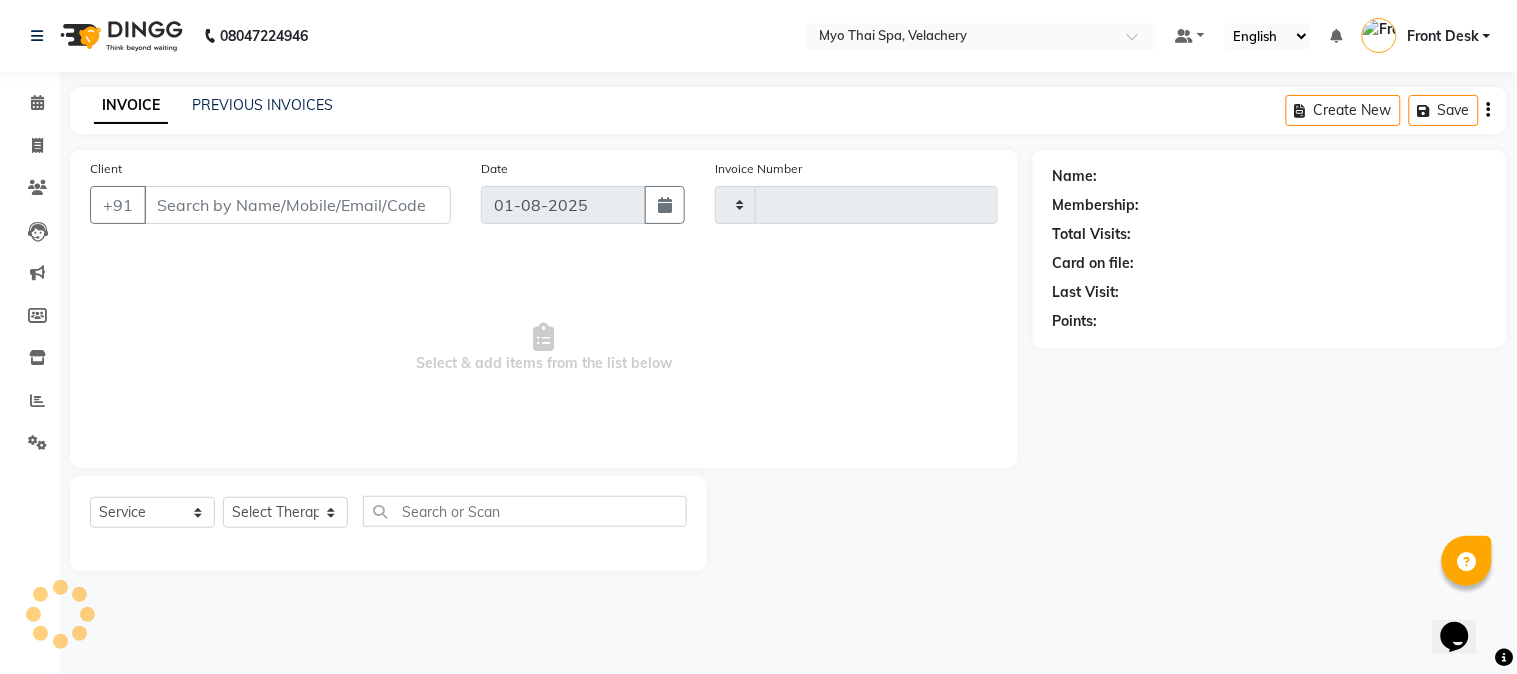 type on "1263" 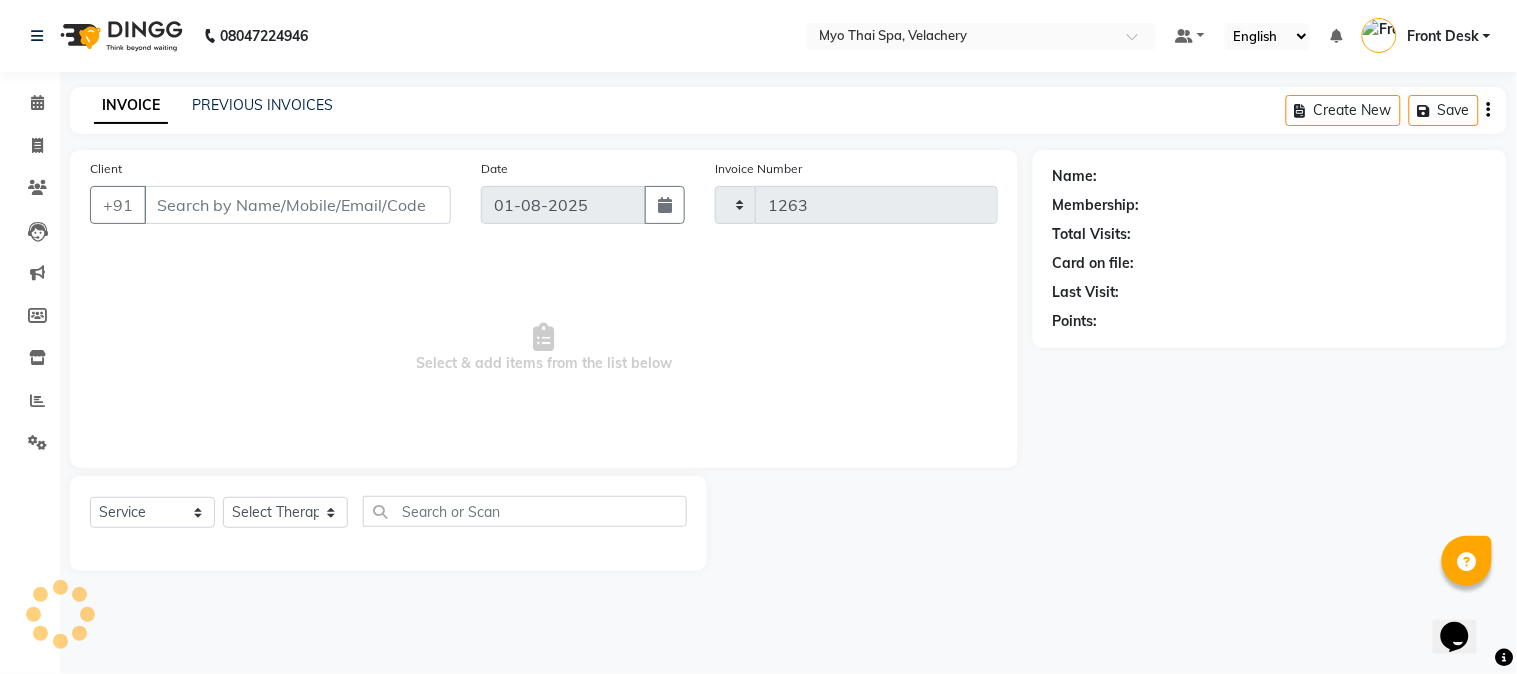 select on "5554" 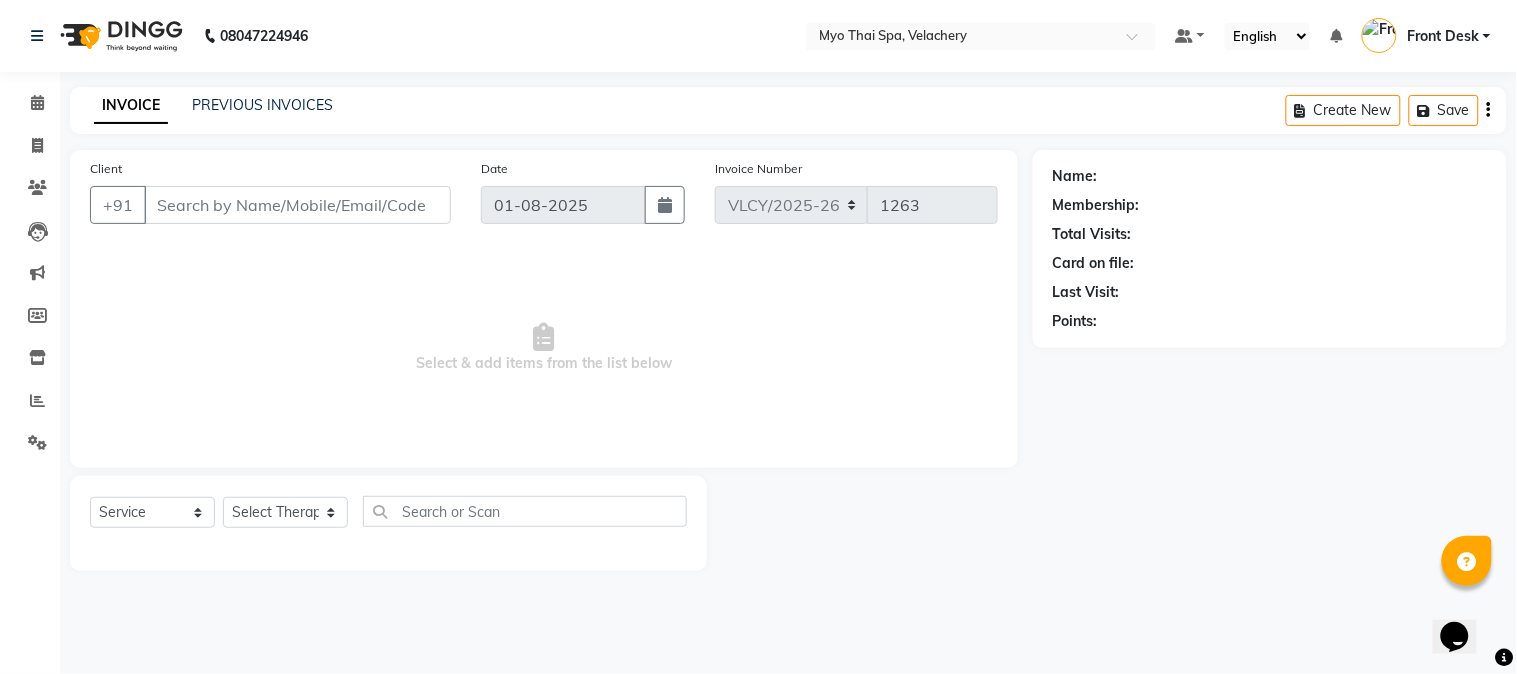 type on "[PHONE]" 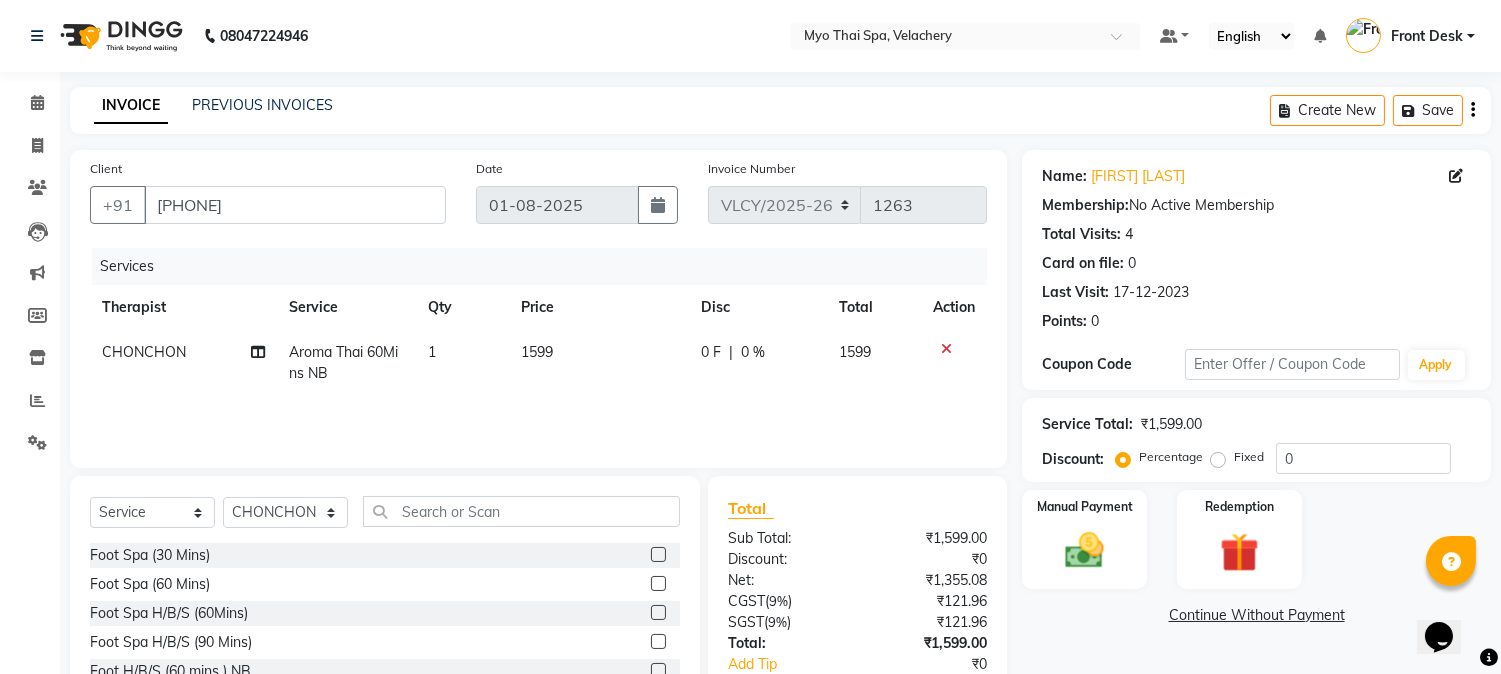 click on "Manual Payment Redemption" 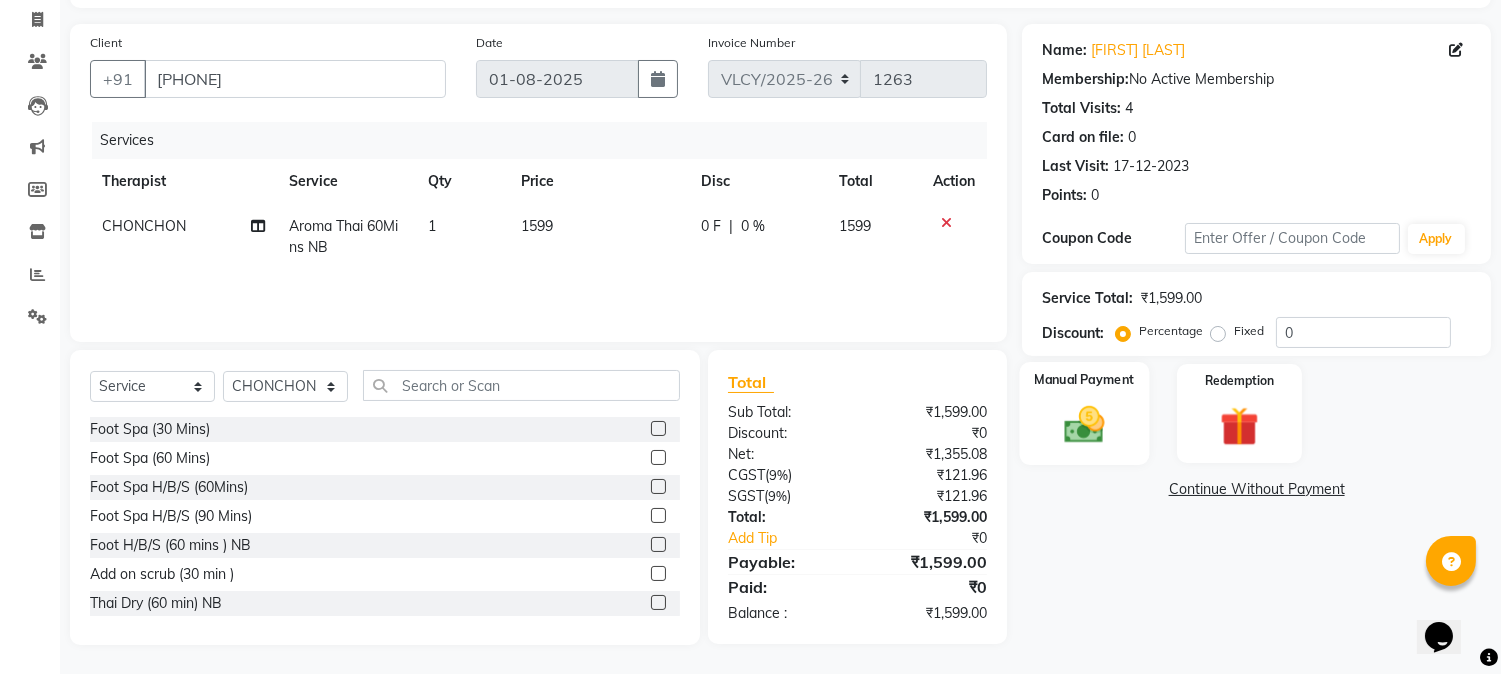click 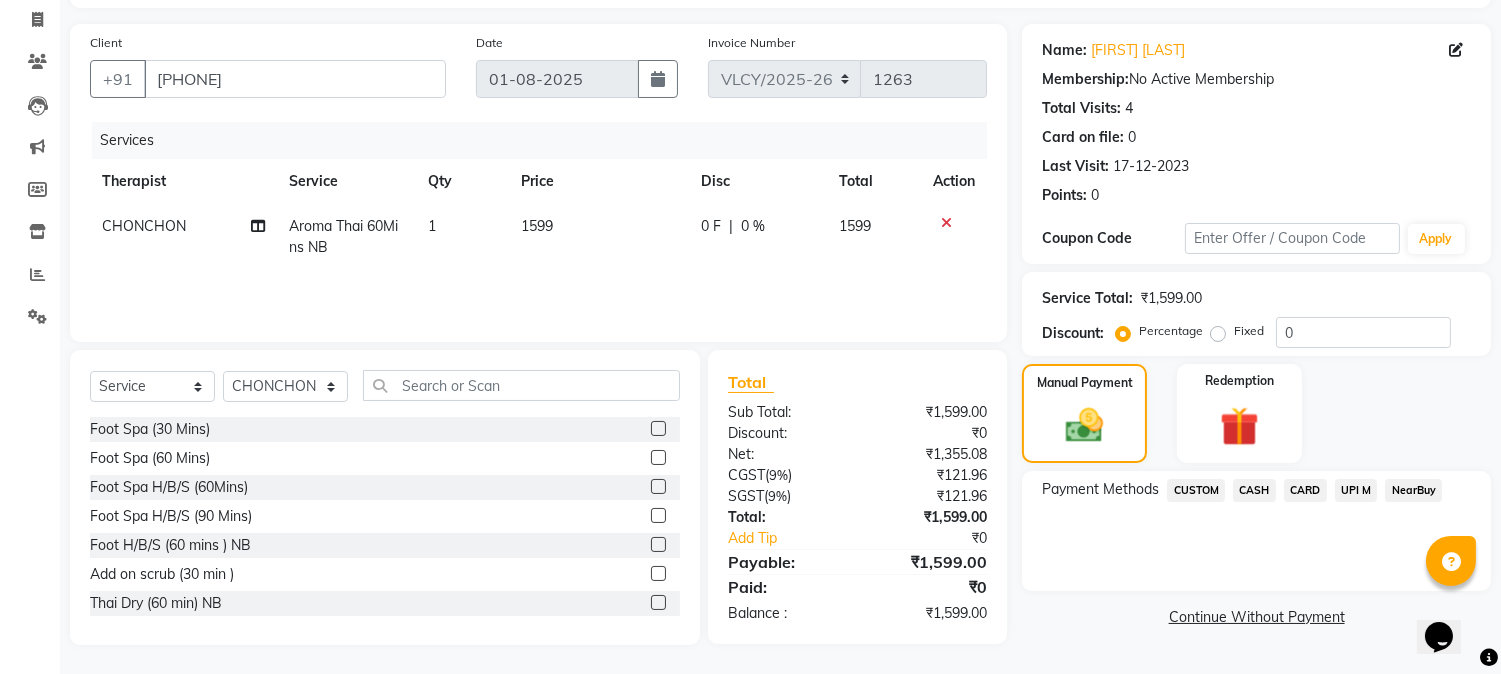 click on "NearBuy" 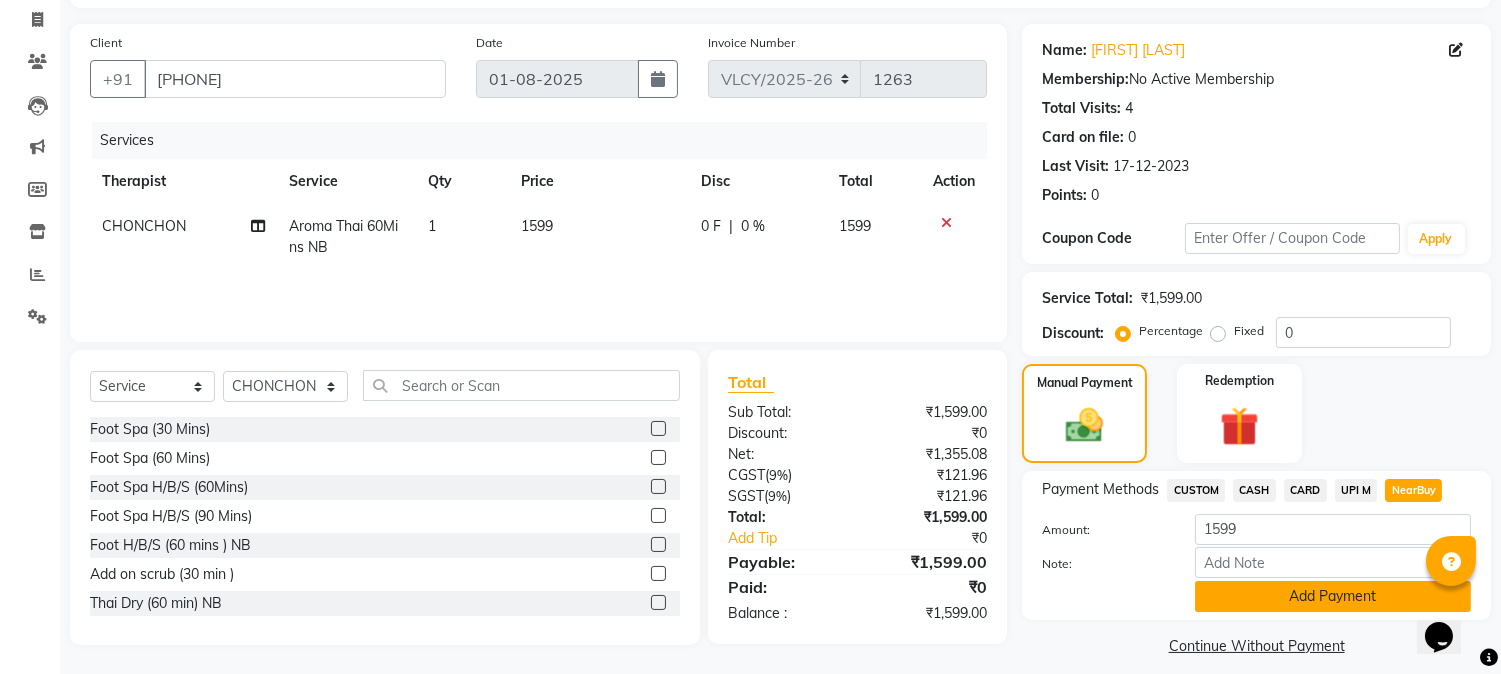 click on "Add Payment" 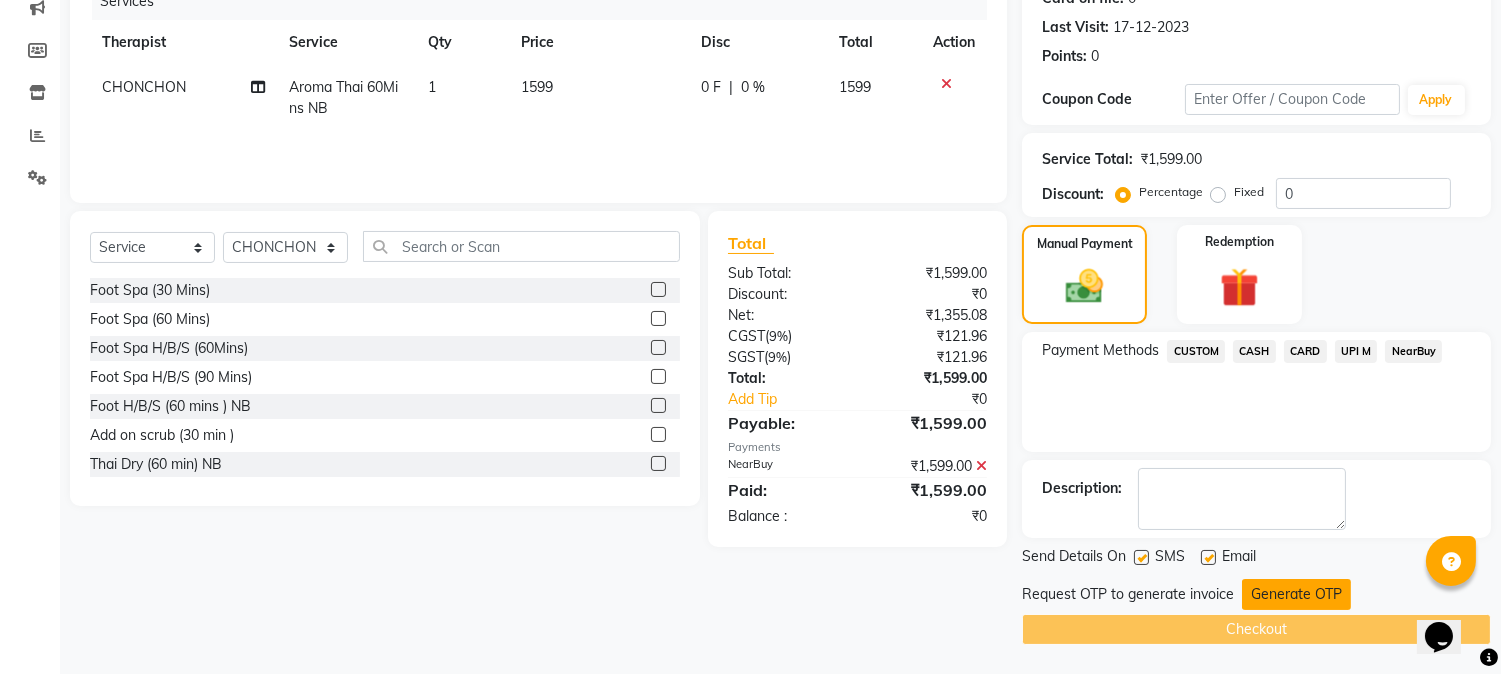 click on "Generate OTP" 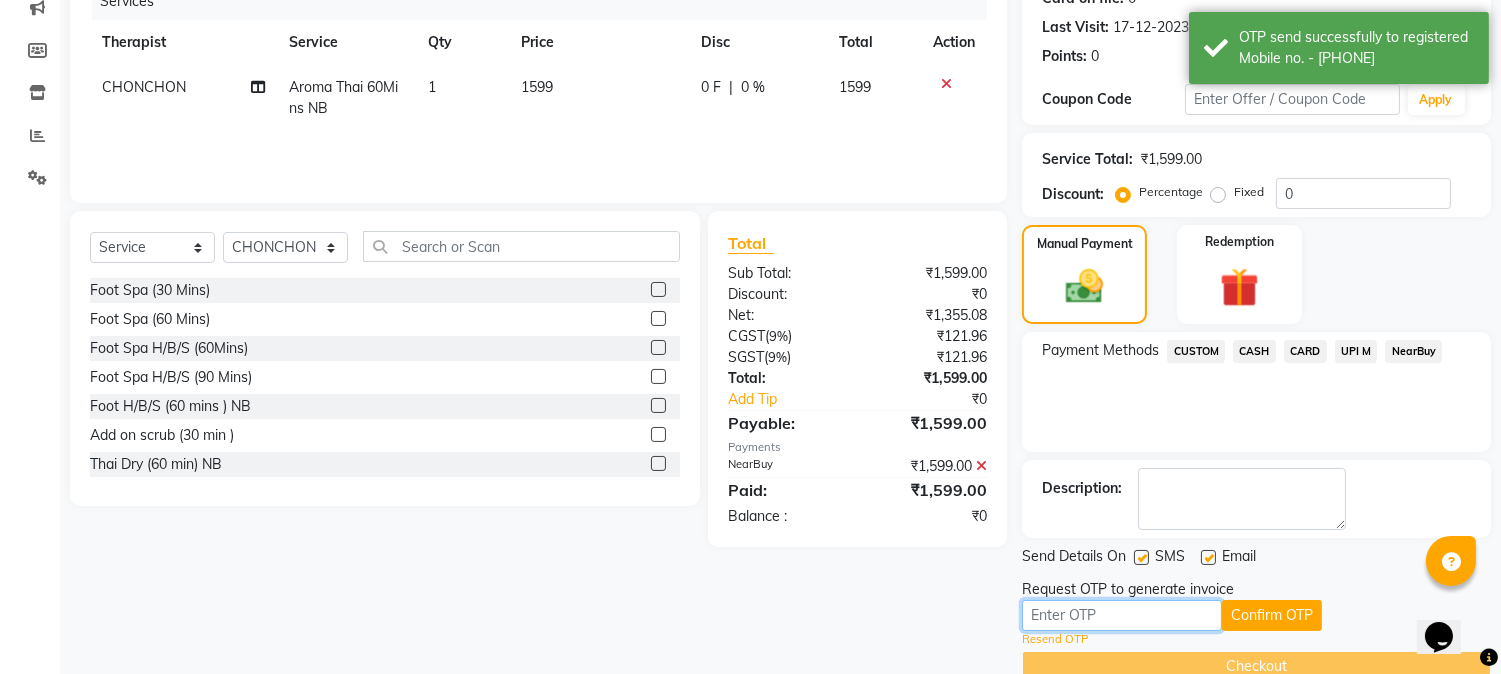 click at bounding box center [1122, 615] 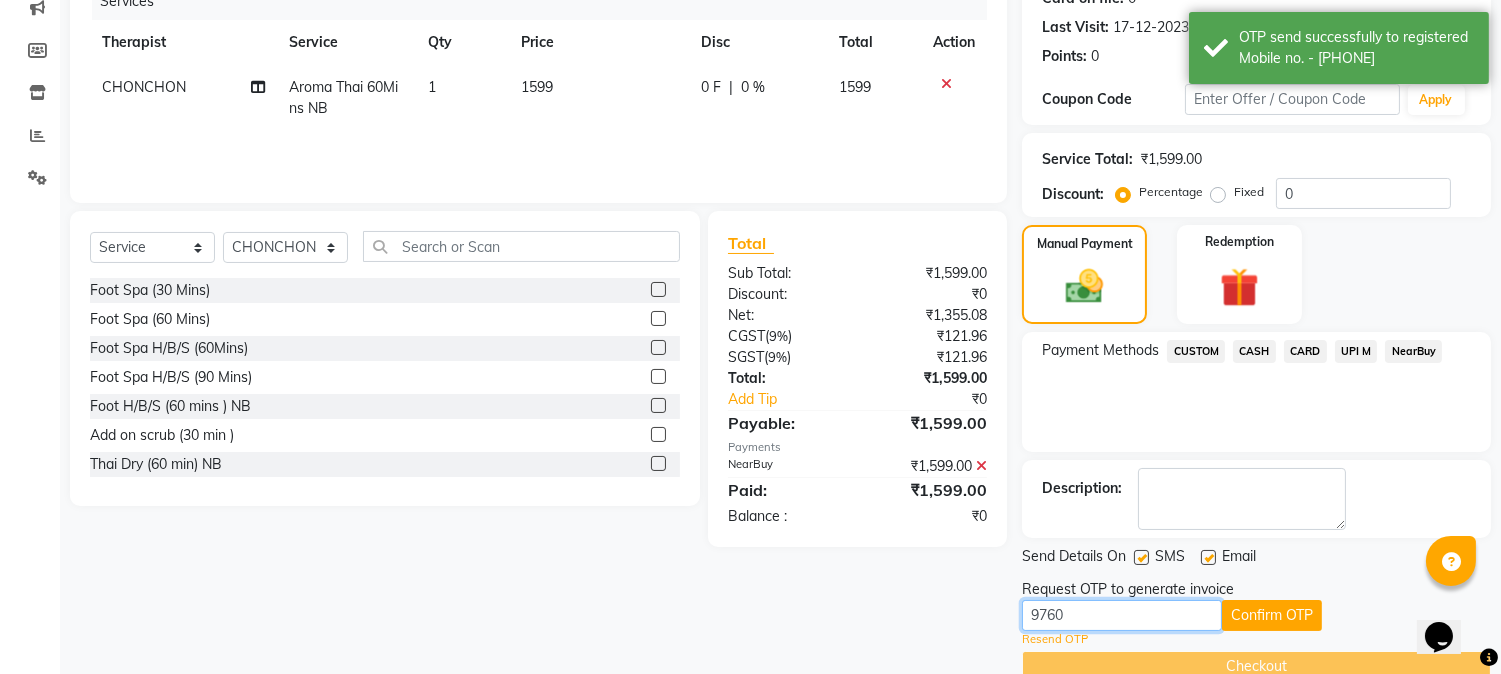 type on "9760" 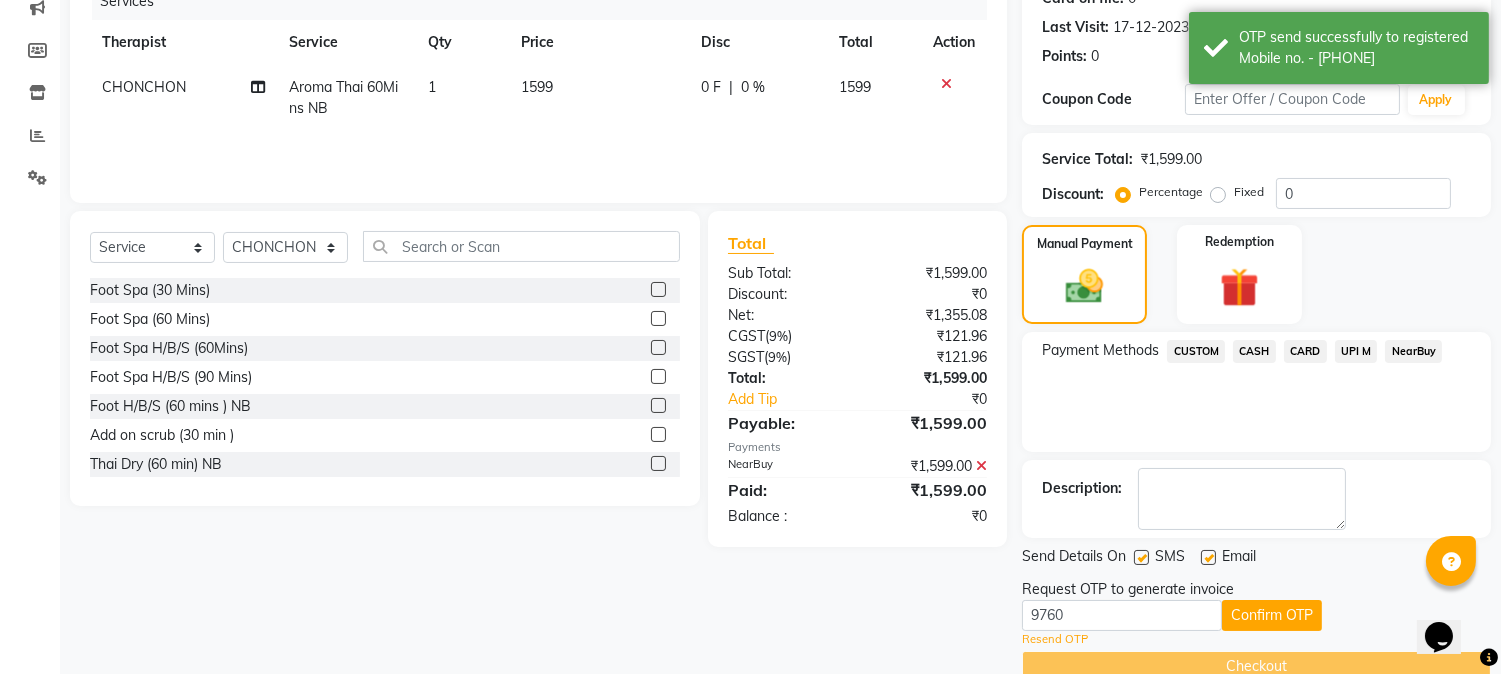 click on "Request OTP to generate invoice" 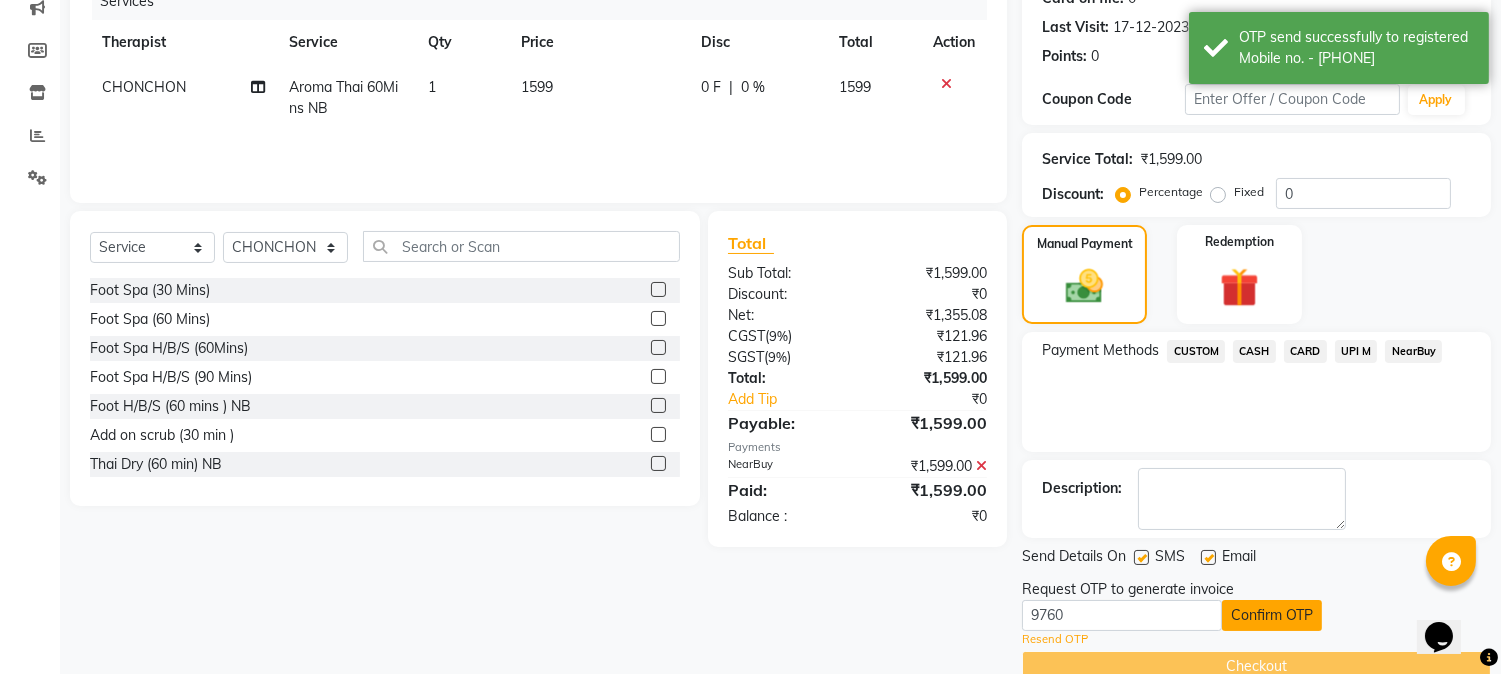 click on "Confirm OTP" 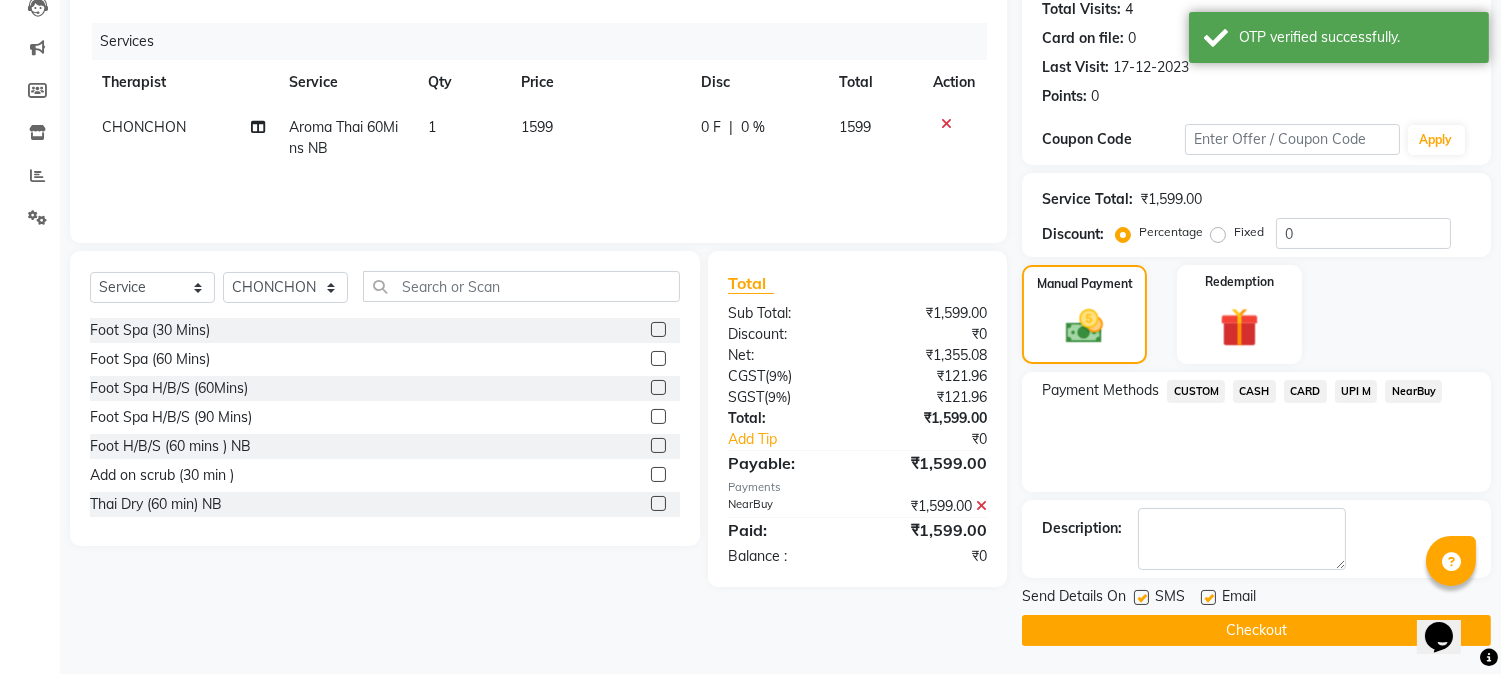 click on "Checkout" 